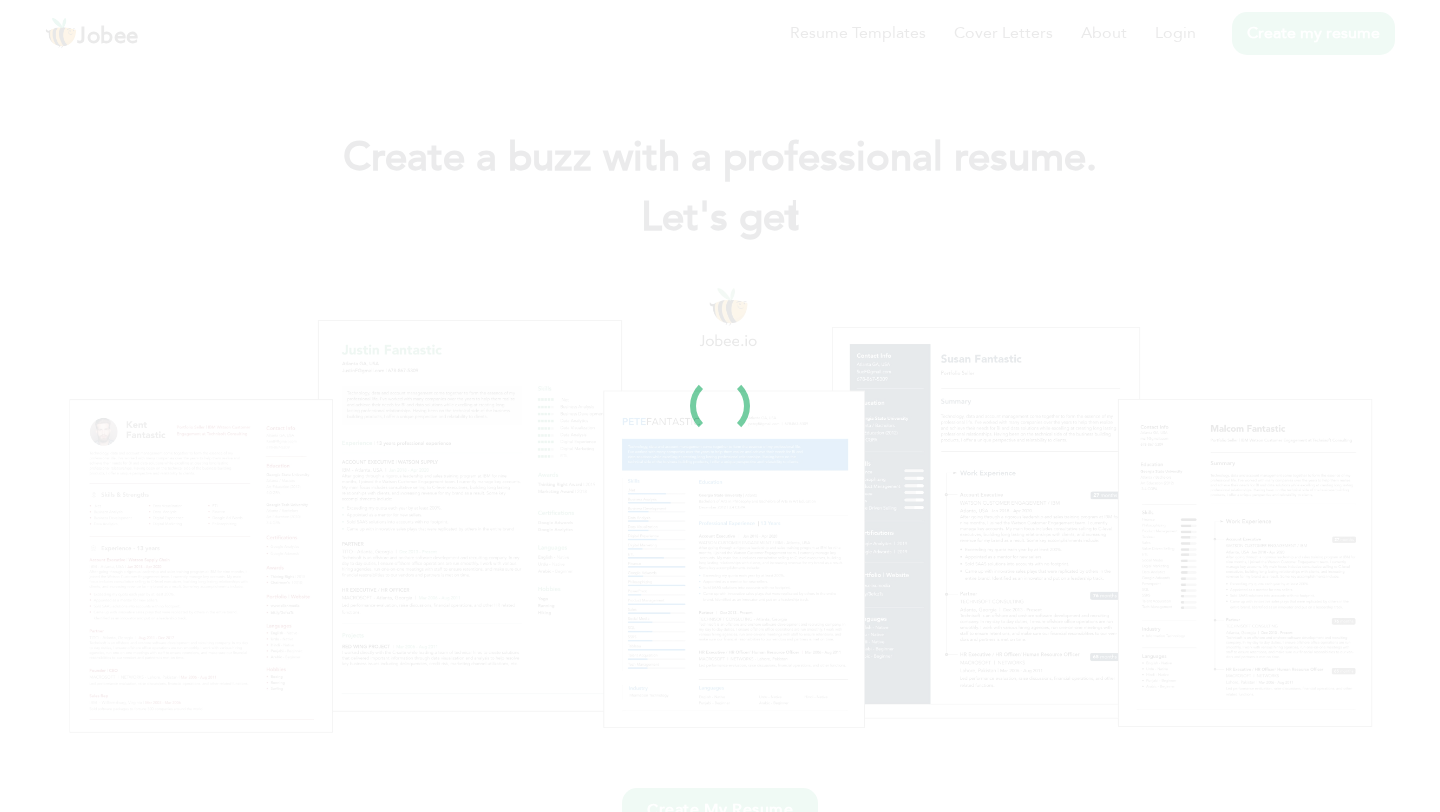 scroll, scrollTop: 0, scrollLeft: 0, axis: both 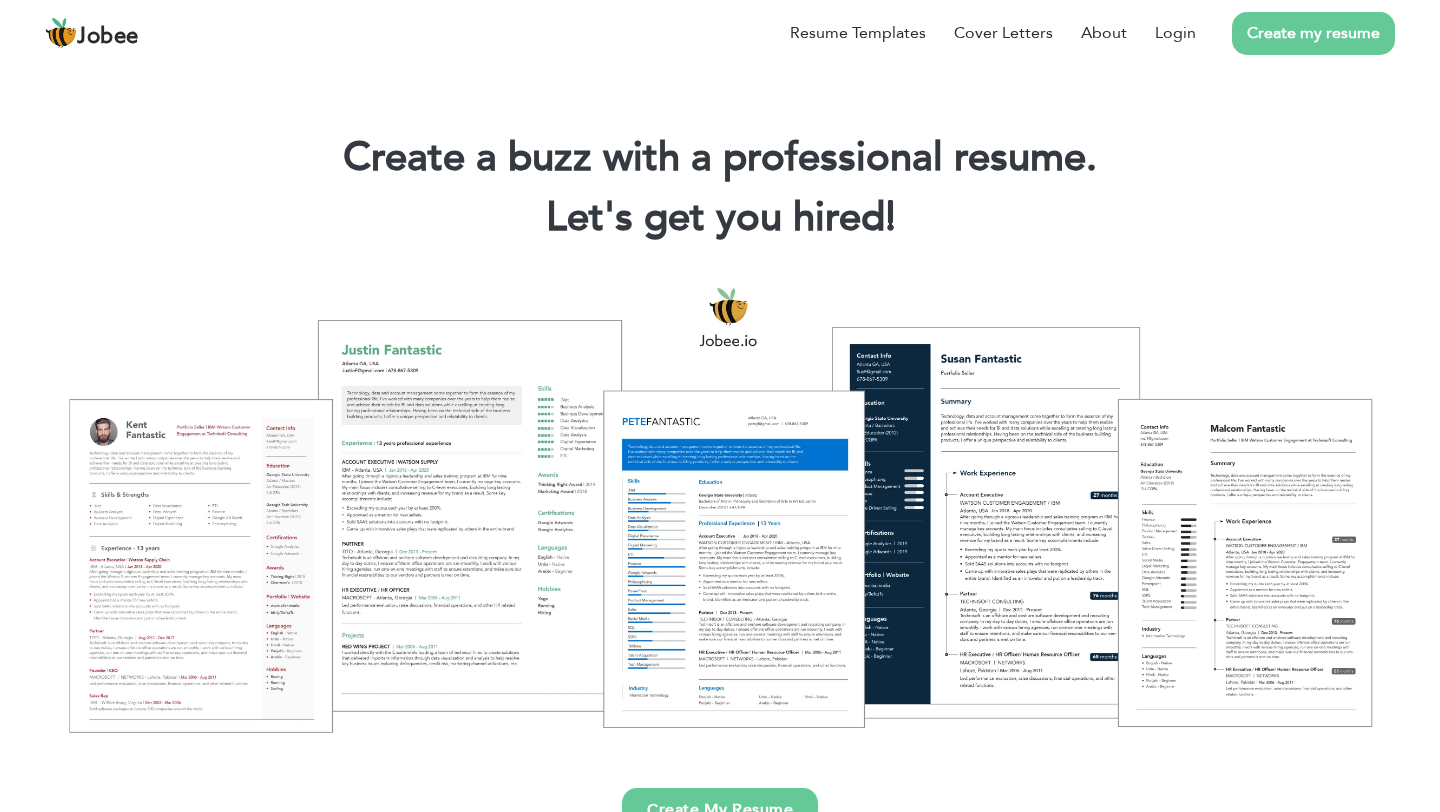 click on "Create my resume" at bounding box center [1313, 33] 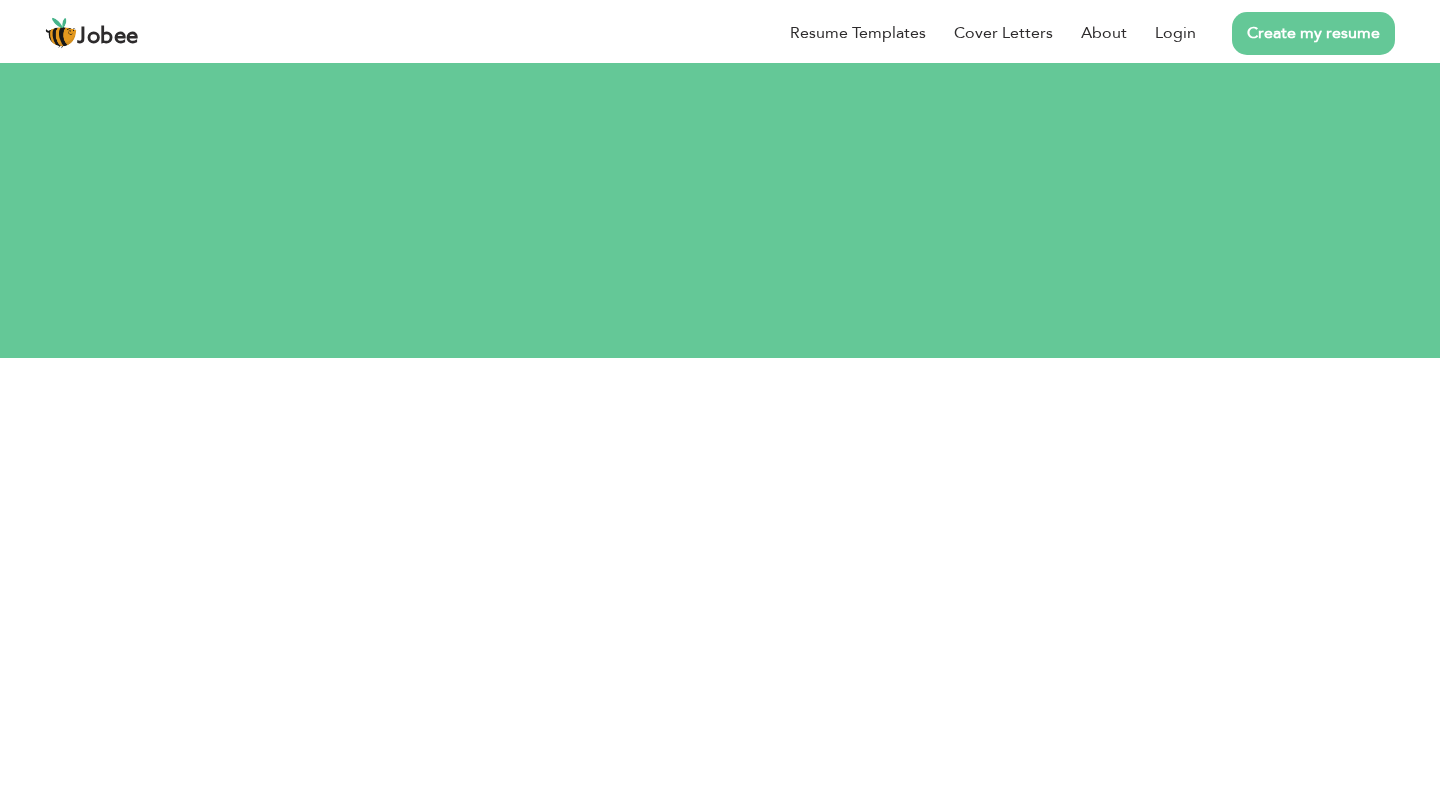 scroll, scrollTop: 0, scrollLeft: 0, axis: both 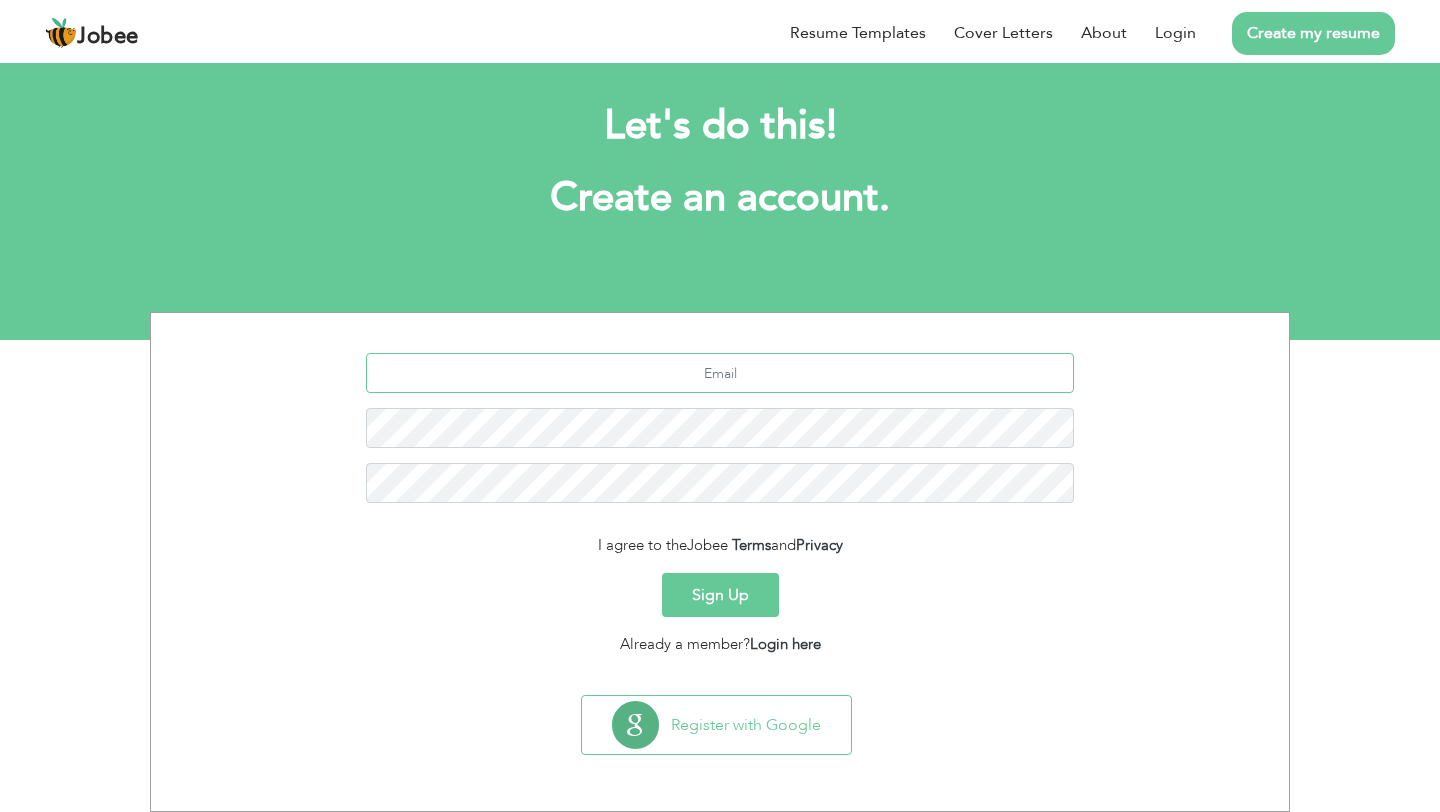 click at bounding box center (720, 373) 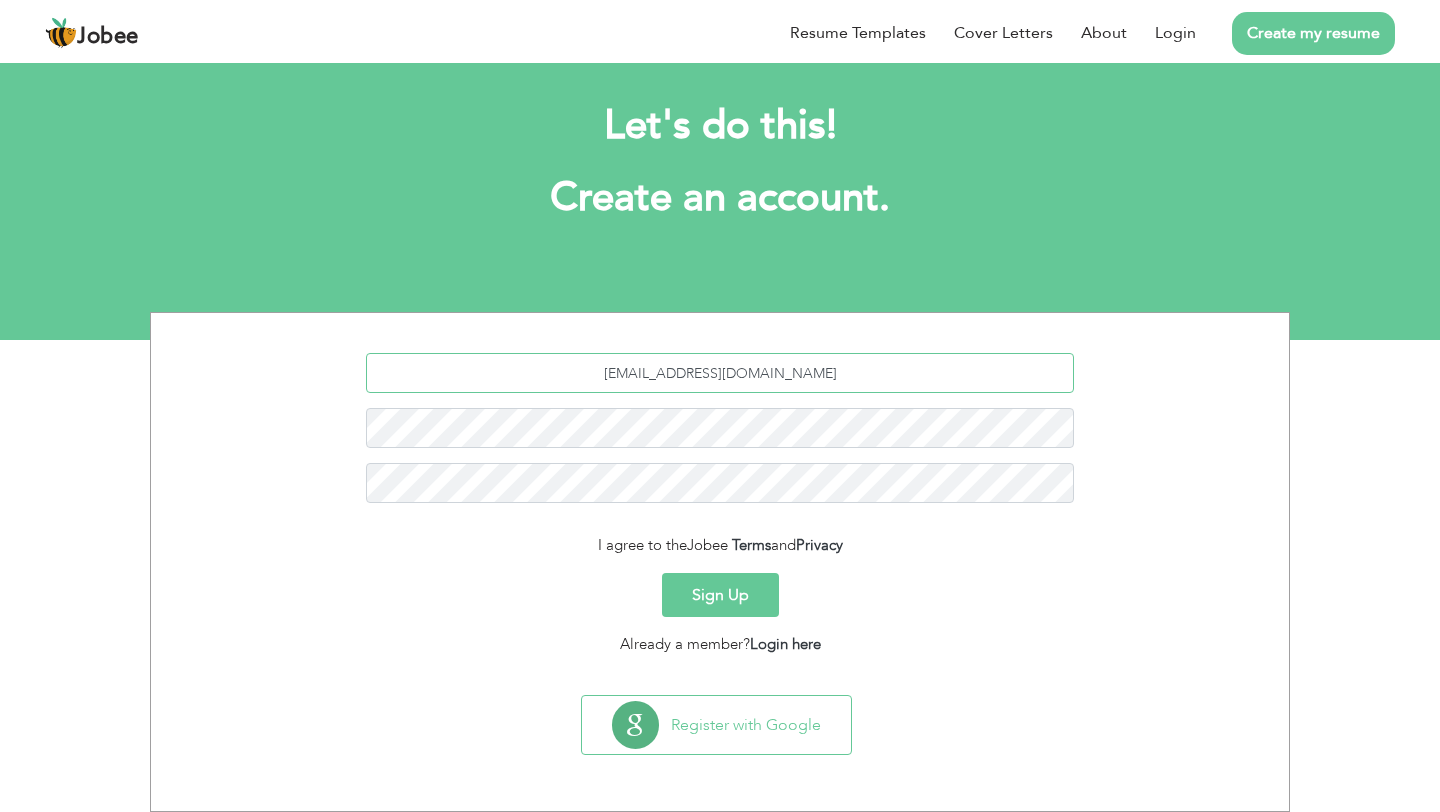 click on "[EMAIL_ADDRESS][DOMAIN_NAME]" at bounding box center (720, 373) 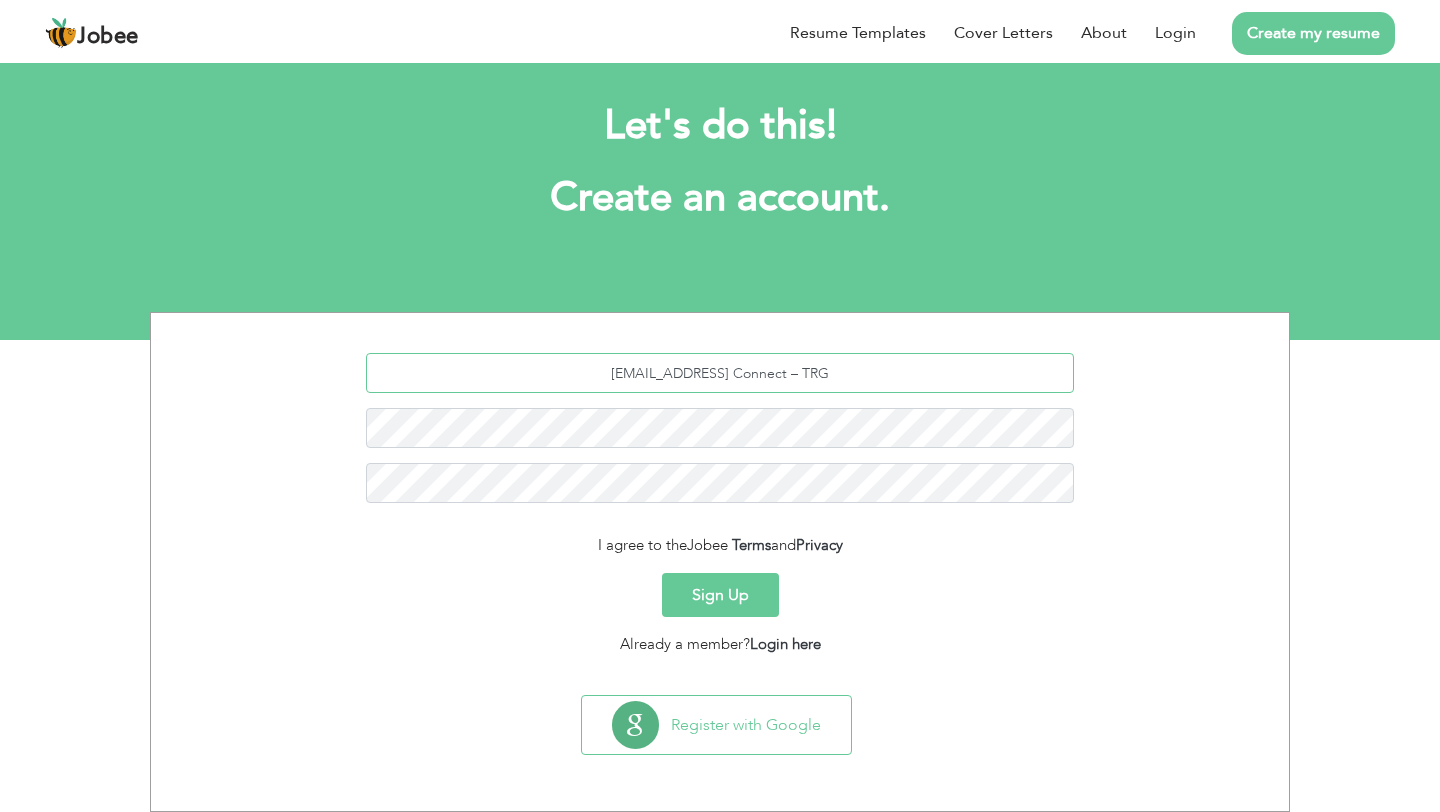 drag, startPoint x: 734, startPoint y: 377, endPoint x: 955, endPoint y: 387, distance: 221.22614 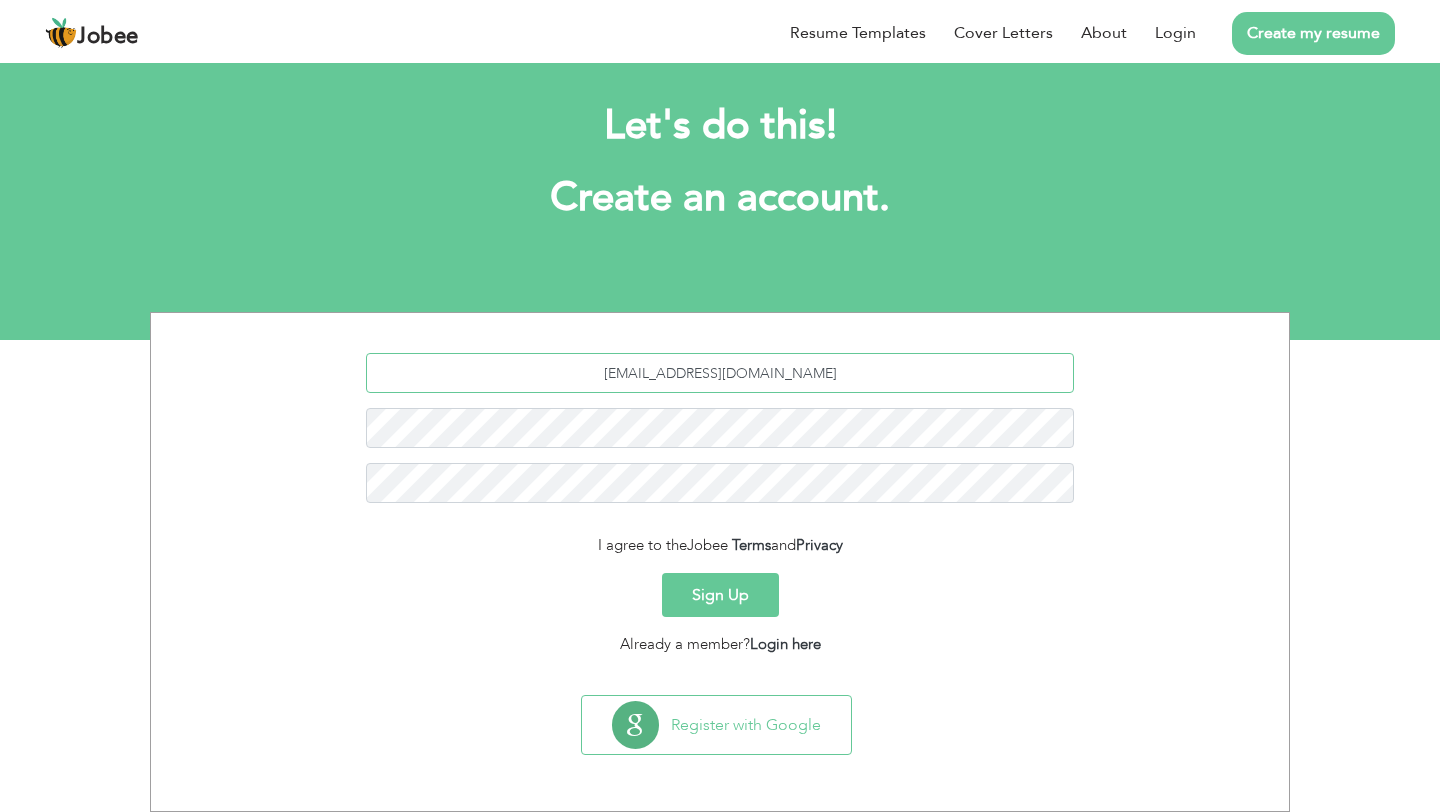 click on "malikmishi7@gmail.com" at bounding box center (720, 373) 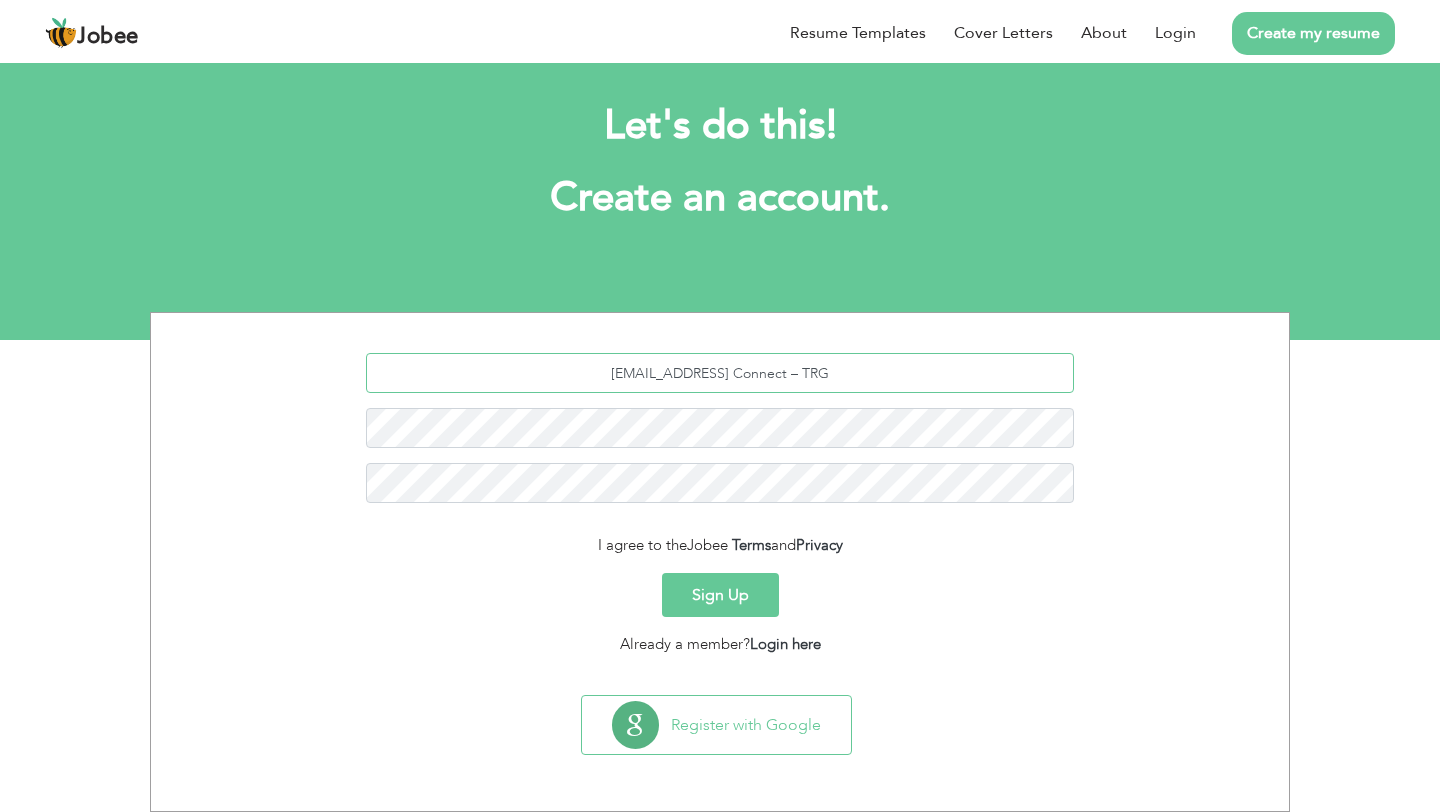 click on "malikmishi7@gmail.comIBEX Connect – TRG" at bounding box center (720, 435) 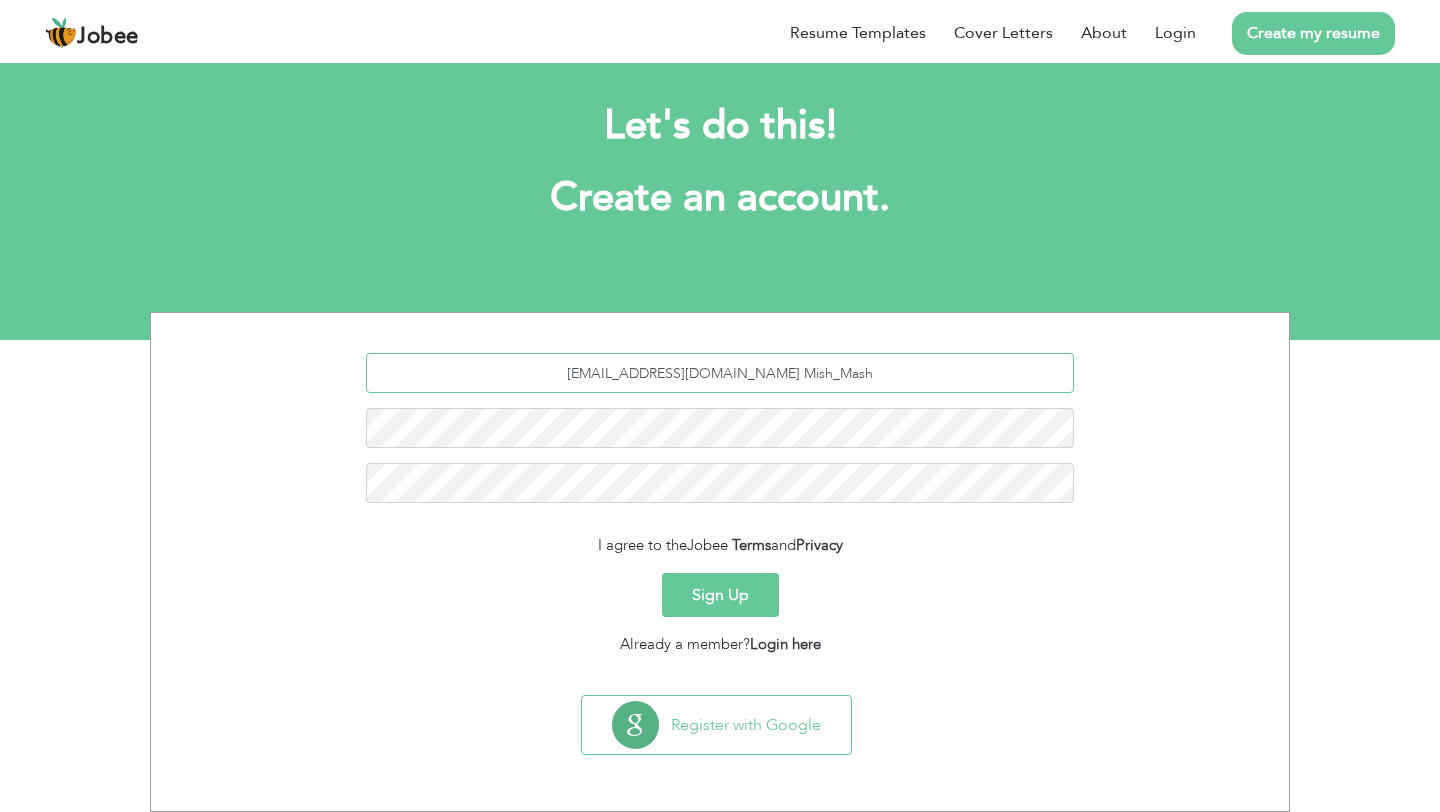 drag, startPoint x: 762, startPoint y: 378, endPoint x: 859, endPoint y: 378, distance: 97 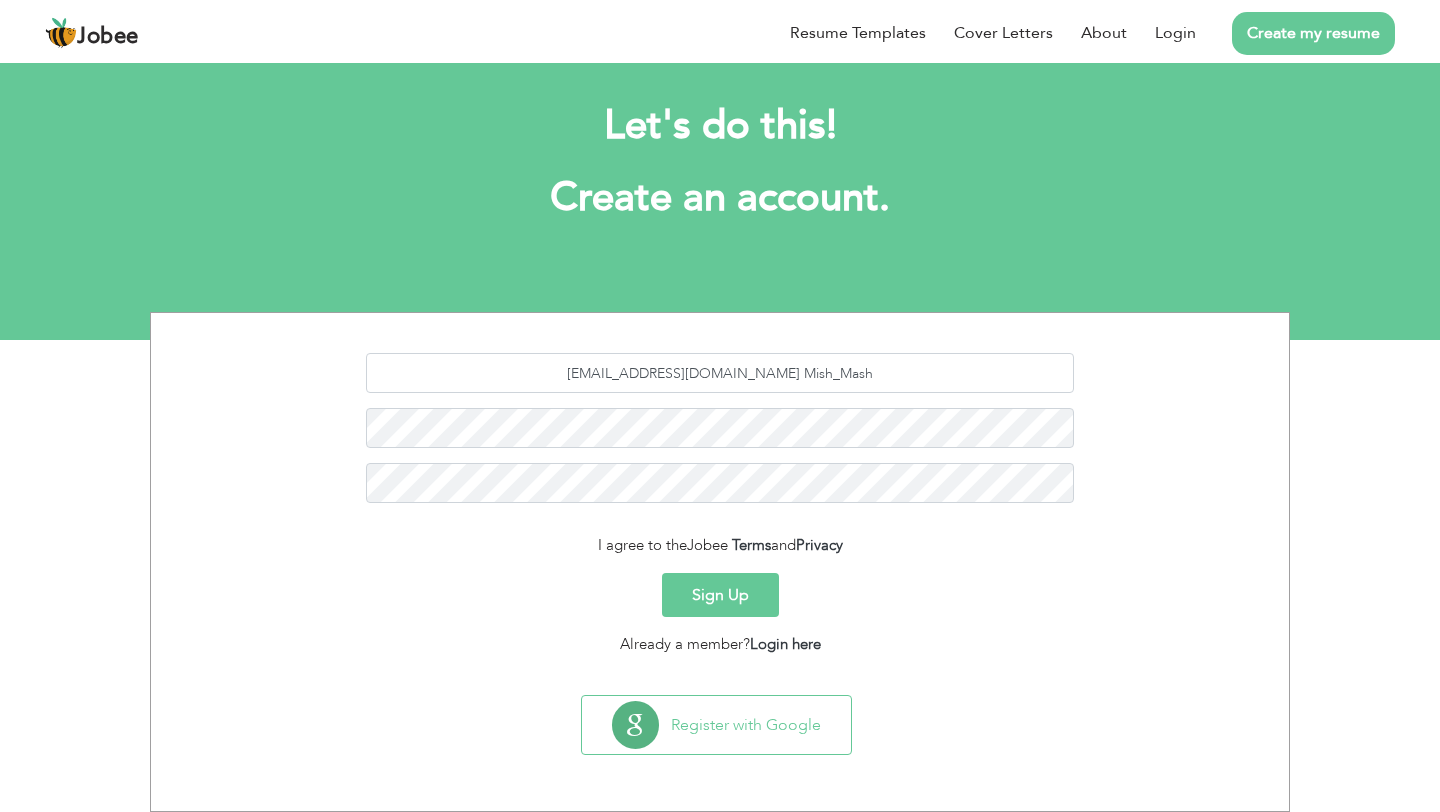 click on "Sign Up" at bounding box center [720, 595] 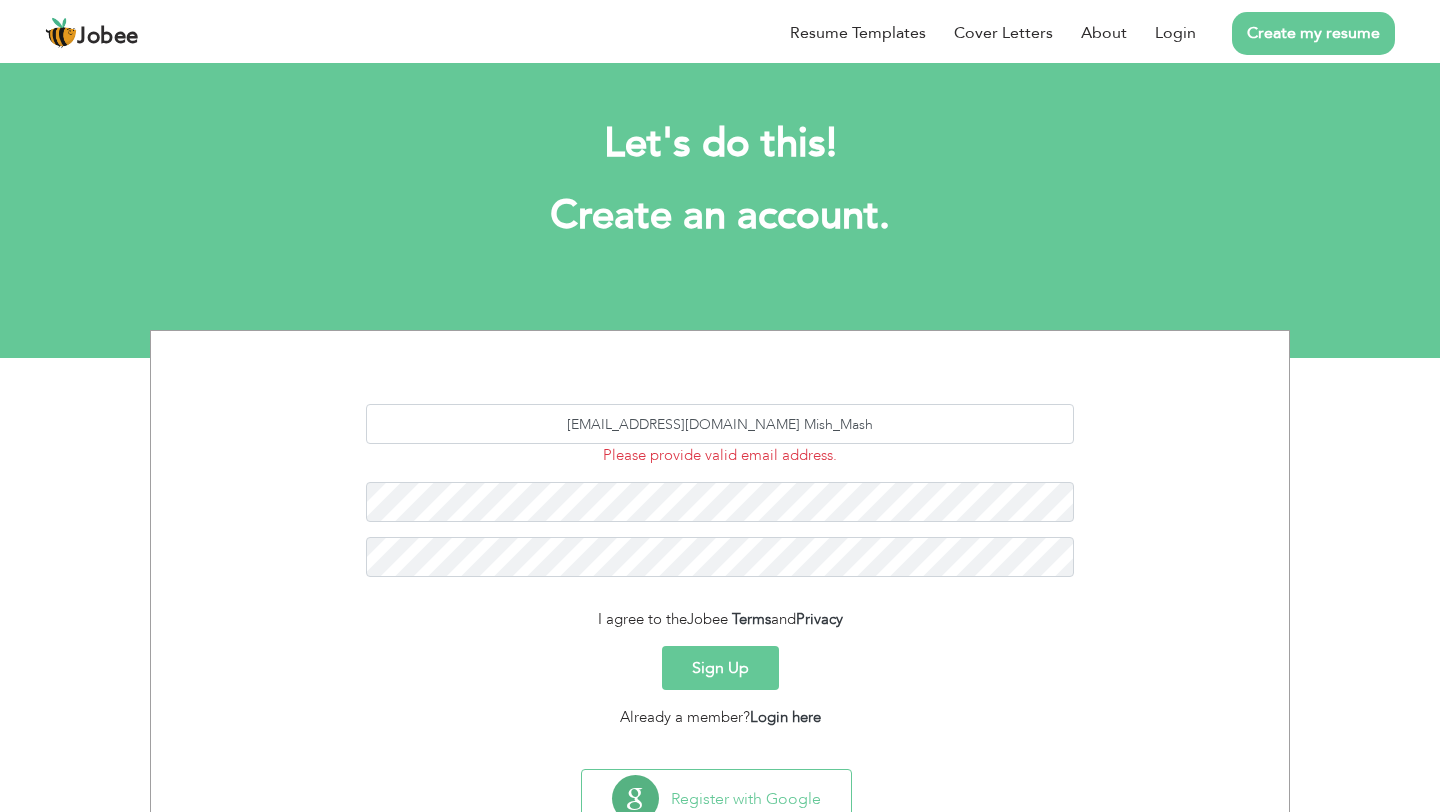 scroll, scrollTop: 0, scrollLeft: 0, axis: both 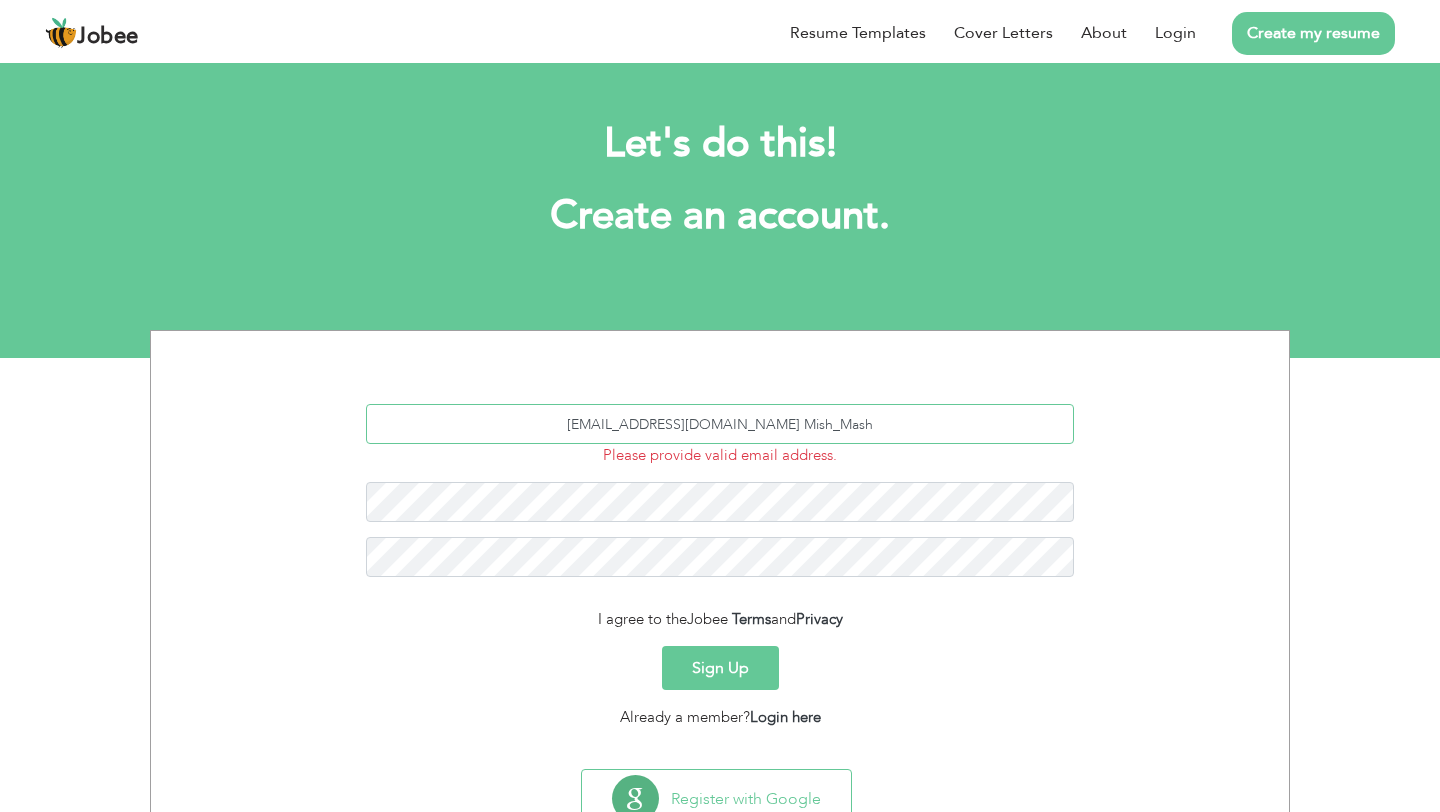 drag, startPoint x: 764, startPoint y: 427, endPoint x: 878, endPoint y: 430, distance: 114.03947 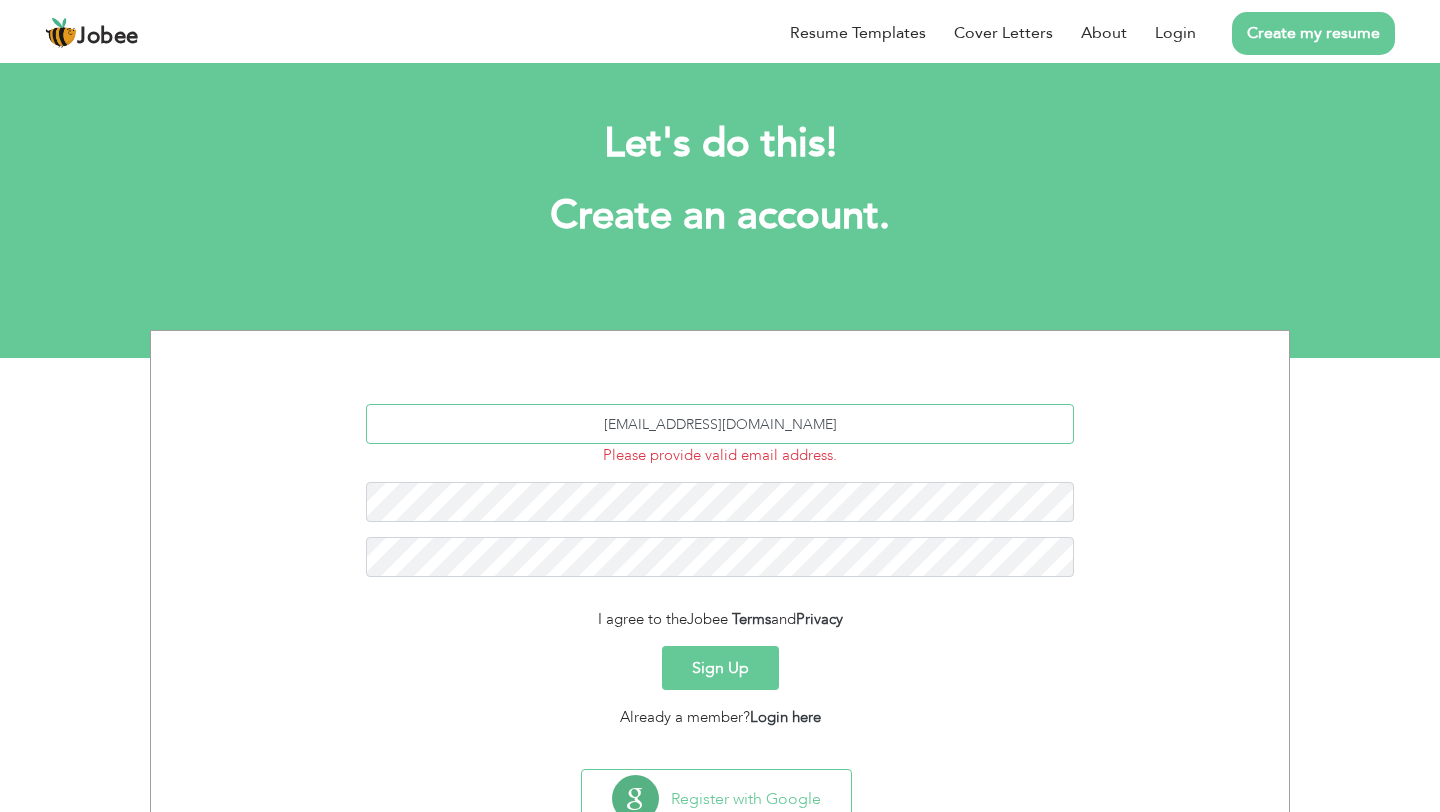 type on "[EMAIL_ADDRESS][DOMAIN_NAME]" 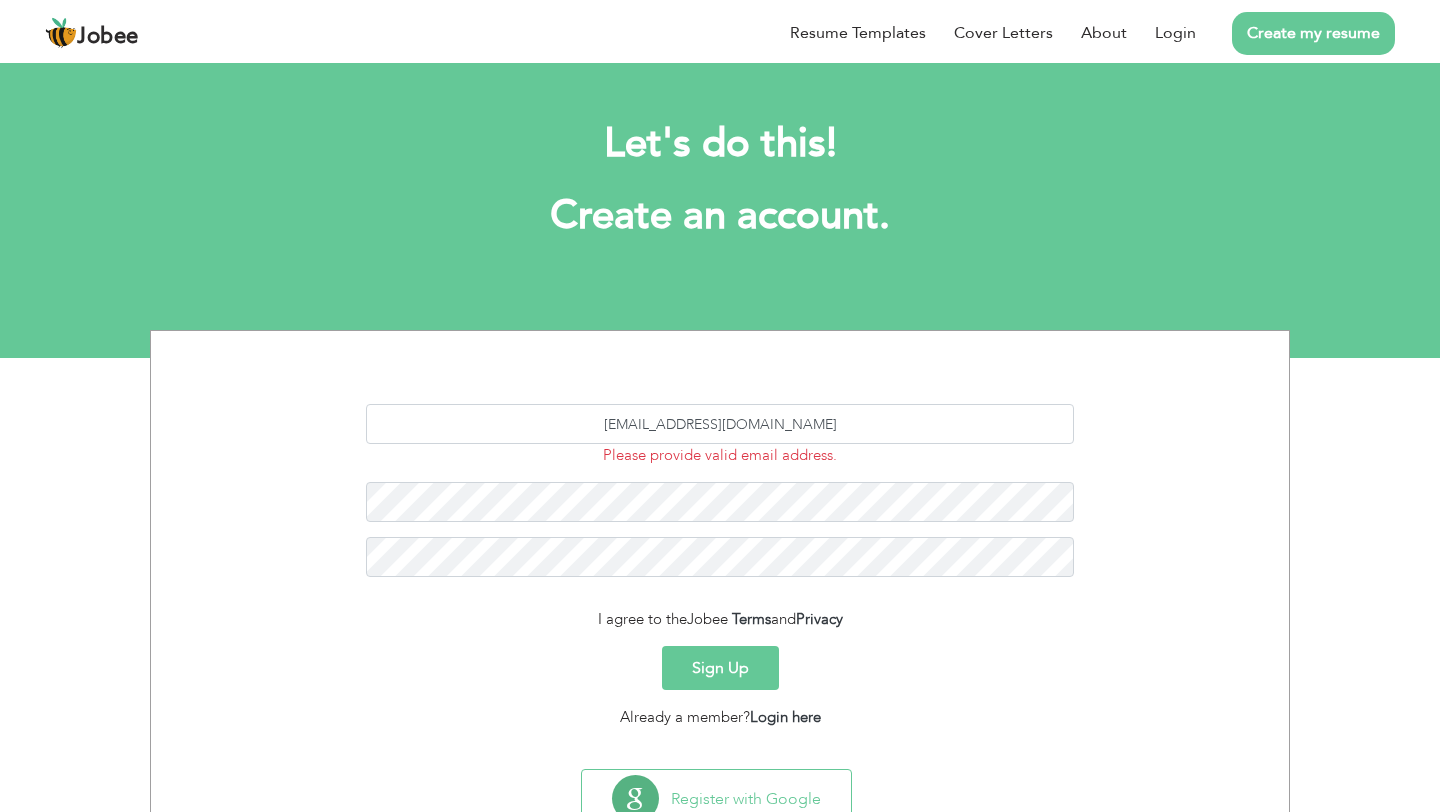 click on "Sign Up" at bounding box center [720, 668] 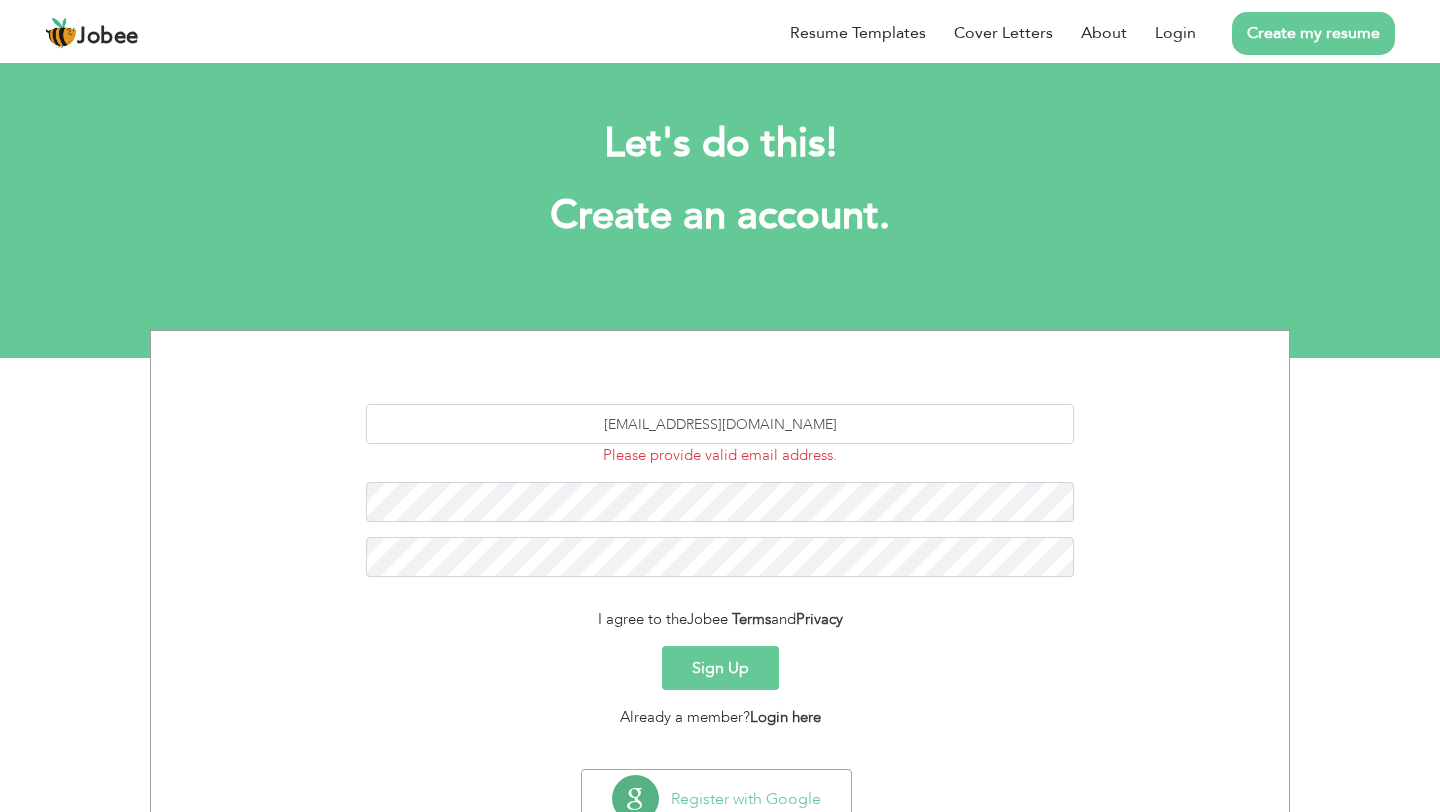 scroll, scrollTop: 0, scrollLeft: 0, axis: both 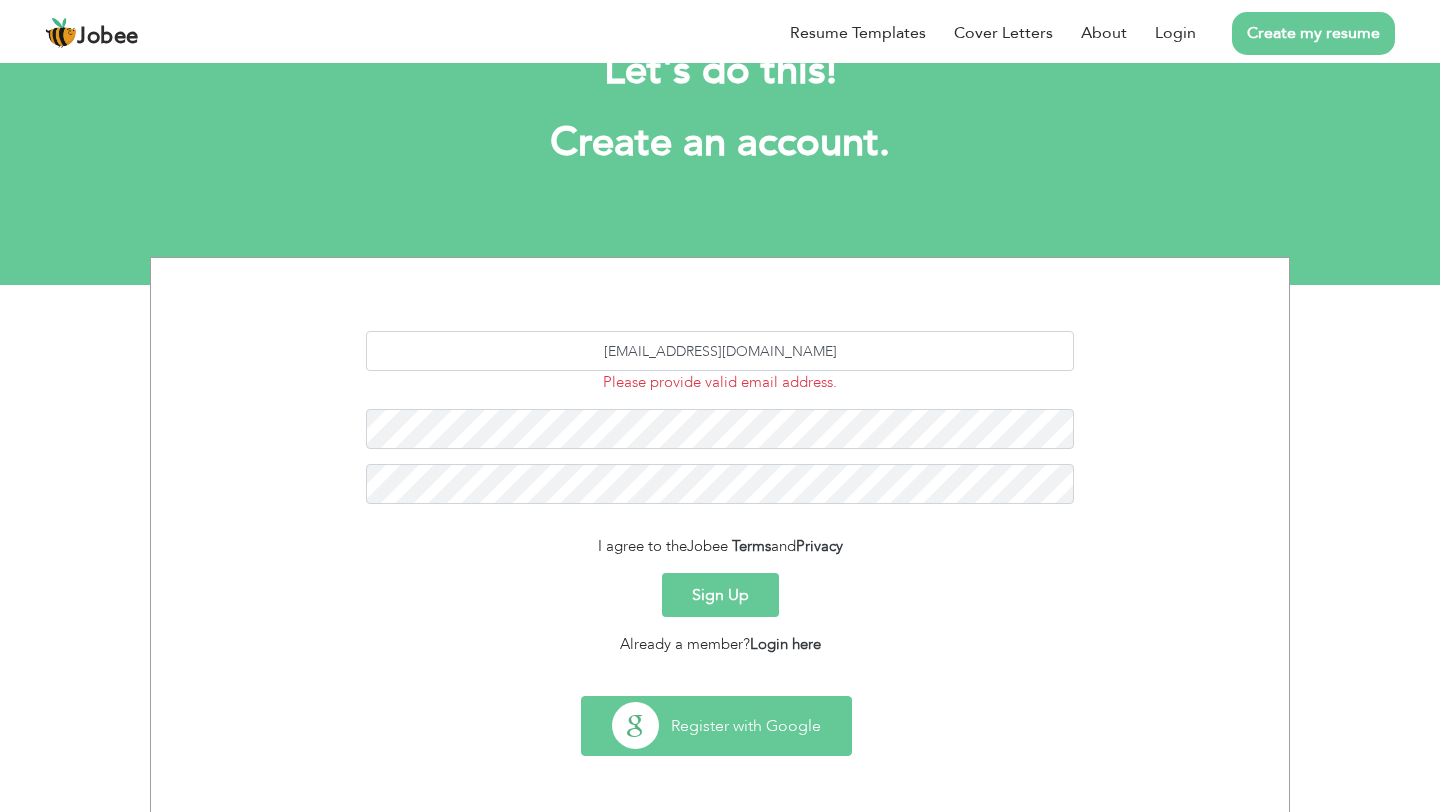 click on "Register with Google" at bounding box center (716, 726) 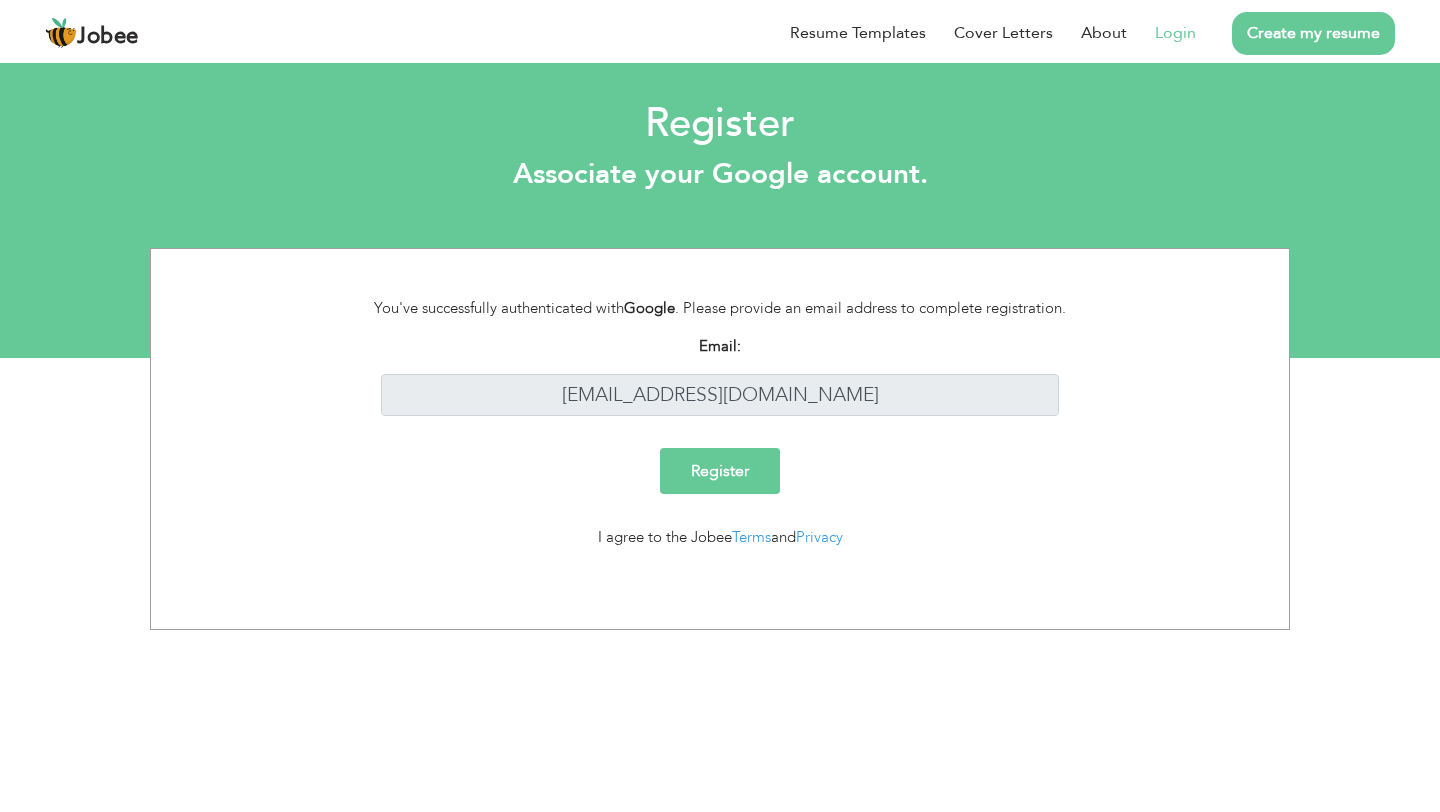 scroll, scrollTop: 0, scrollLeft: 0, axis: both 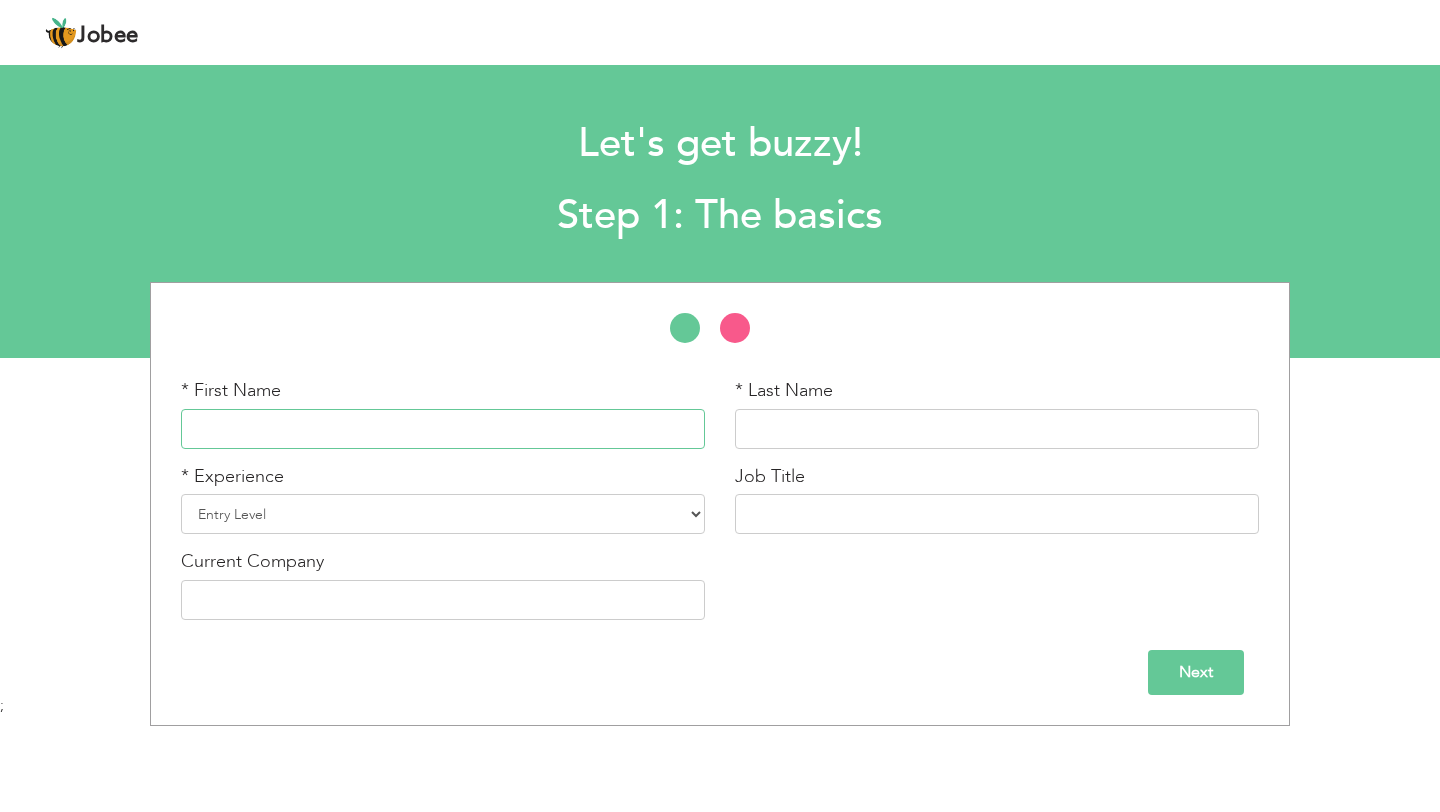 click at bounding box center [443, 429] 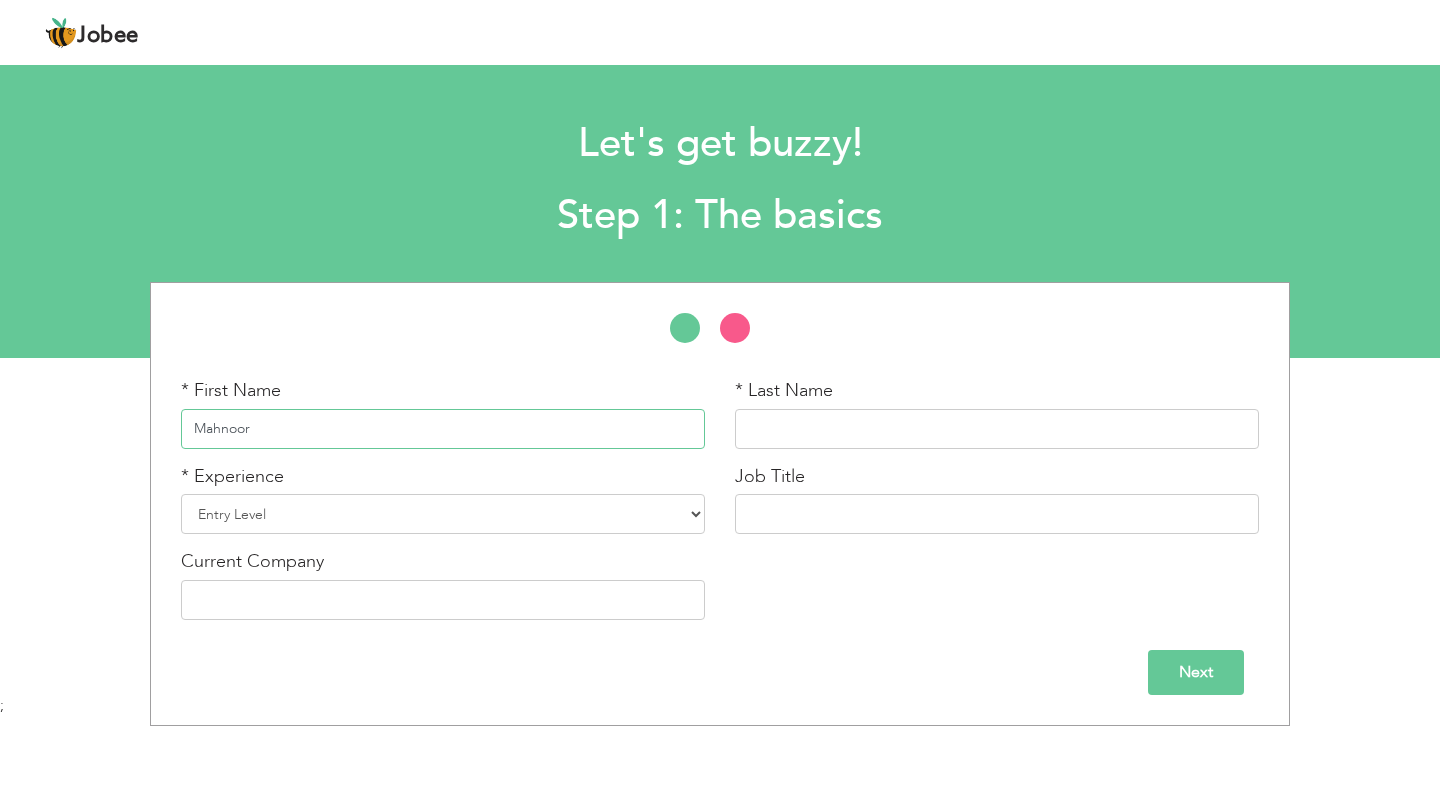 type on "Mahnoor" 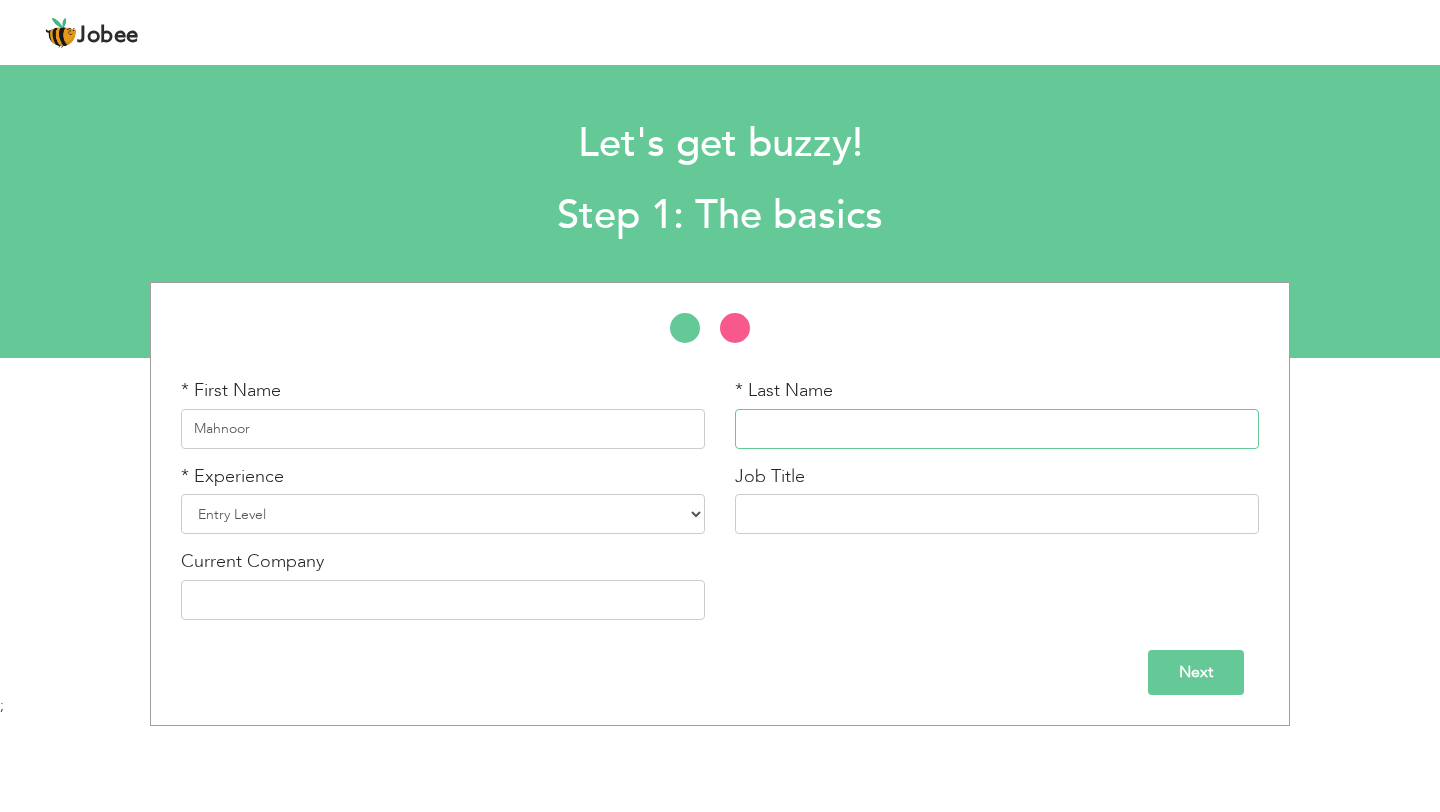 click at bounding box center (997, 429) 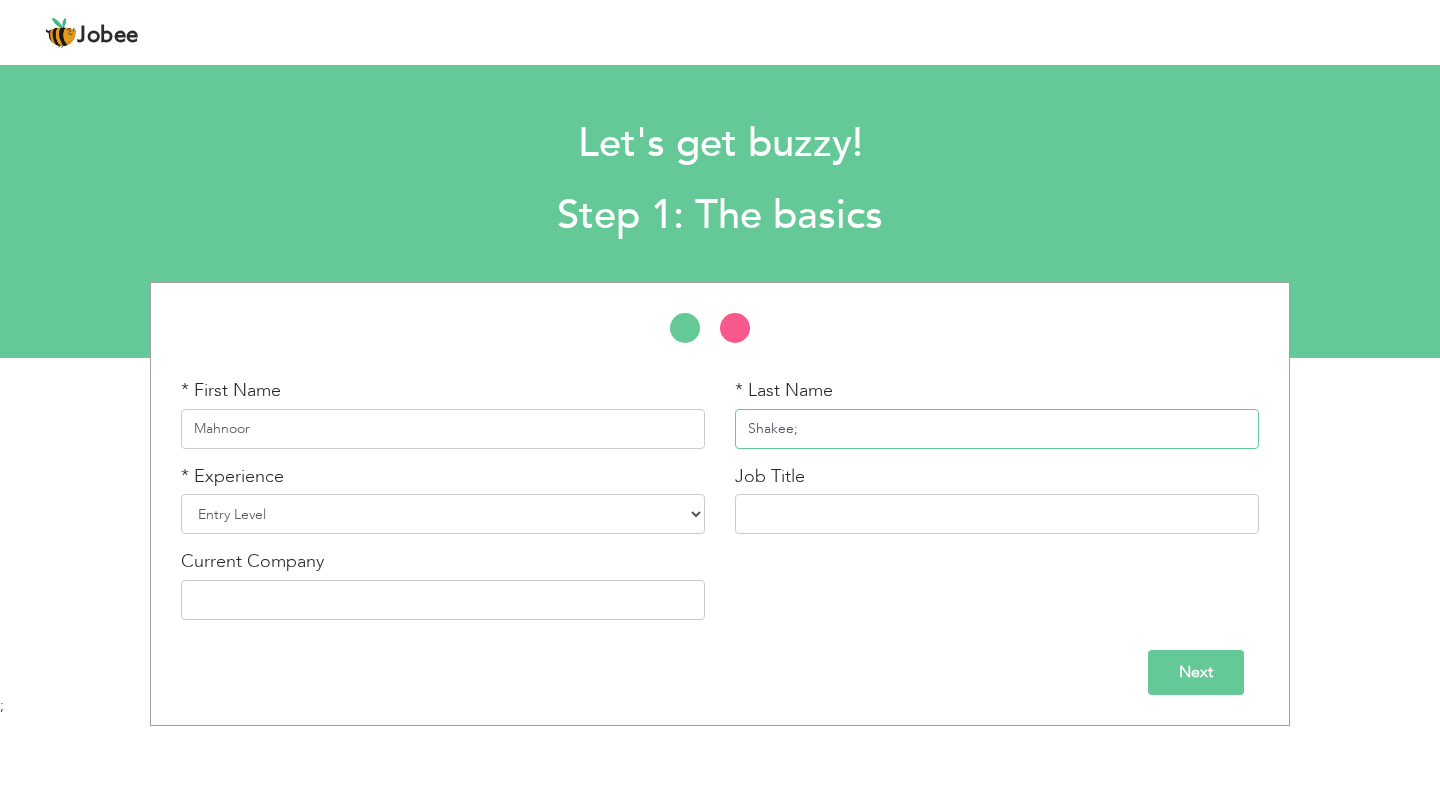 type on "Shakee;" 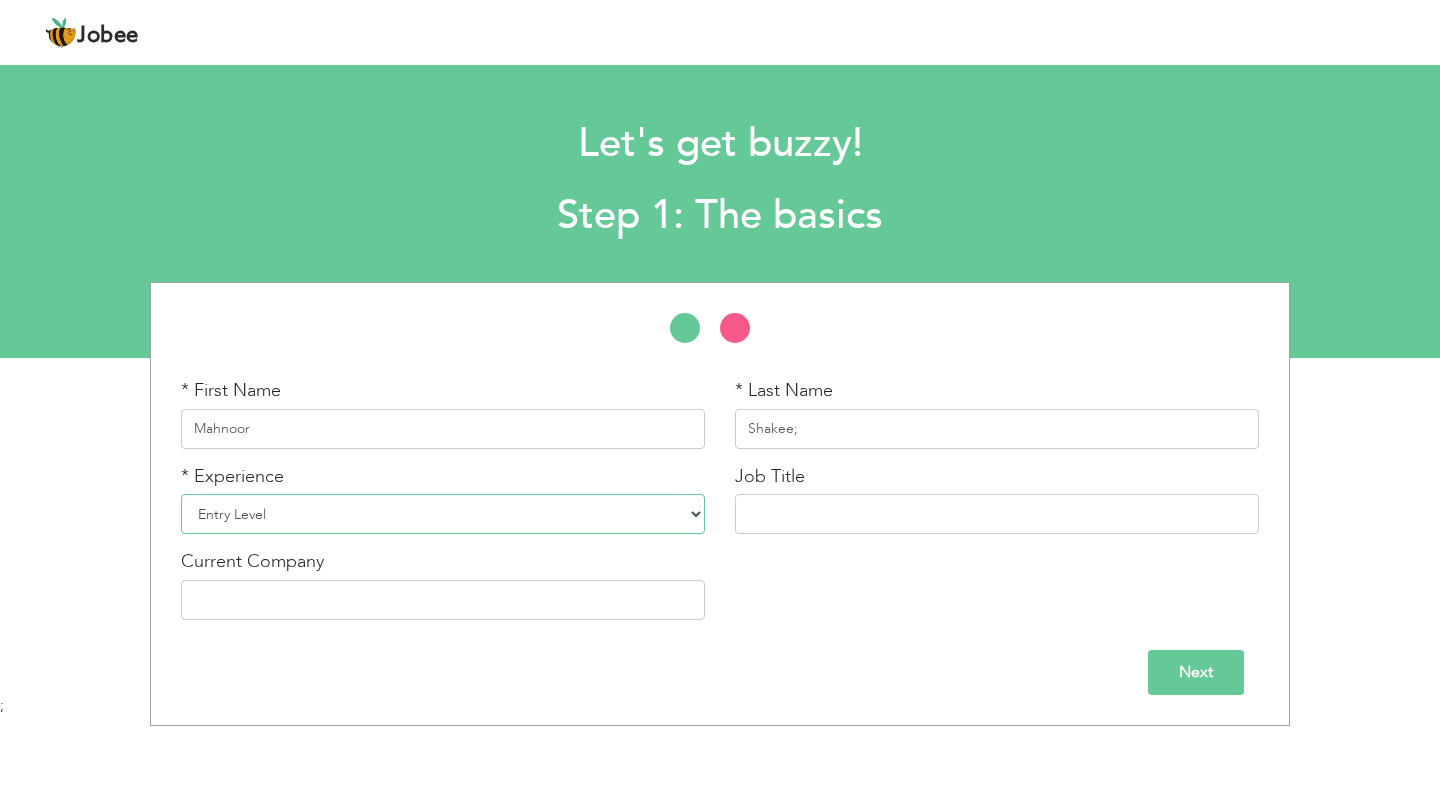 click on "Entry Level
Less than 1 Year
1 Year
2 Years
3 Years
4 Years
5 Years
6 Years
7 Years
8 Years
9 Years
10 Years
11 Years
12 Years
13 Years
14 Years
15 Years
16 Years
17 Years
18 Years
19 Years
20 Years
21 Years
22 Years
23 Years
24 Years
25 Years
26 Years
27 Years
28 Years
29 Years
30 Years
31 Years
32 Years
33 Years
34 Years
35 Years
More than 35 Years" at bounding box center [443, 514] 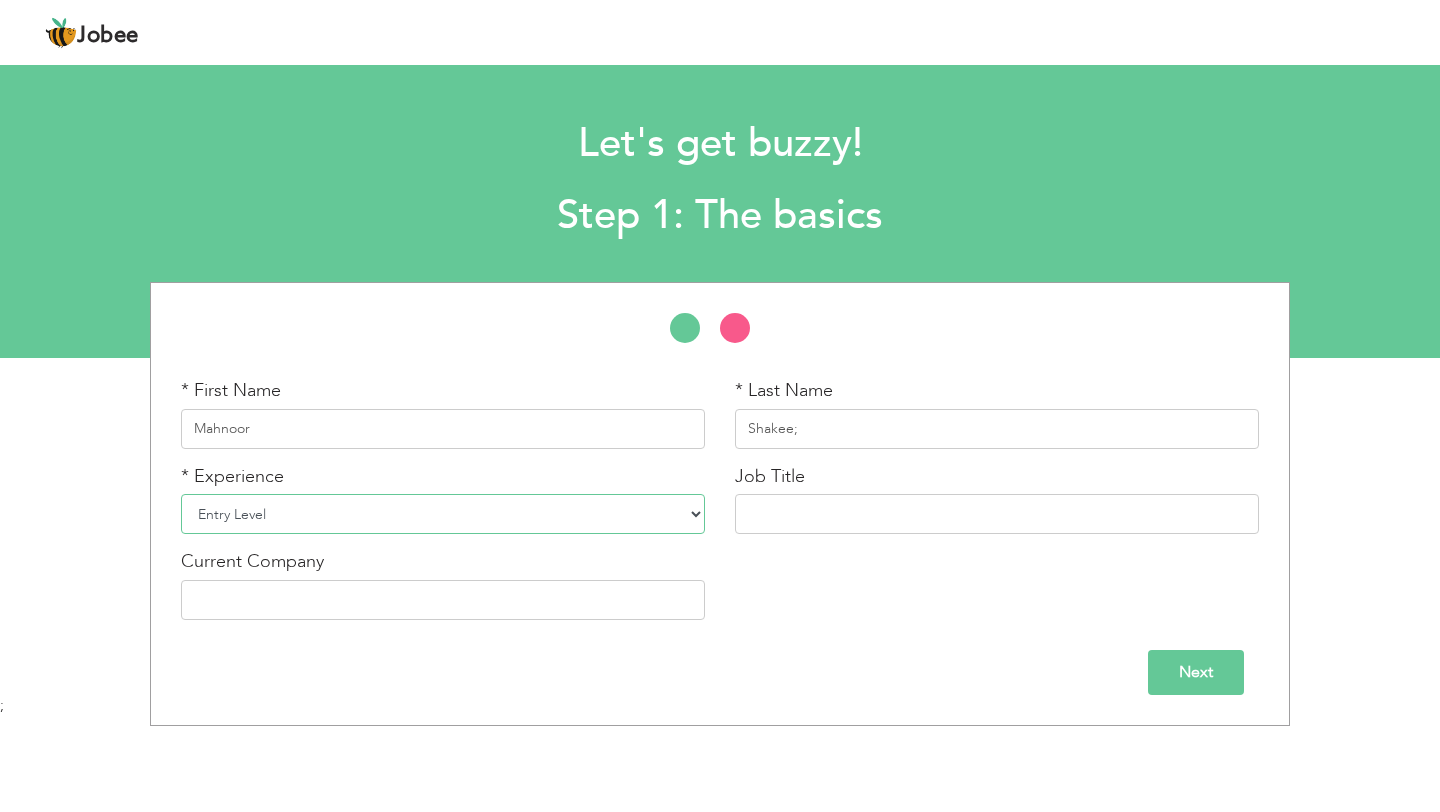 select on "4" 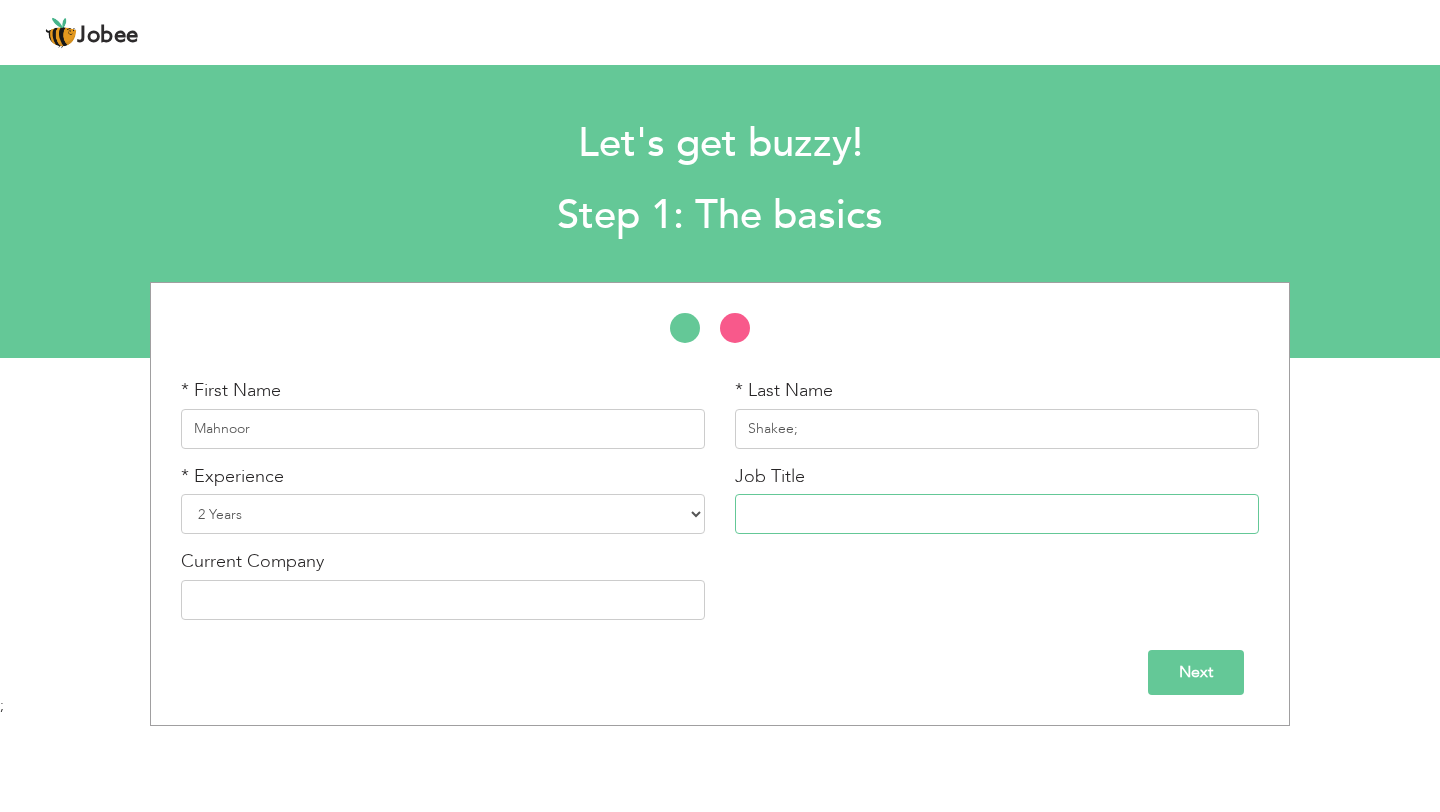 click at bounding box center [997, 514] 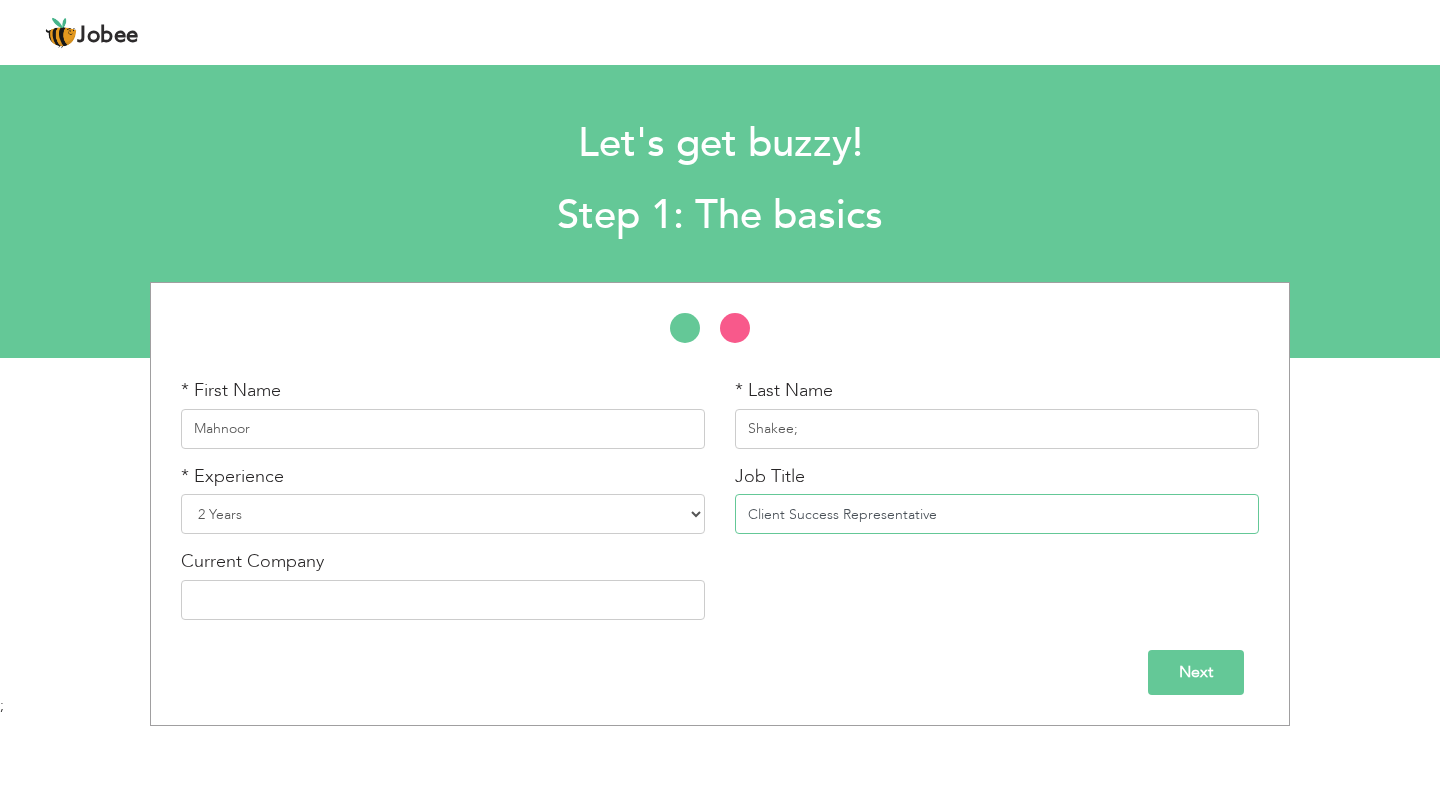 type on "Client Success Representative" 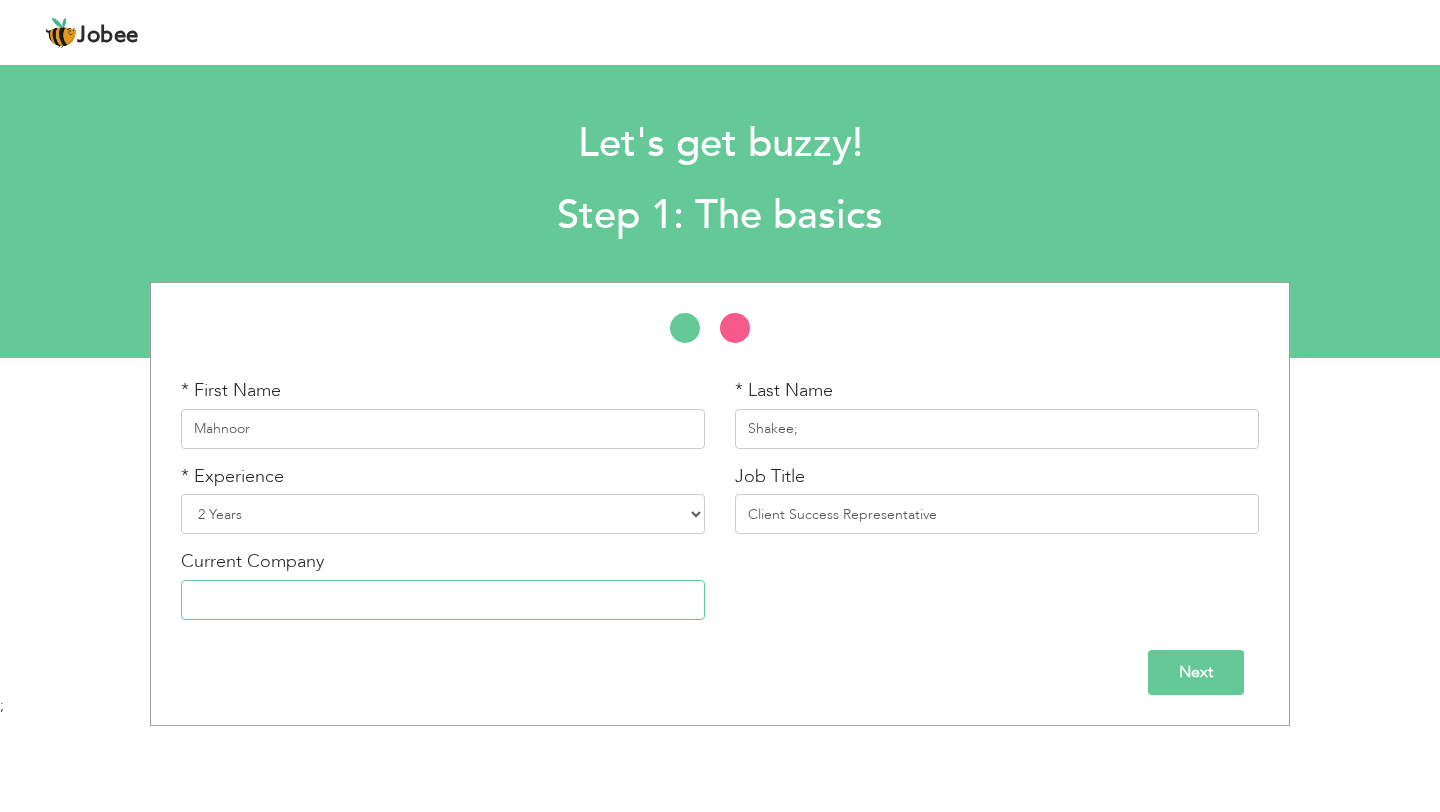 click at bounding box center (443, 600) 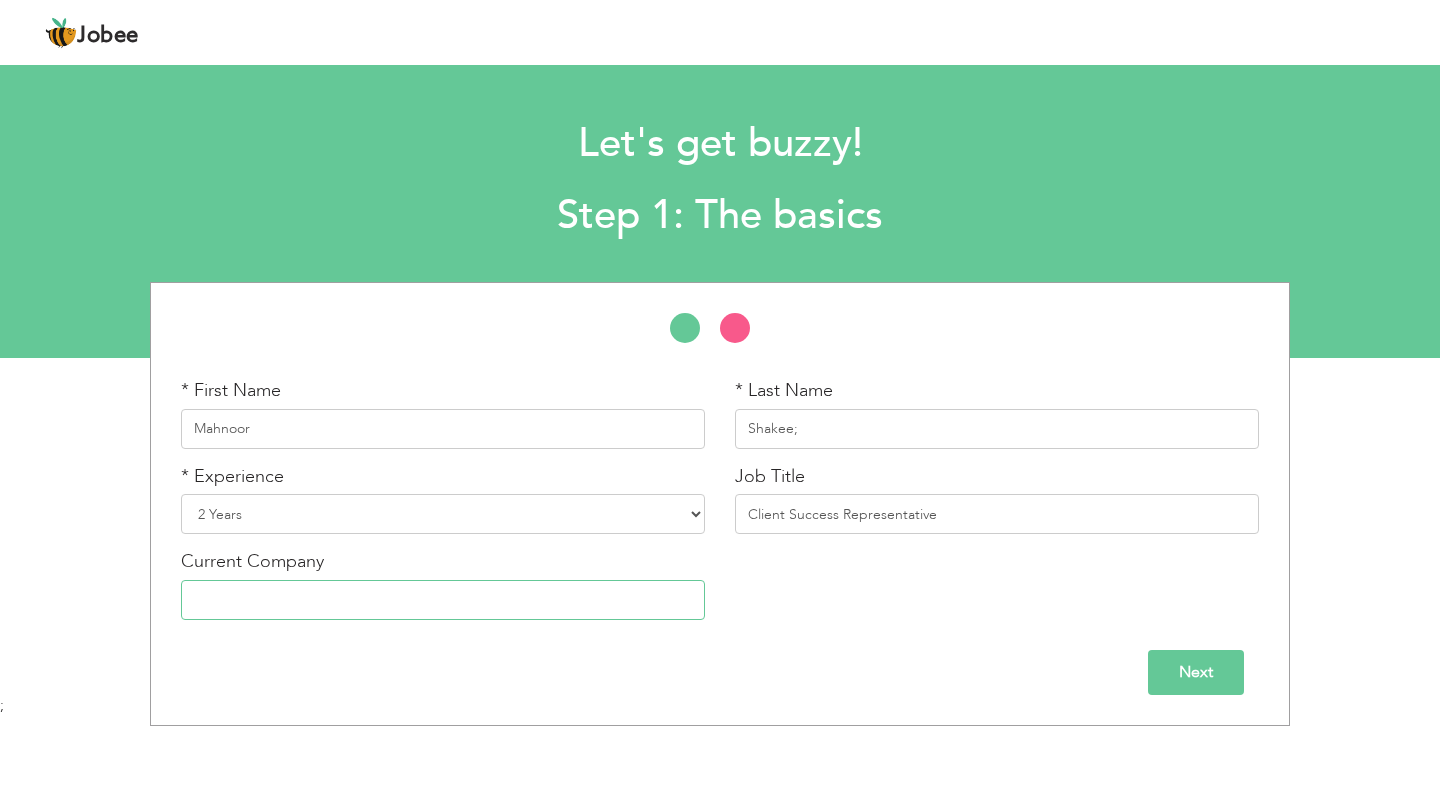 click at bounding box center [443, 600] 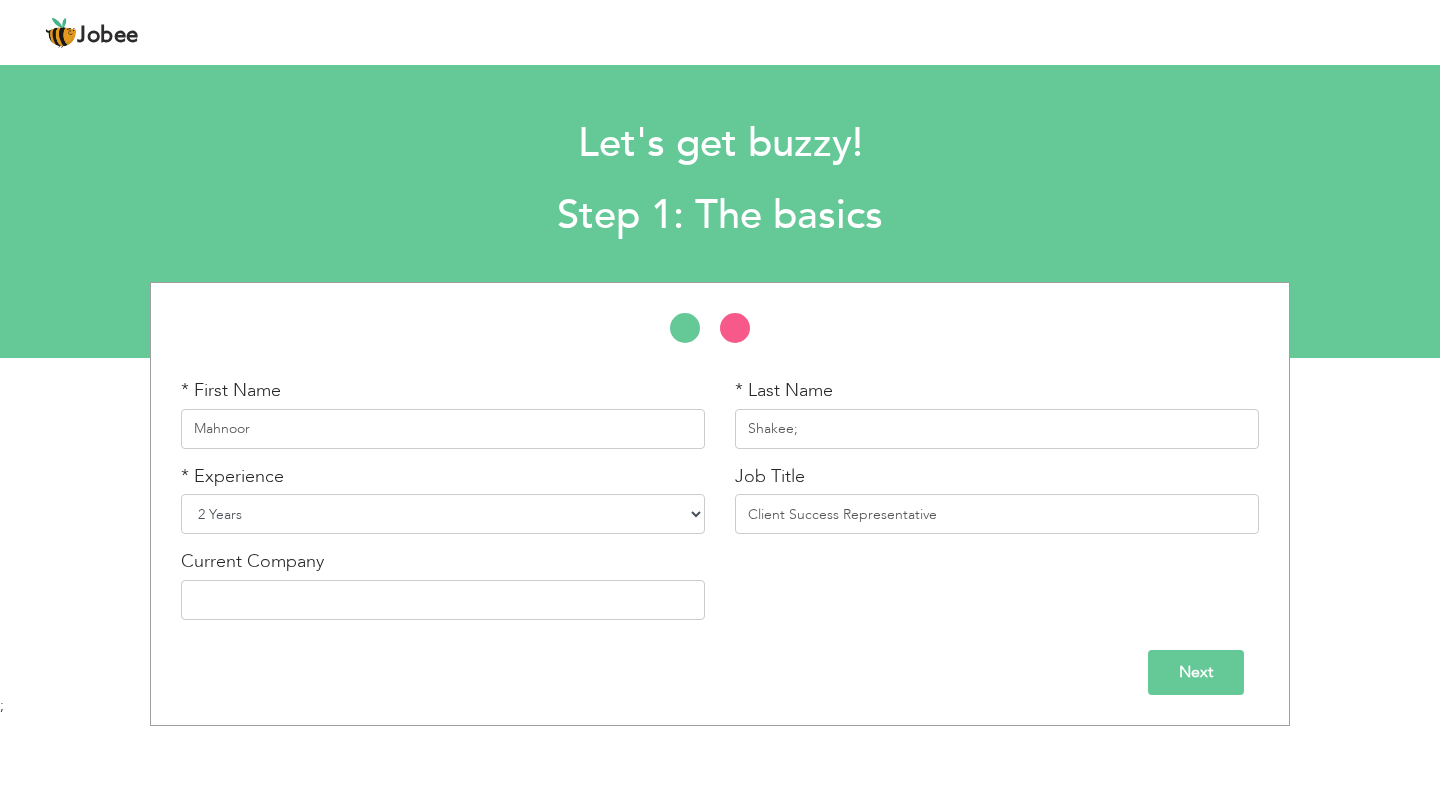 click on "Entry Level
Less than 1 Year
1 Year
2 Years
3 Years
4 Years
5 Years
6 Years
7 Years
8 Years
9 Years
10 Years
11 Years
12 Years
13 Years
14 Years
15 Years
16 Years
17 Years
18 Years
19 Years
20 Years
21 Years
22 Years
23 Years
24 Years
25 Years
26 Years
27 Years
28 Years
29 Years
30 Years
31 Years
32 Years
33 Years
34 Years
35 Years
More than 35 Years" at bounding box center [443, 514] 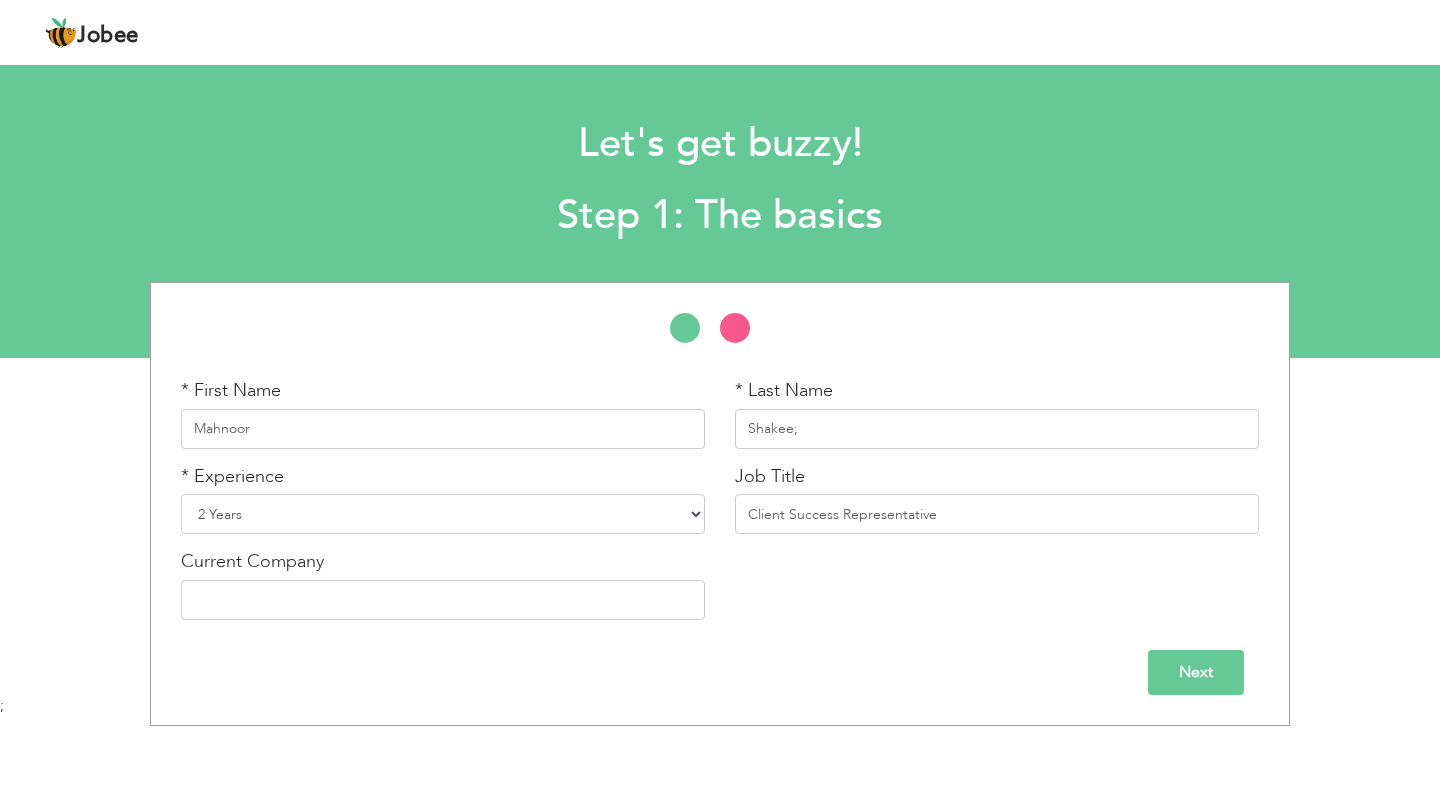 click on "Entry Level
Less than 1 Year
1 Year
2 Years
3 Years
4 Years
5 Years
6 Years
7 Years
8 Years
9 Years
10 Years
11 Years
12 Years
13 Years
14 Years
15 Years
16 Years
17 Years
18 Years
19 Years
20 Years
21 Years
22 Years
23 Years
24 Years
25 Years
26 Years
27 Years
28 Years
29 Years
30 Years
31 Years
32 Years
33 Years
34 Years
35 Years
More than 35 Years" at bounding box center (443, 514) 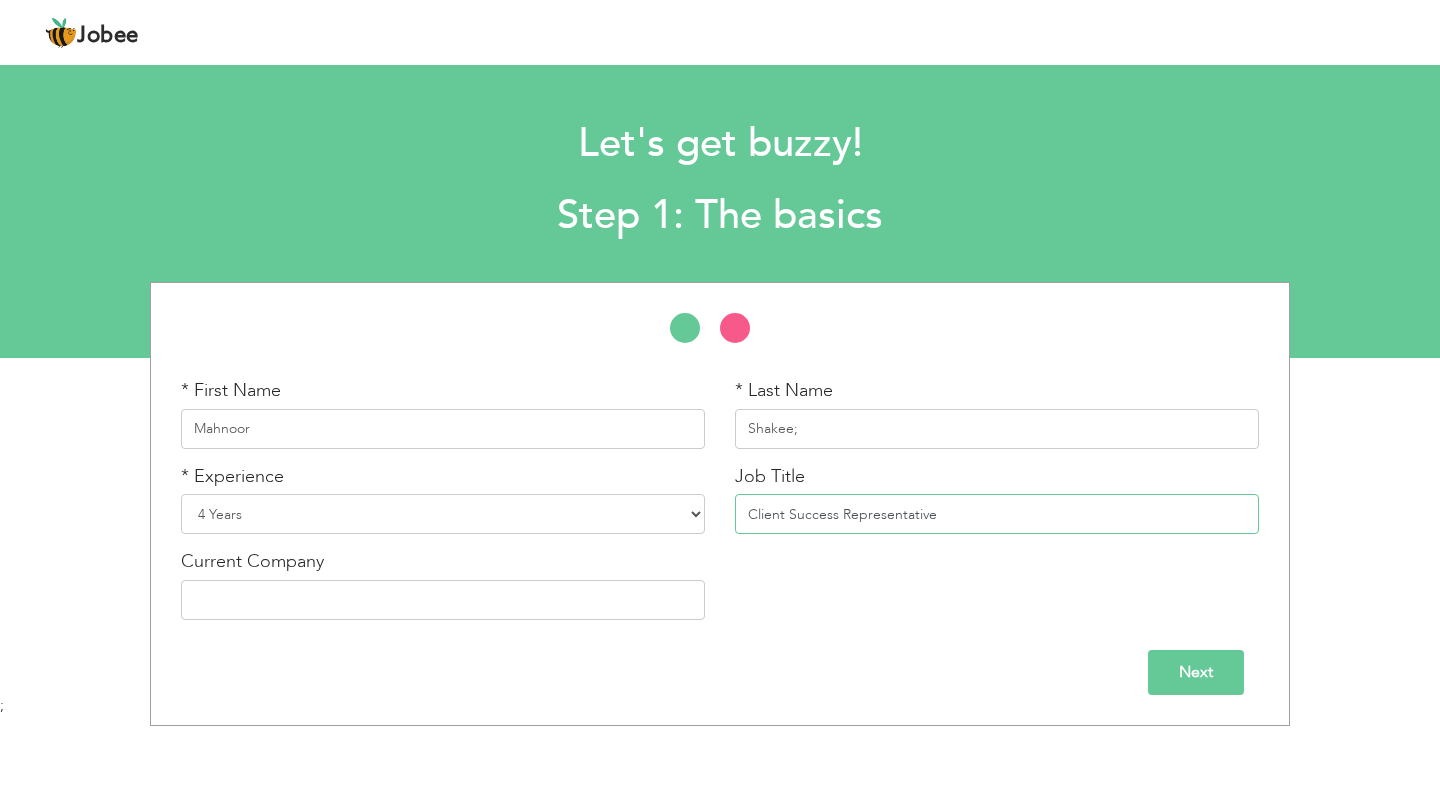 click on "Client Success Representative" at bounding box center (997, 514) 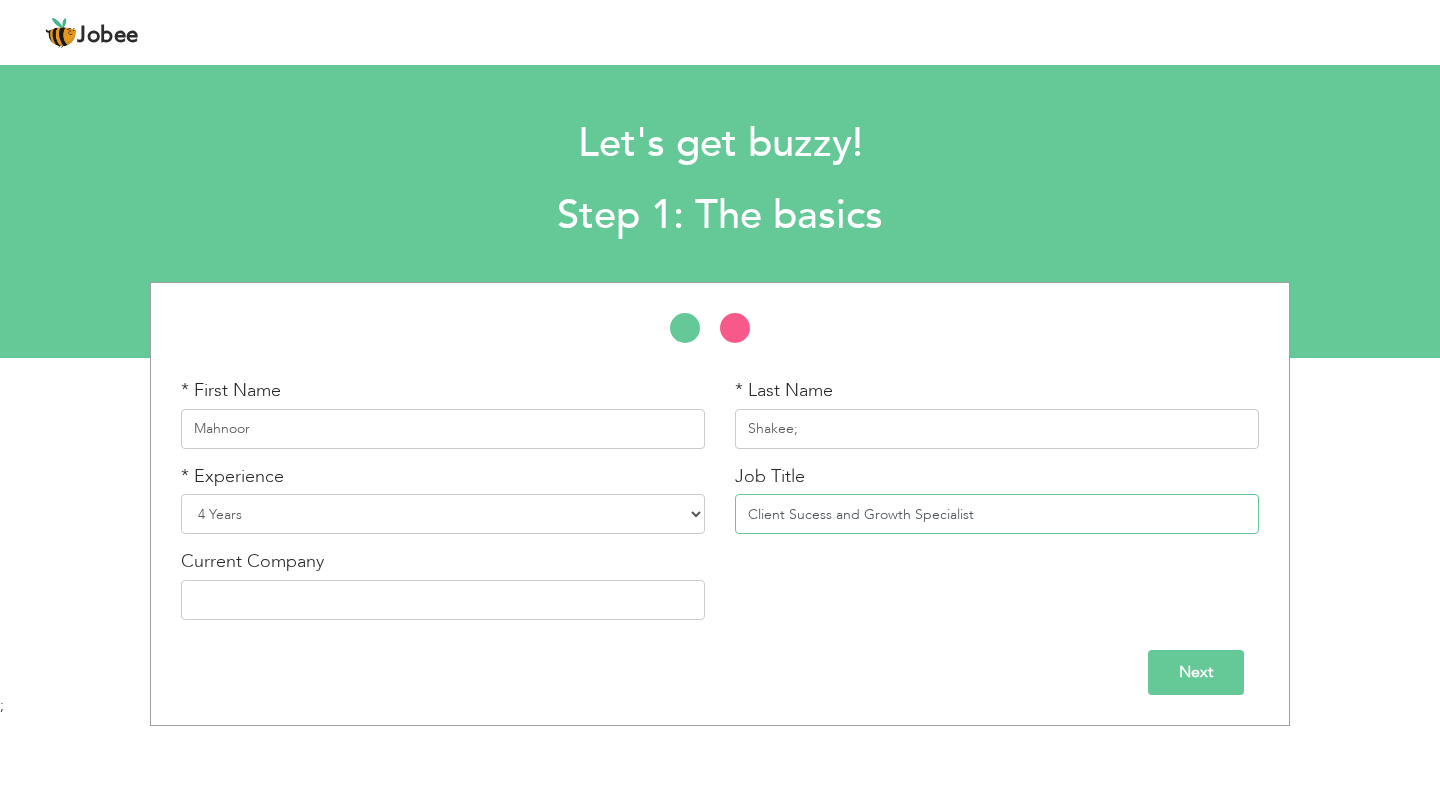 click on "Client Sucess and Growth Specialist" at bounding box center (997, 514) 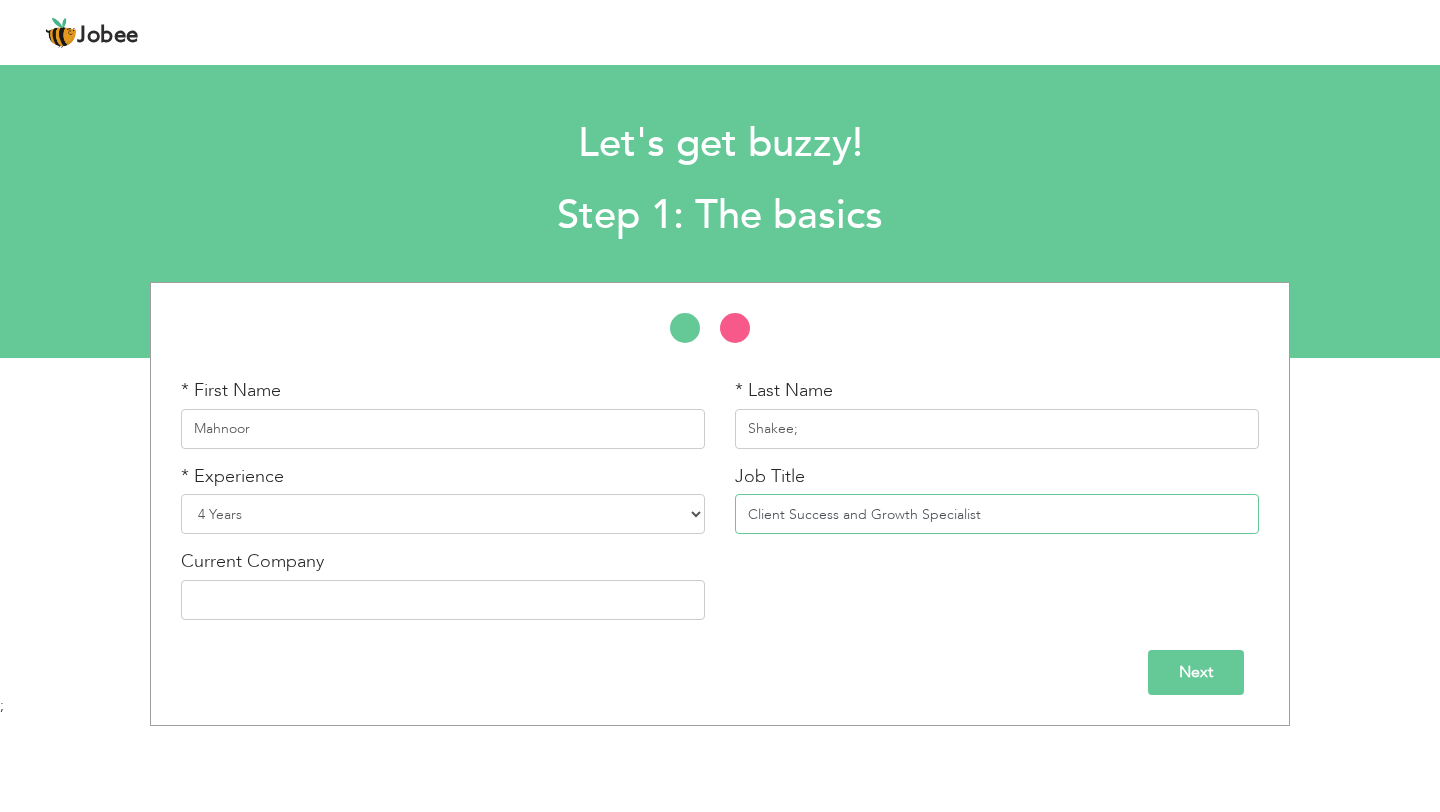 type on "Client Success and Growth Specialist" 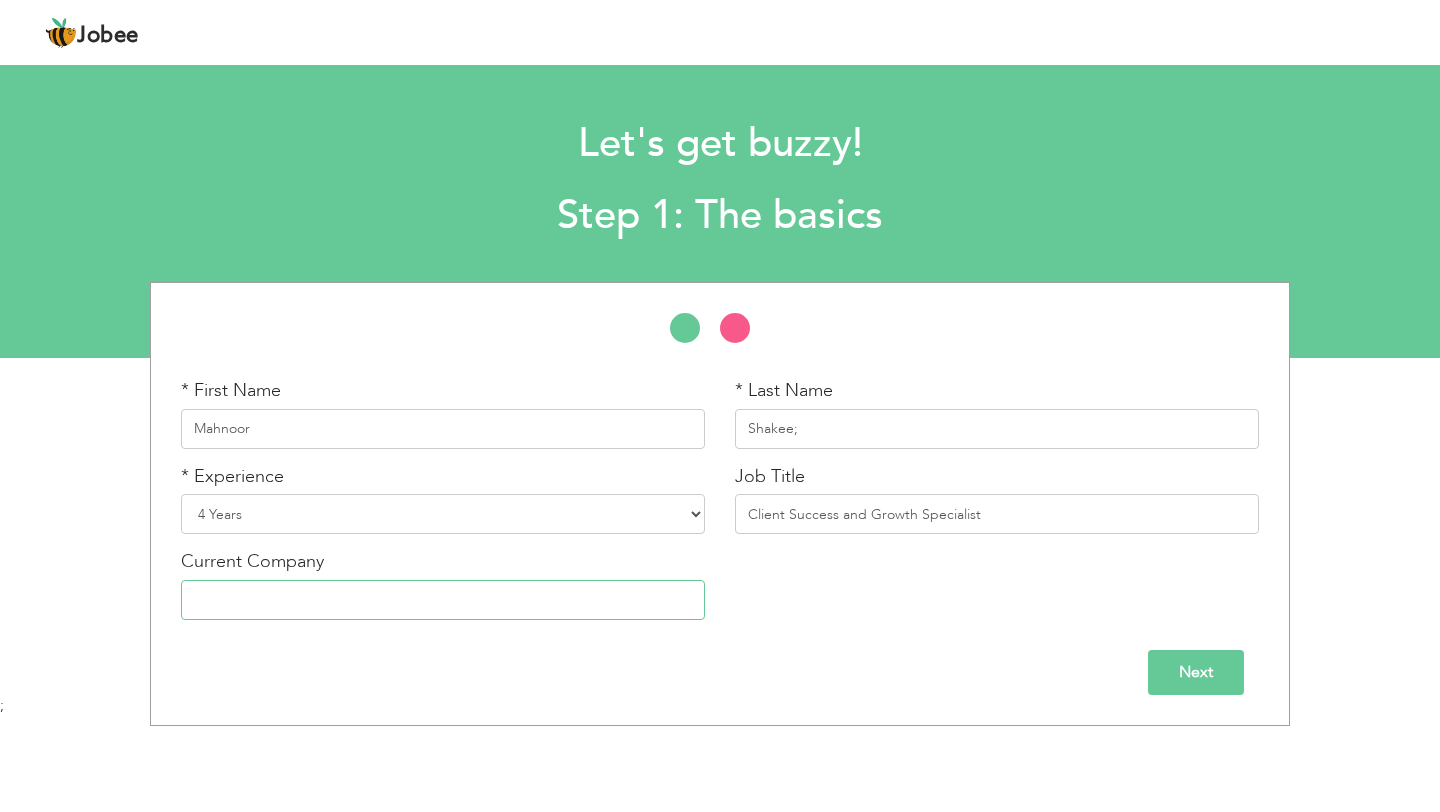 click at bounding box center (443, 600) 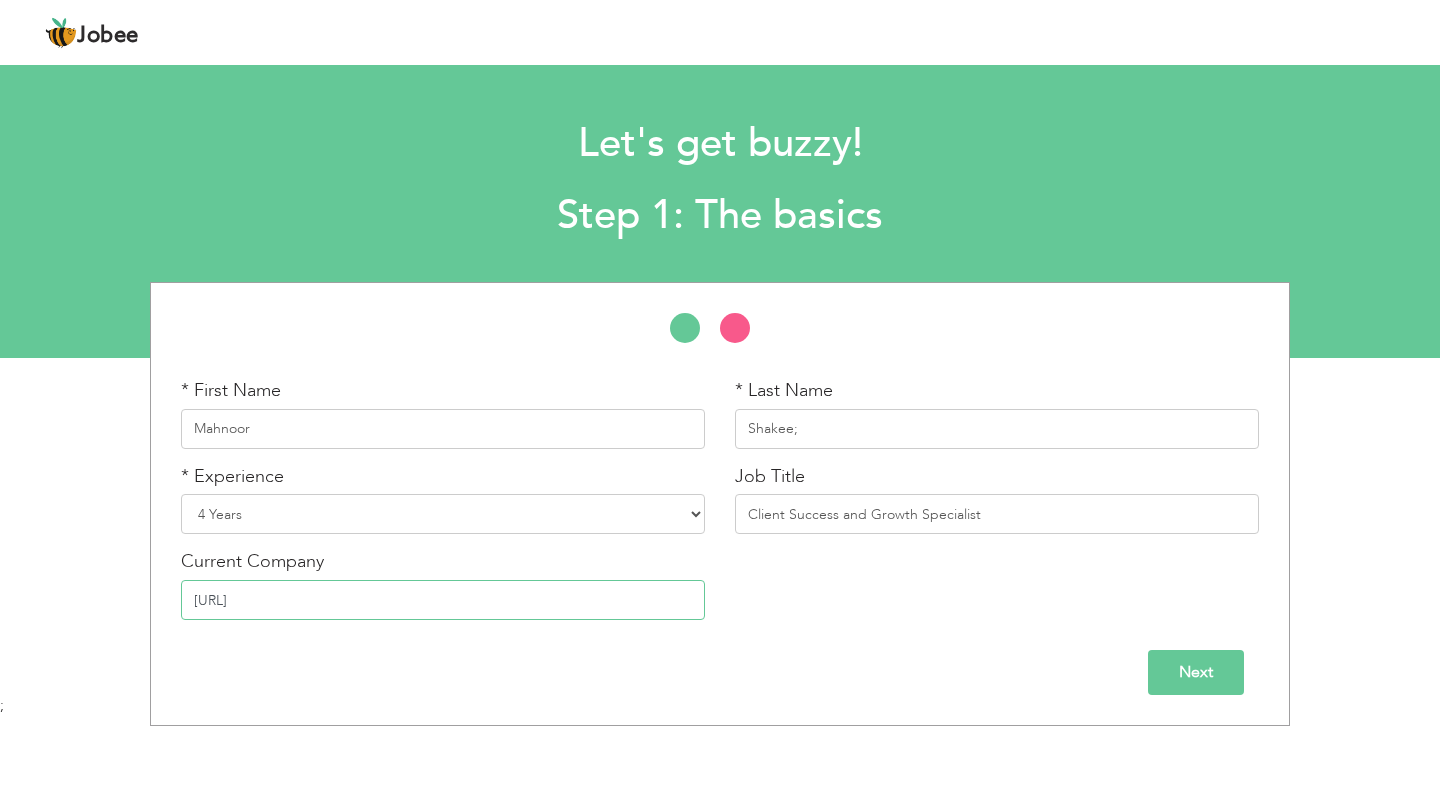 type on "[URL]" 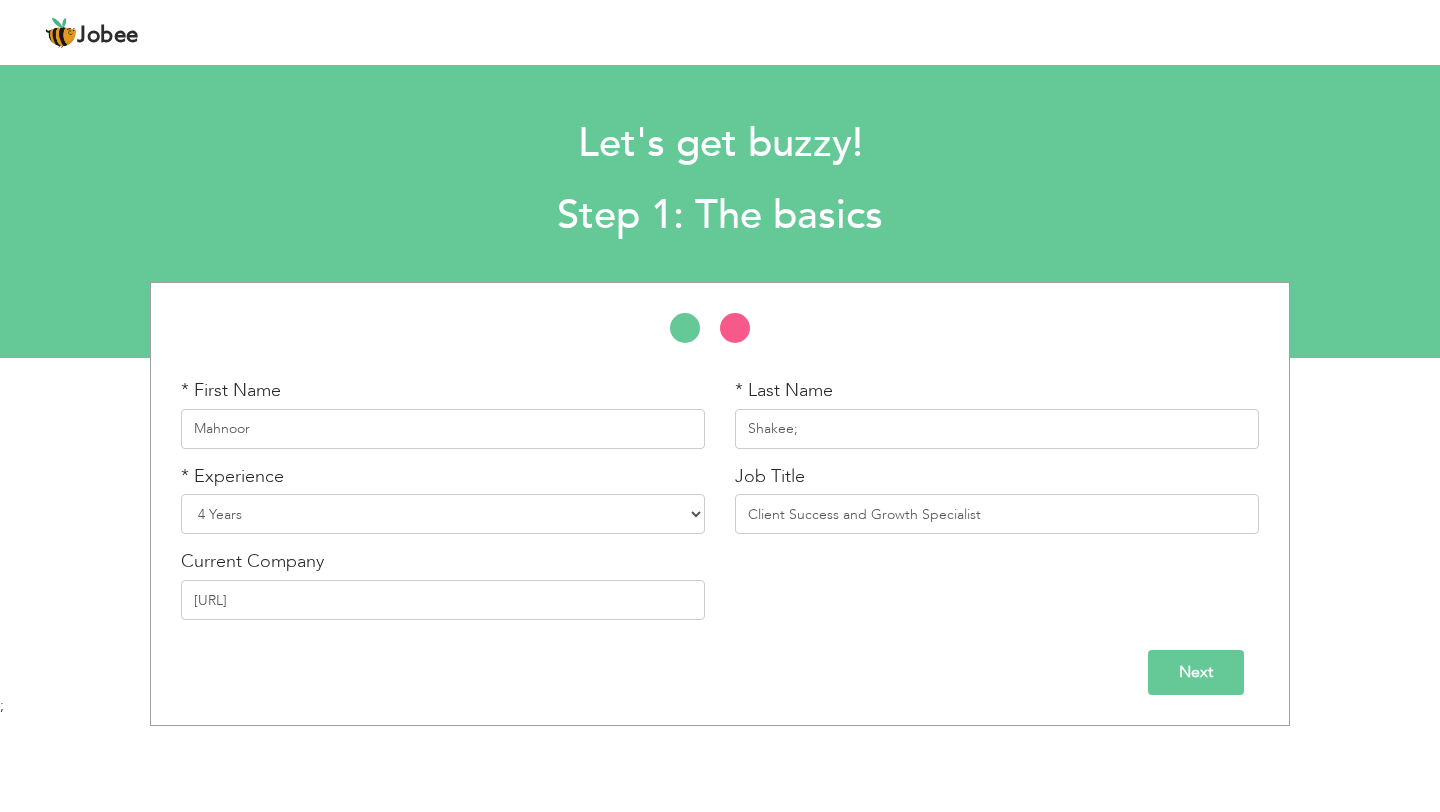 click on "Next" at bounding box center [1196, 672] 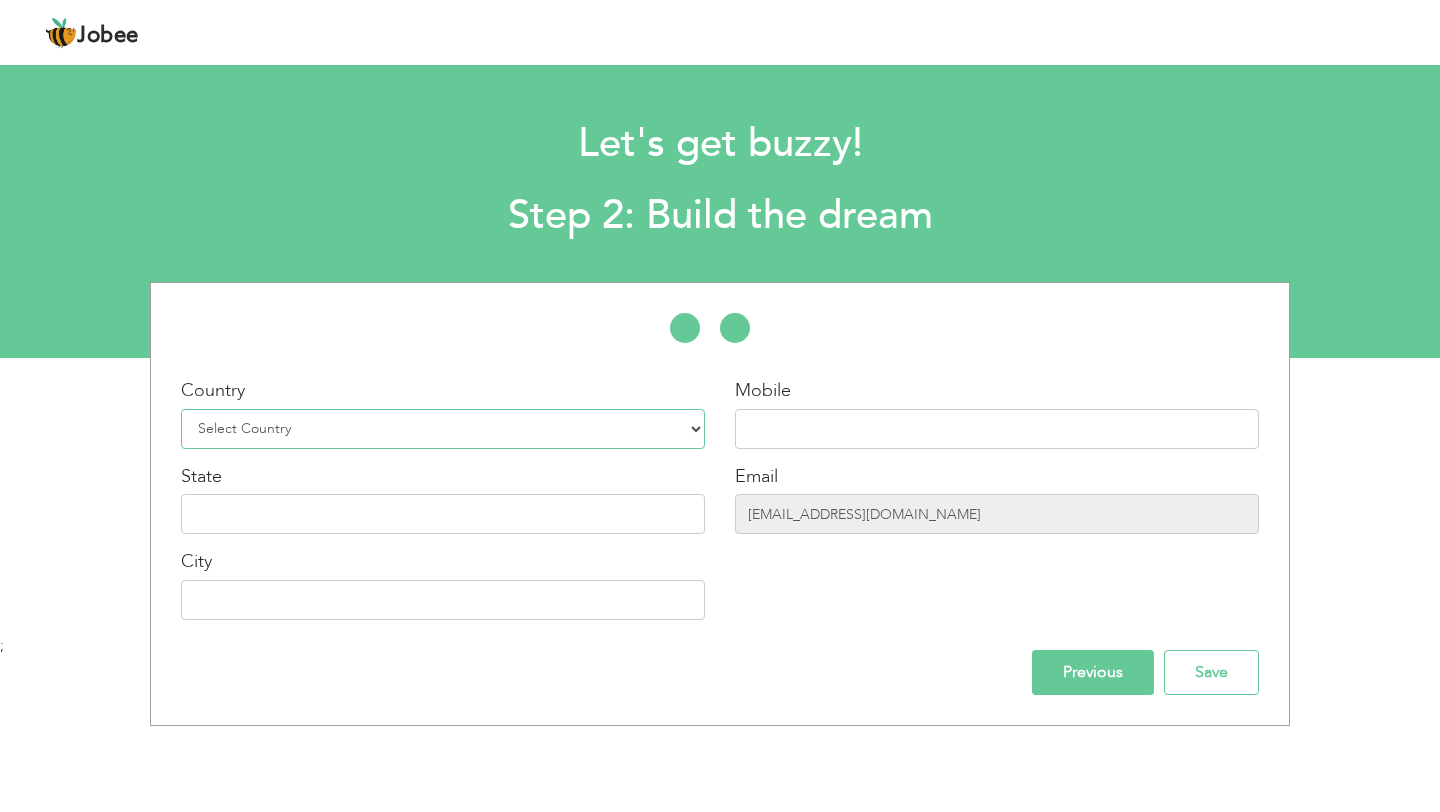 click on "Select Country
Afghanistan
Albania
Algeria
American Samoa
Andorra
Angola
Anguilla
Antarctica
Antigua and Barbuda
Argentina
Armenia
Aruba
Australia
Austria
Azerbaijan
Bahamas
Bahrain
Bangladesh
Barbados
Belarus
Belgium
Belize
Benin
Bermuda
Bhutan
Bolivia
Bosnia-Herzegovina
Botswana
Bouvet Island
Brazil
British Indian Ocean Territory
Brunei Darussalam
Bulgaria
Burkina Faso
Burundi
Cambodia
Cameroon
Canada
Cape Verde
Cayman Islands
Central African Republic
Chad
Chile
China
Christmas Island
Cocos (Keeling) Islands
Colombia
Comoros
Congo
Congo, Dem. Republic
Cook Islands
Costa Rica
Croatia
Cuba
Cyprus
Czech Rep
Denmark
Djibouti
Dominica
Dominican Republic
Ecuador
Egypt
El Salvador
Equatorial Guinea
Eritrea
Estonia
Ethiopia
European Union
Falkland Islands (Malvinas)
Faroe Islands
Fiji
Finland
France
French Guiana
French Southern Territories
Gabon
Gambia
Georgia" at bounding box center [443, 429] 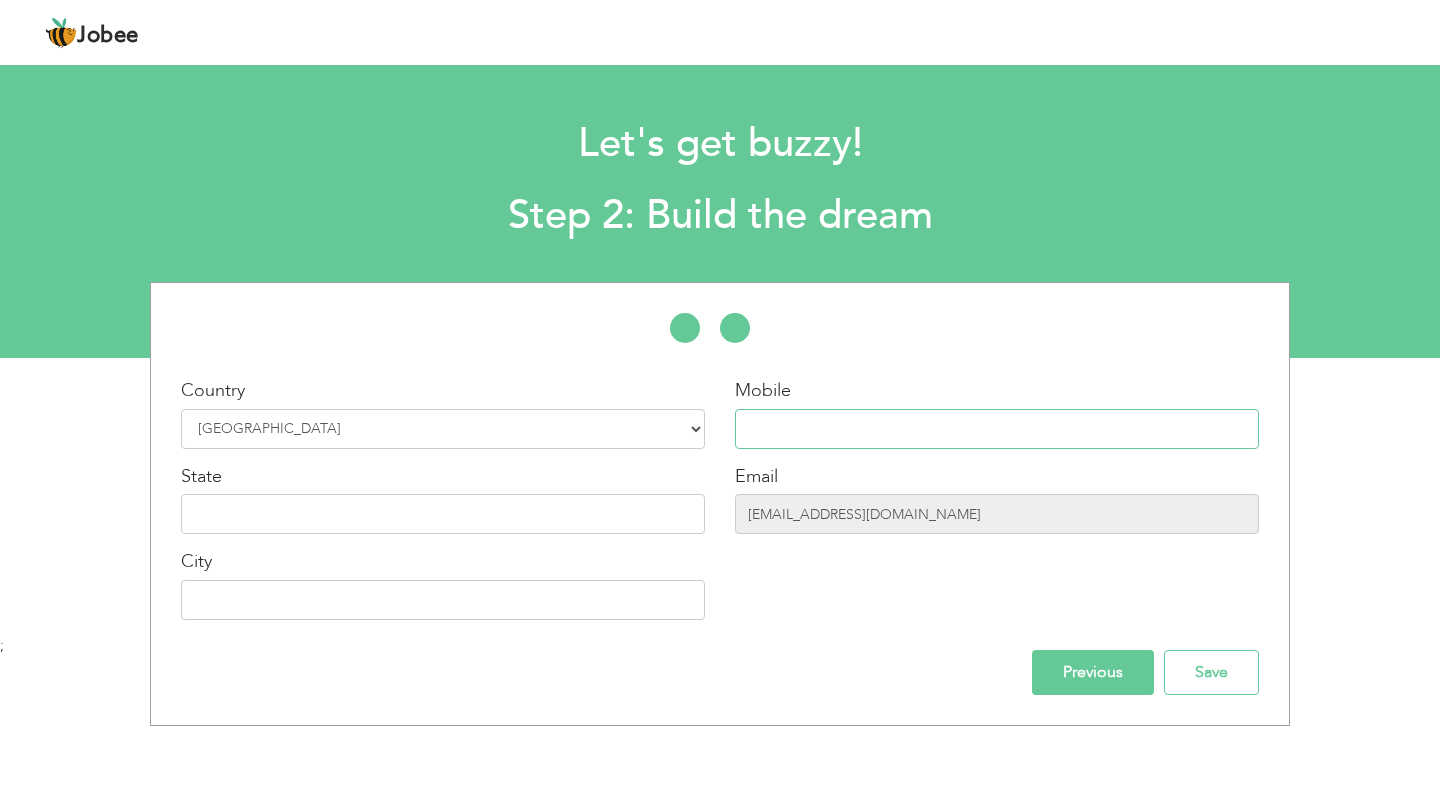 click at bounding box center [997, 429] 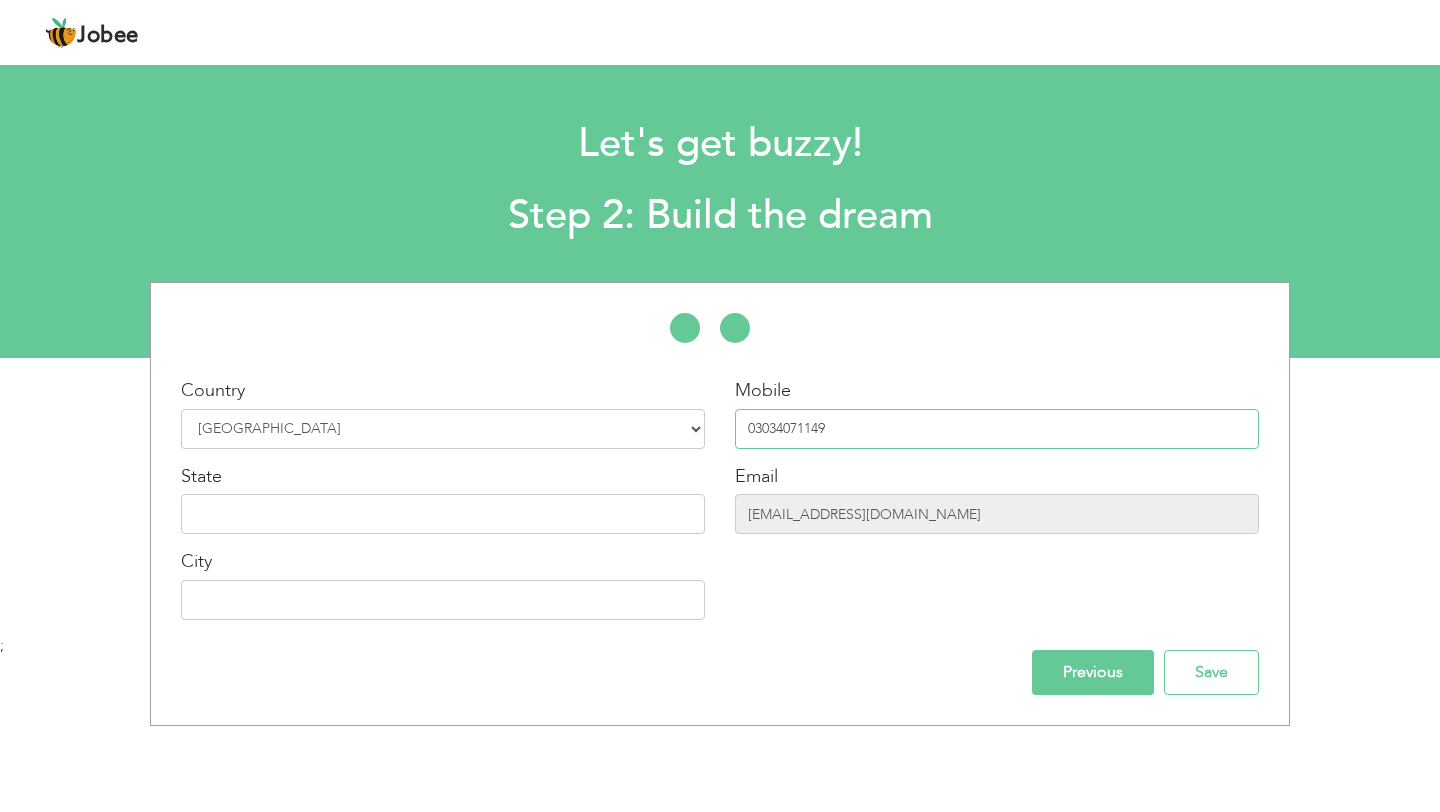 type on "03034071149" 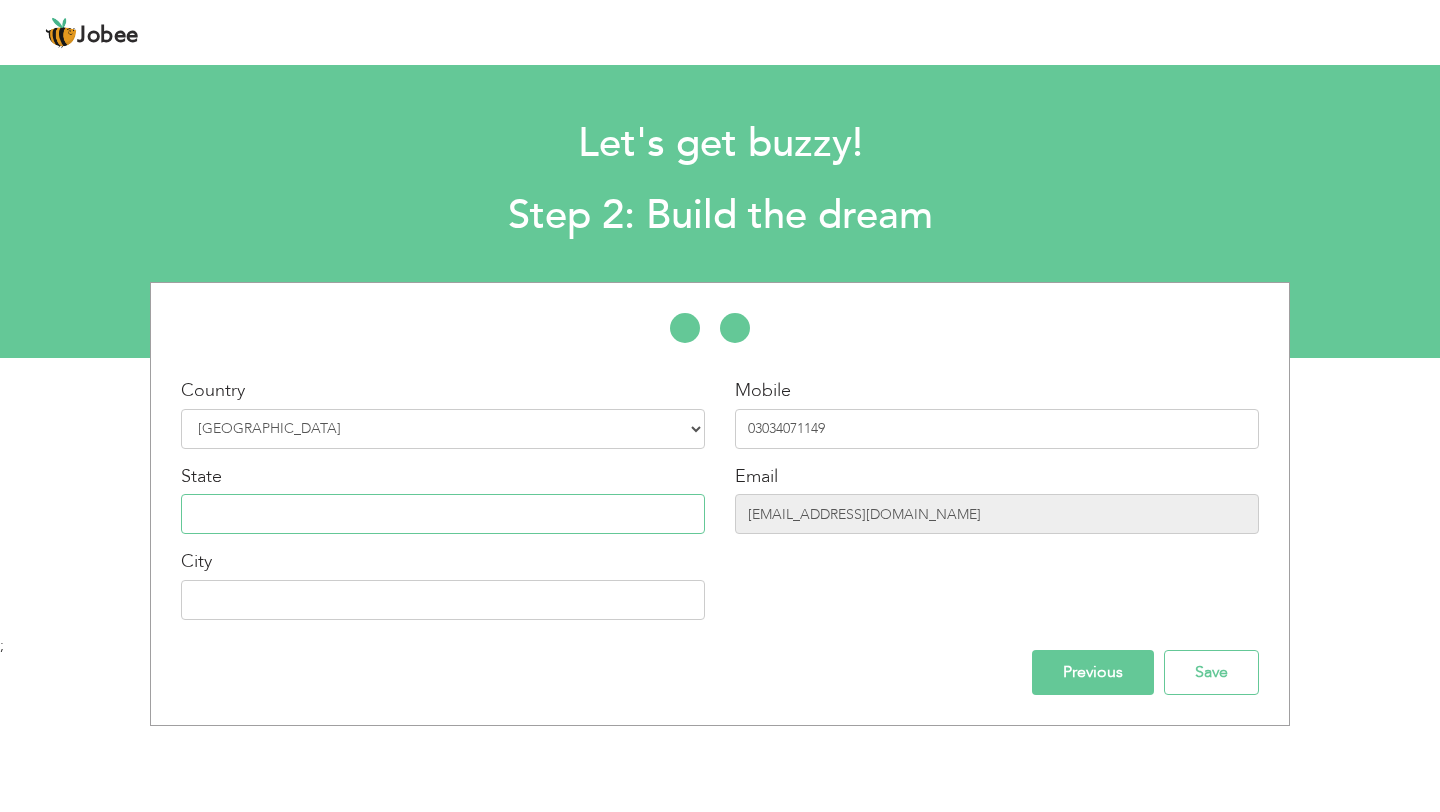 click at bounding box center (443, 514) 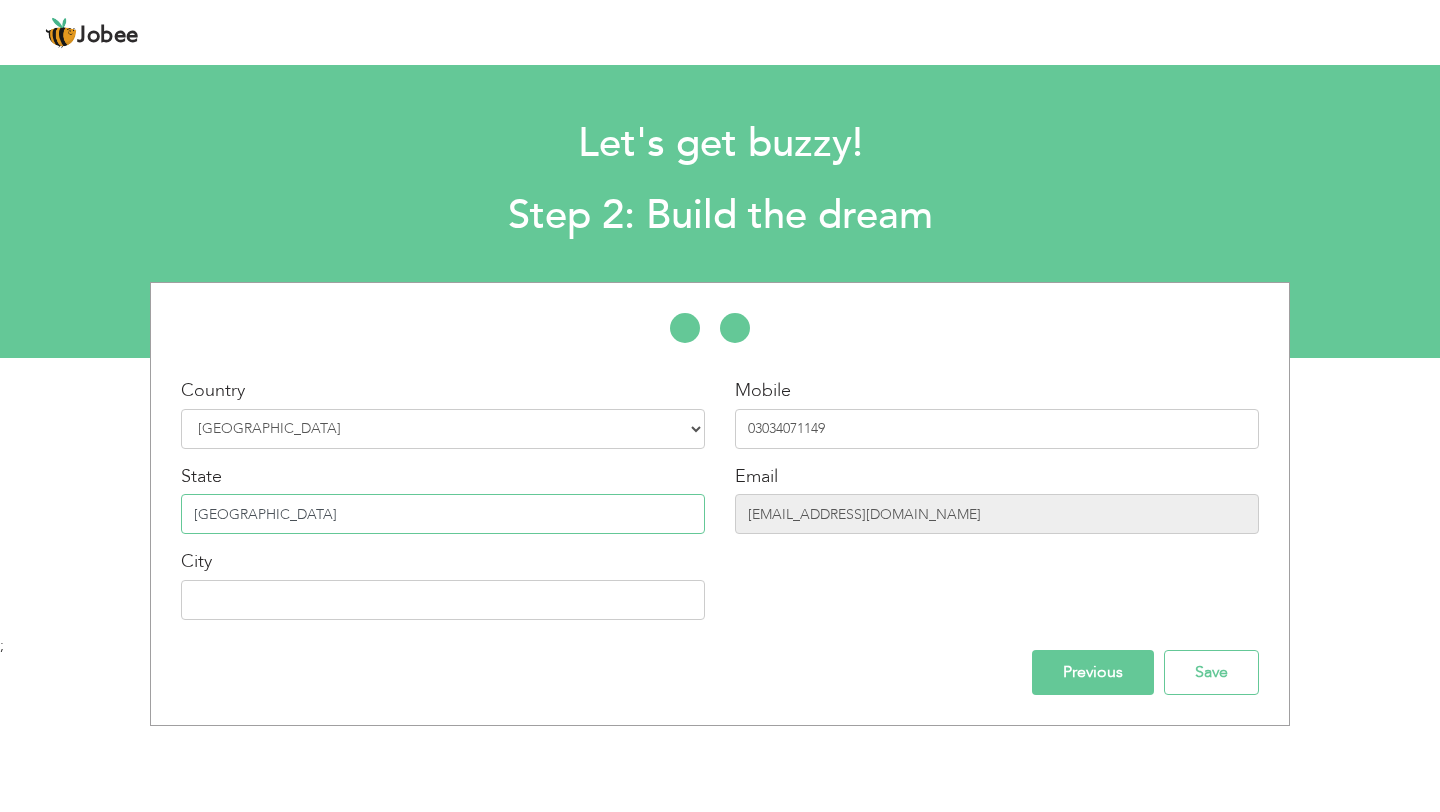 type on "[GEOGRAPHIC_DATA]" 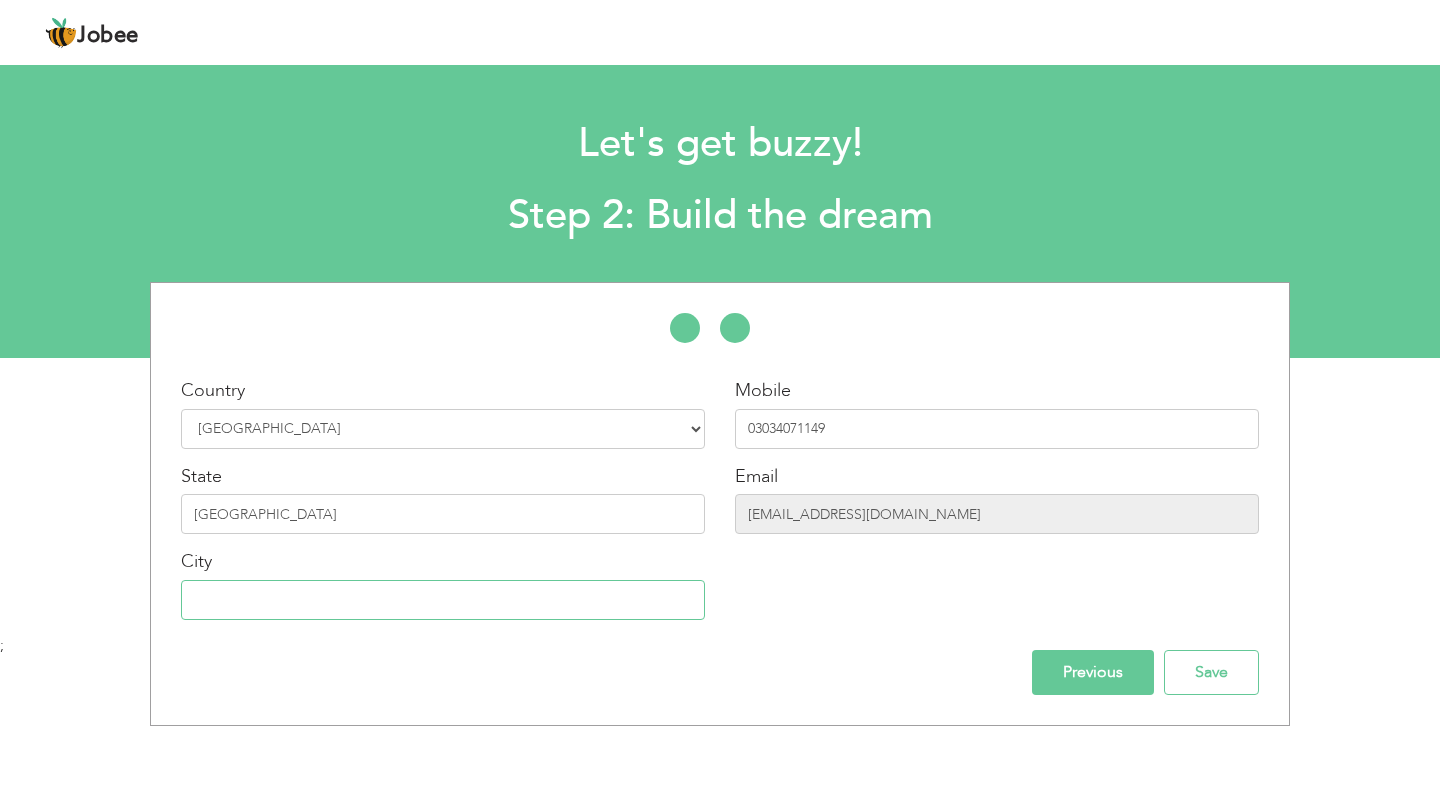 click at bounding box center [443, 600] 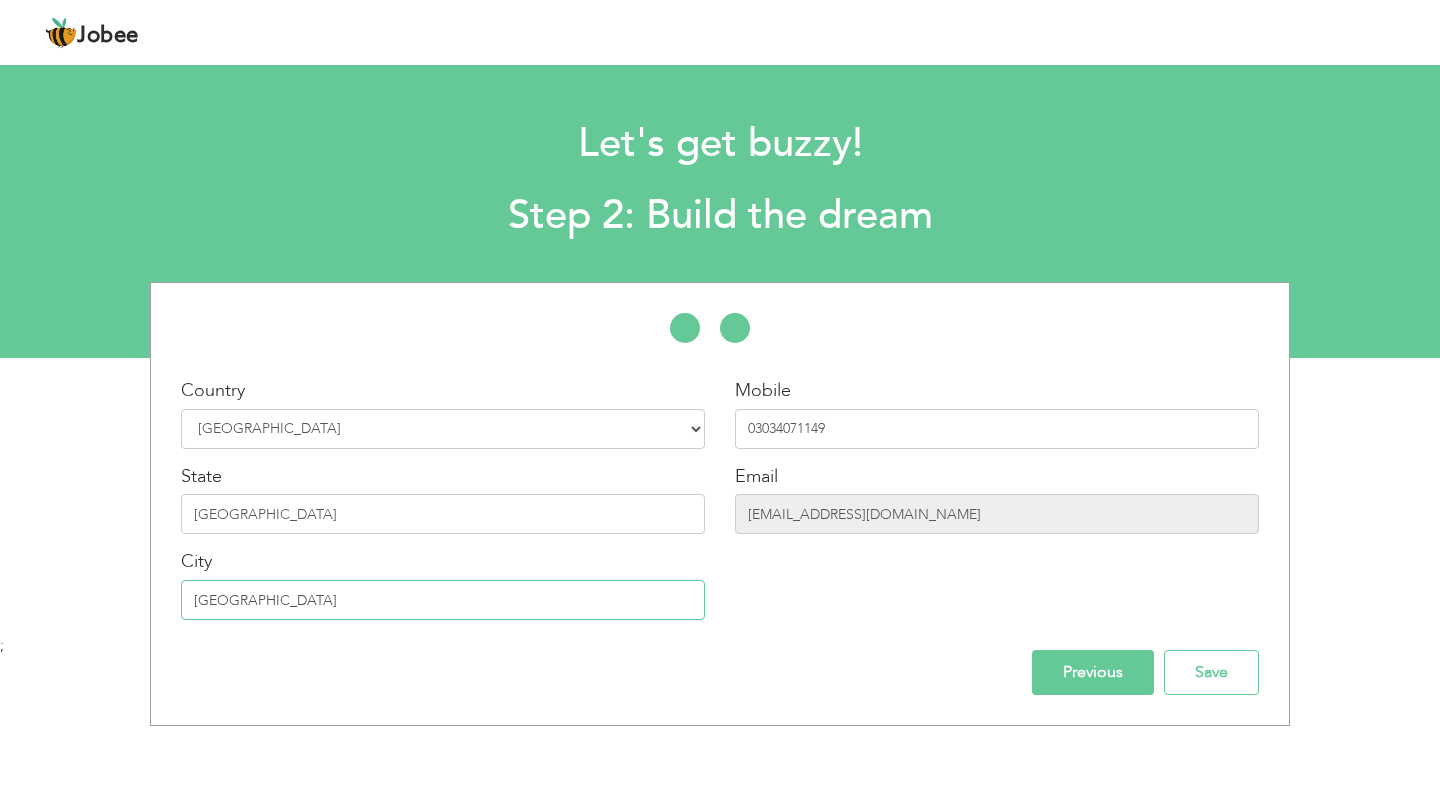 type on "[GEOGRAPHIC_DATA]" 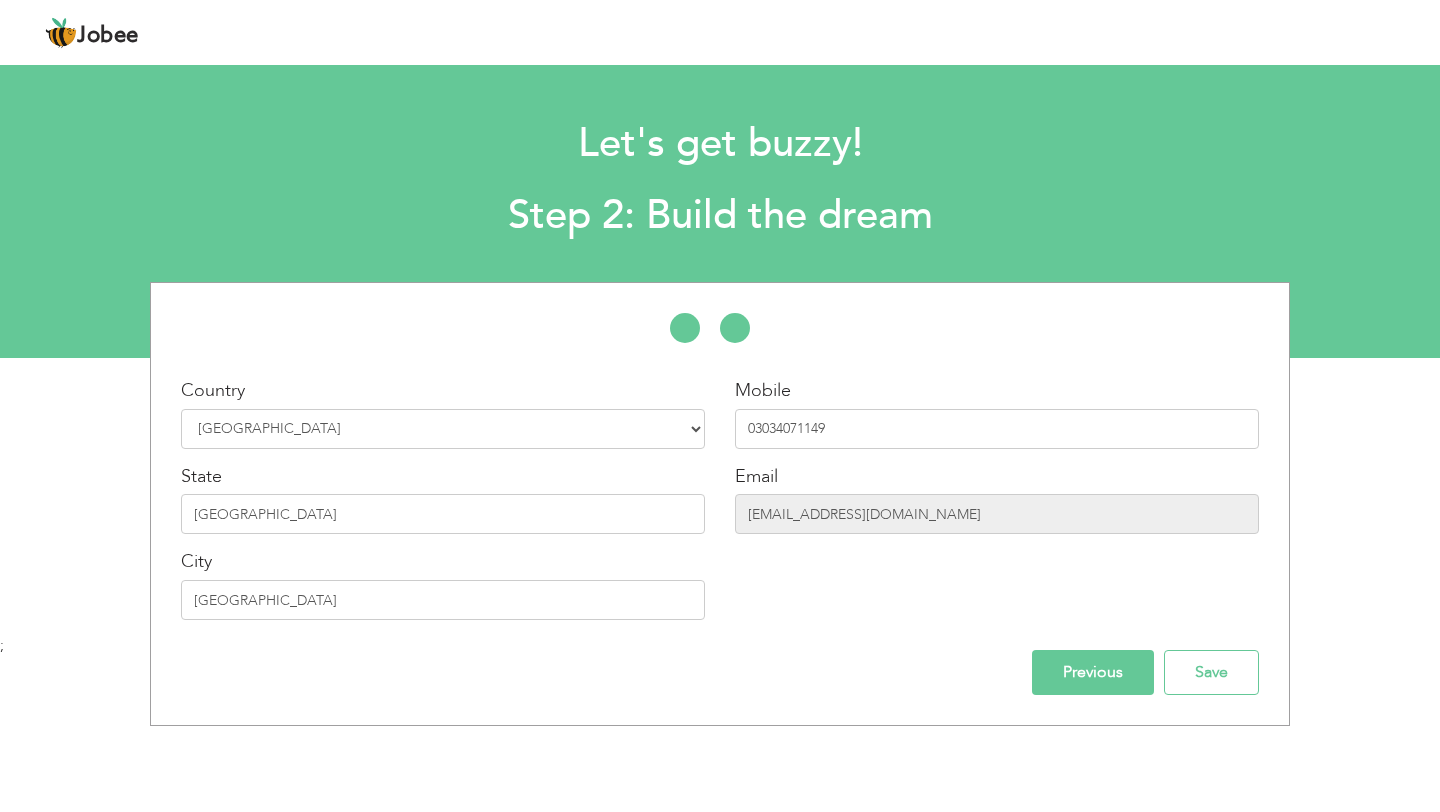 click on "Mobile
03034071149
Email
malikmishi7@gmail.com" at bounding box center [997, 506] 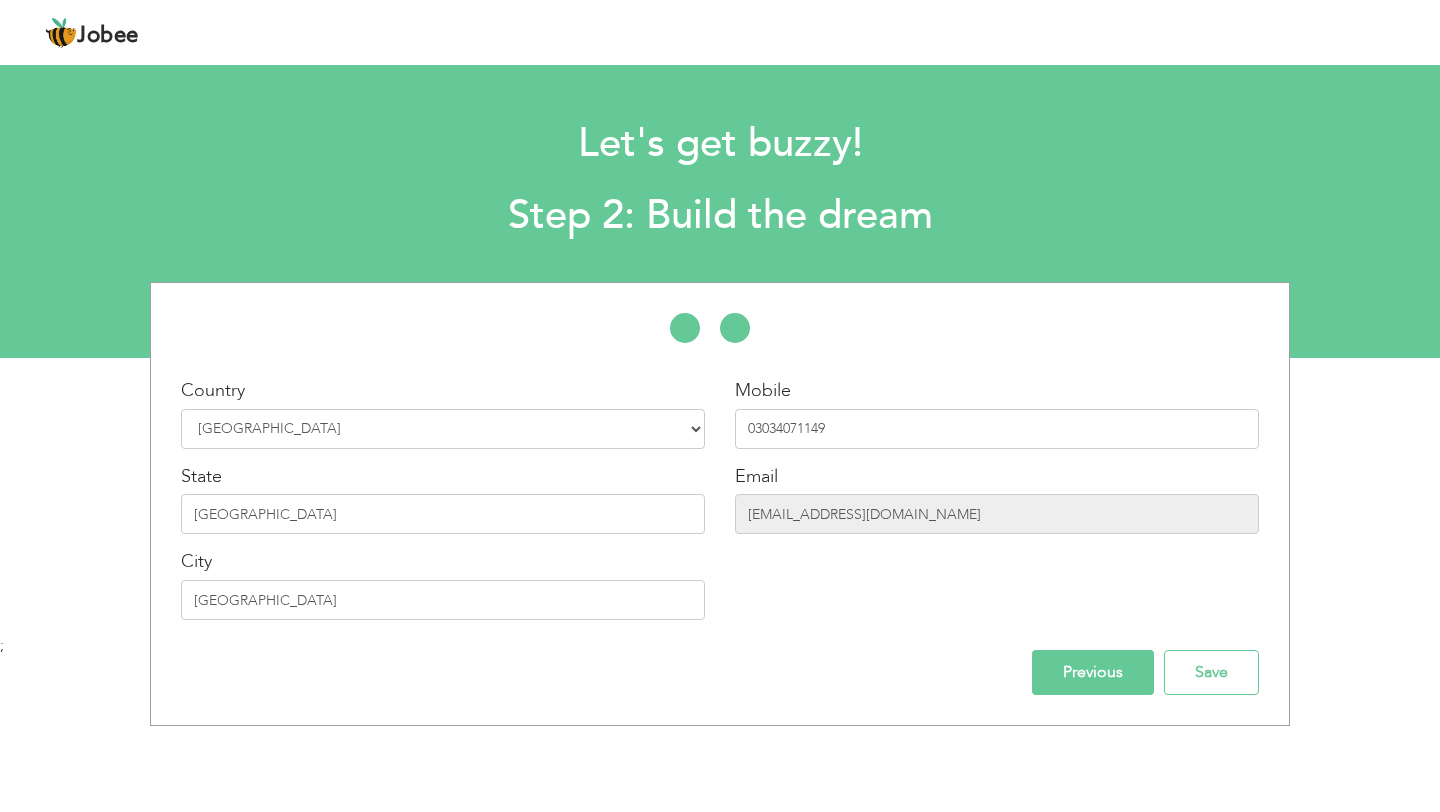 click on "Previous" at bounding box center (1093, 672) 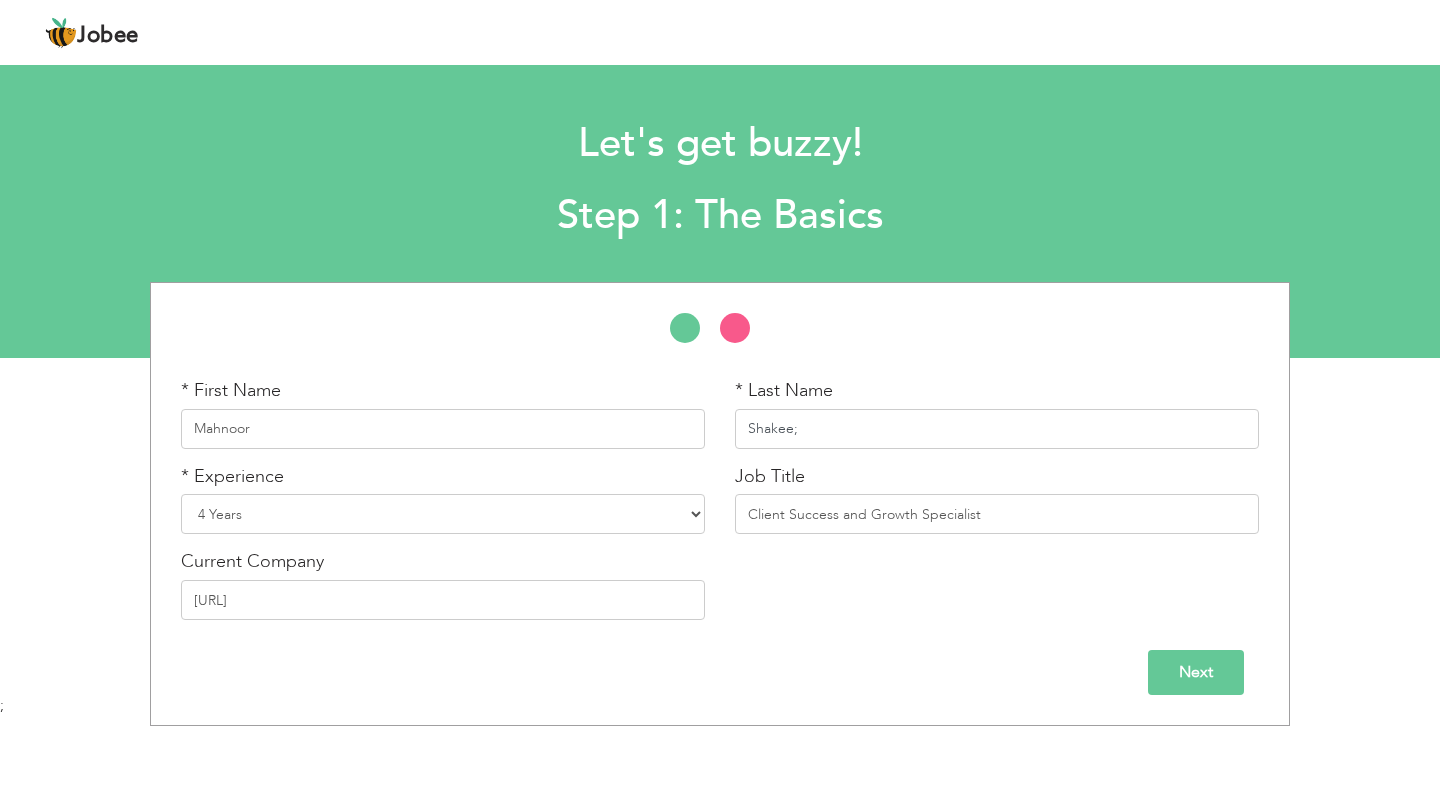 click on "Shakee;" at bounding box center (997, 429) 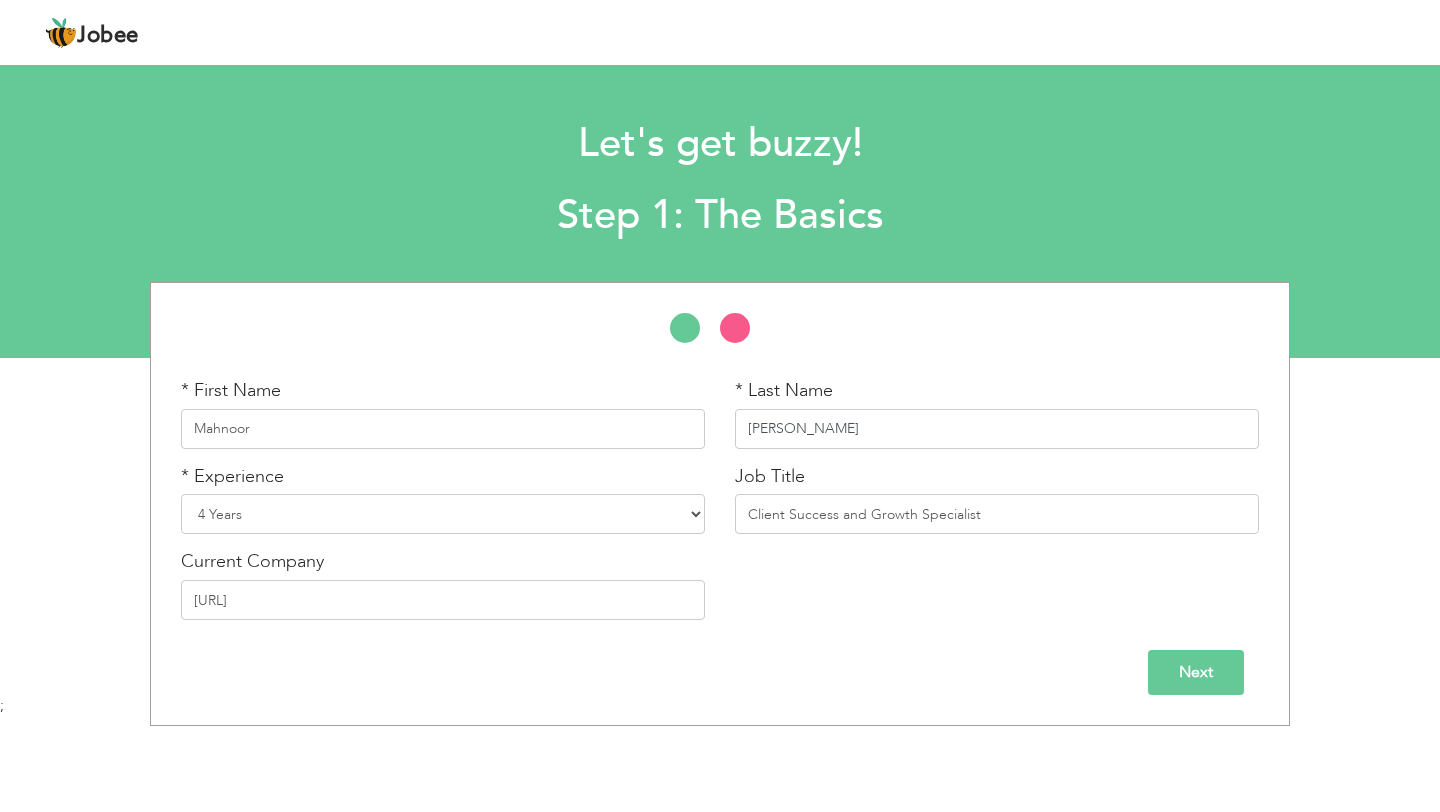 type on "[PERSON_NAME]" 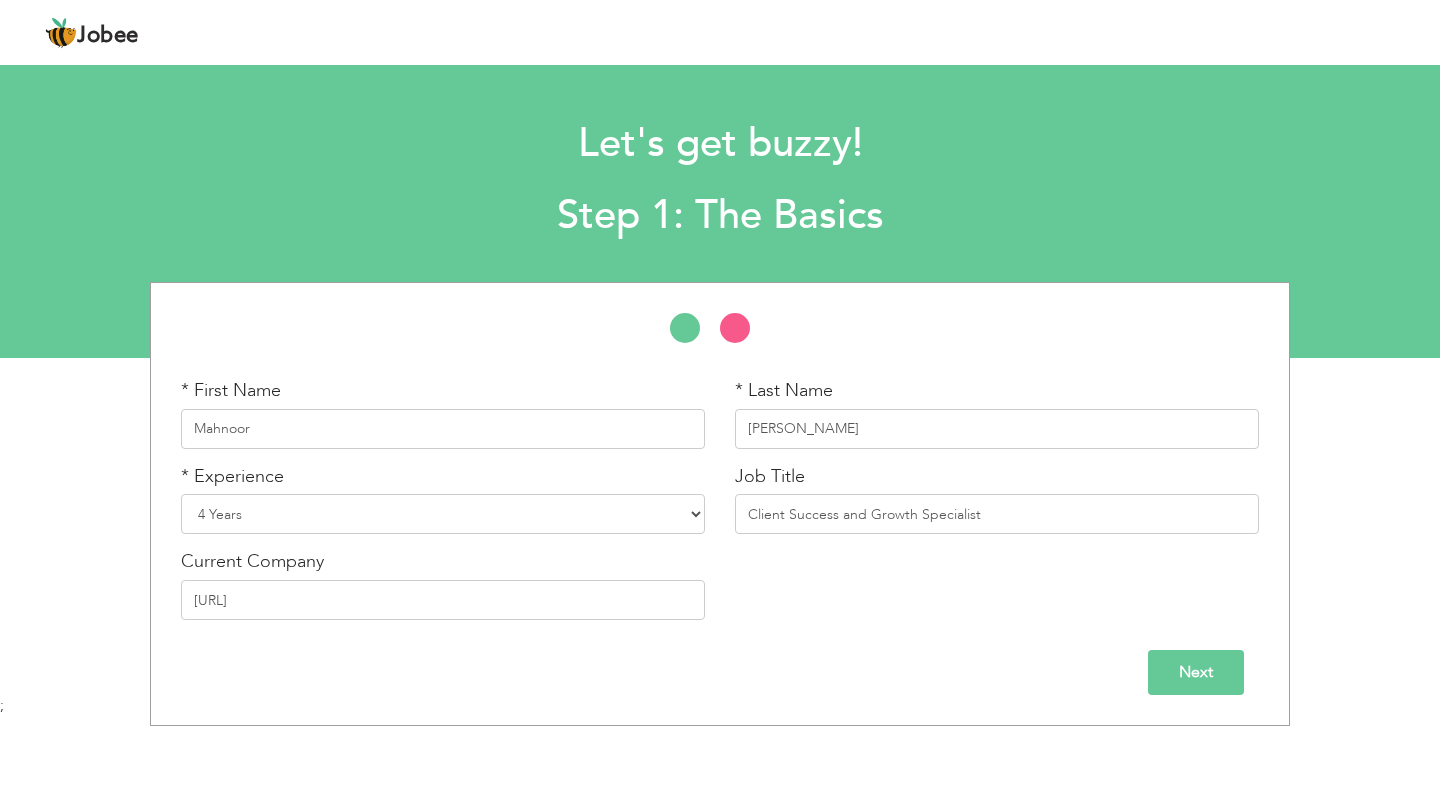 click on "Next" at bounding box center (1196, 672) 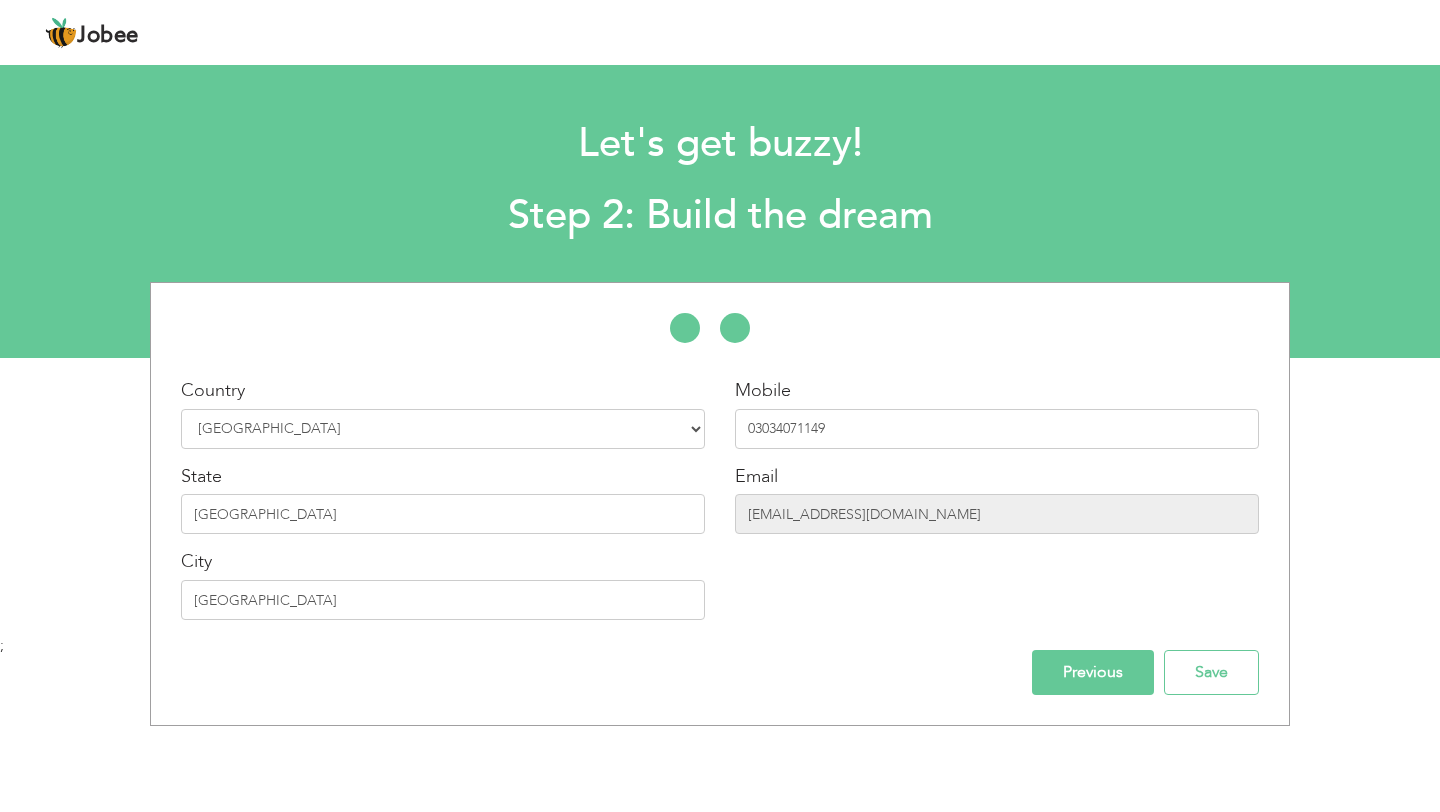 click on "Previous" at bounding box center [1093, 672] 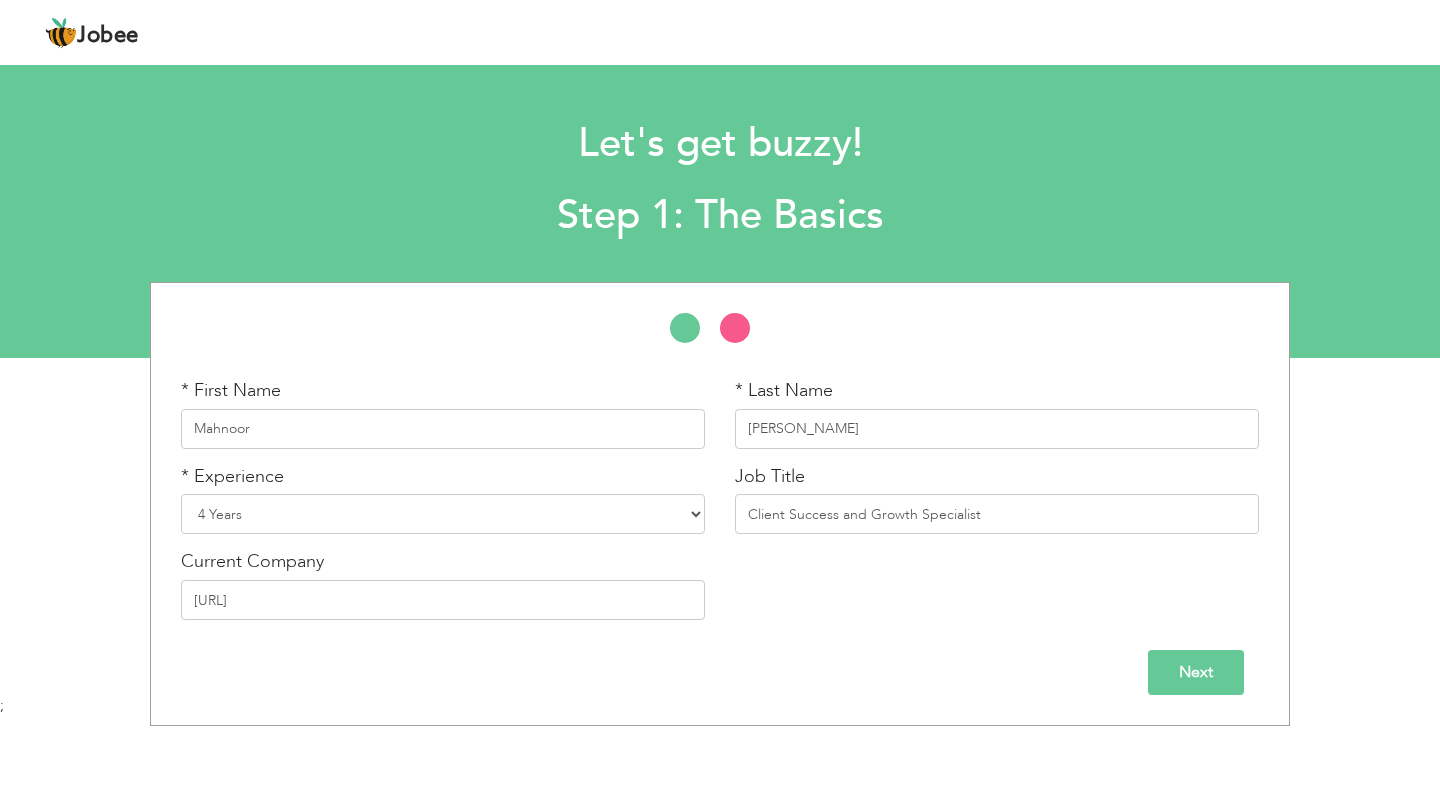 click on "Next" at bounding box center [1196, 672] 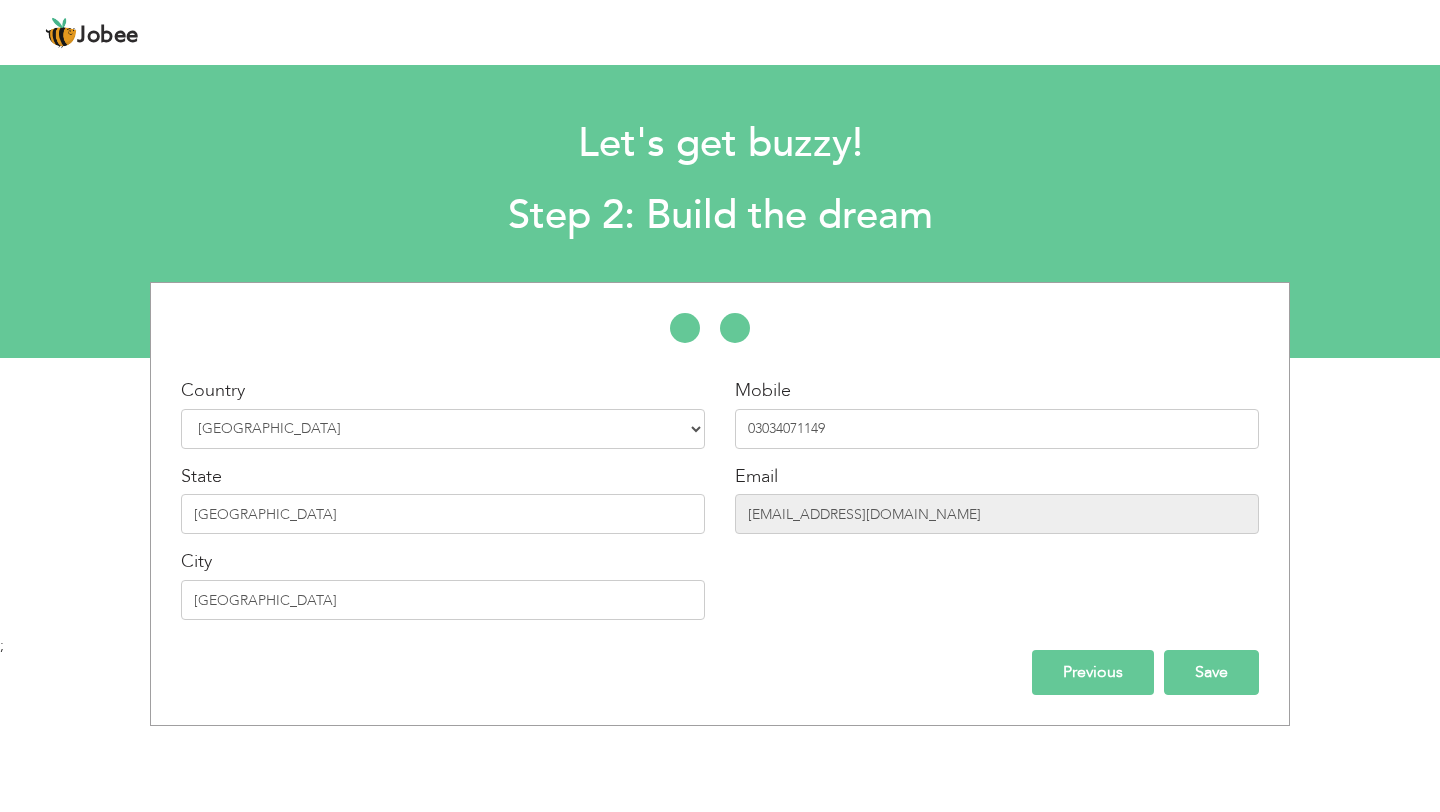 click on "Save" at bounding box center [1211, 672] 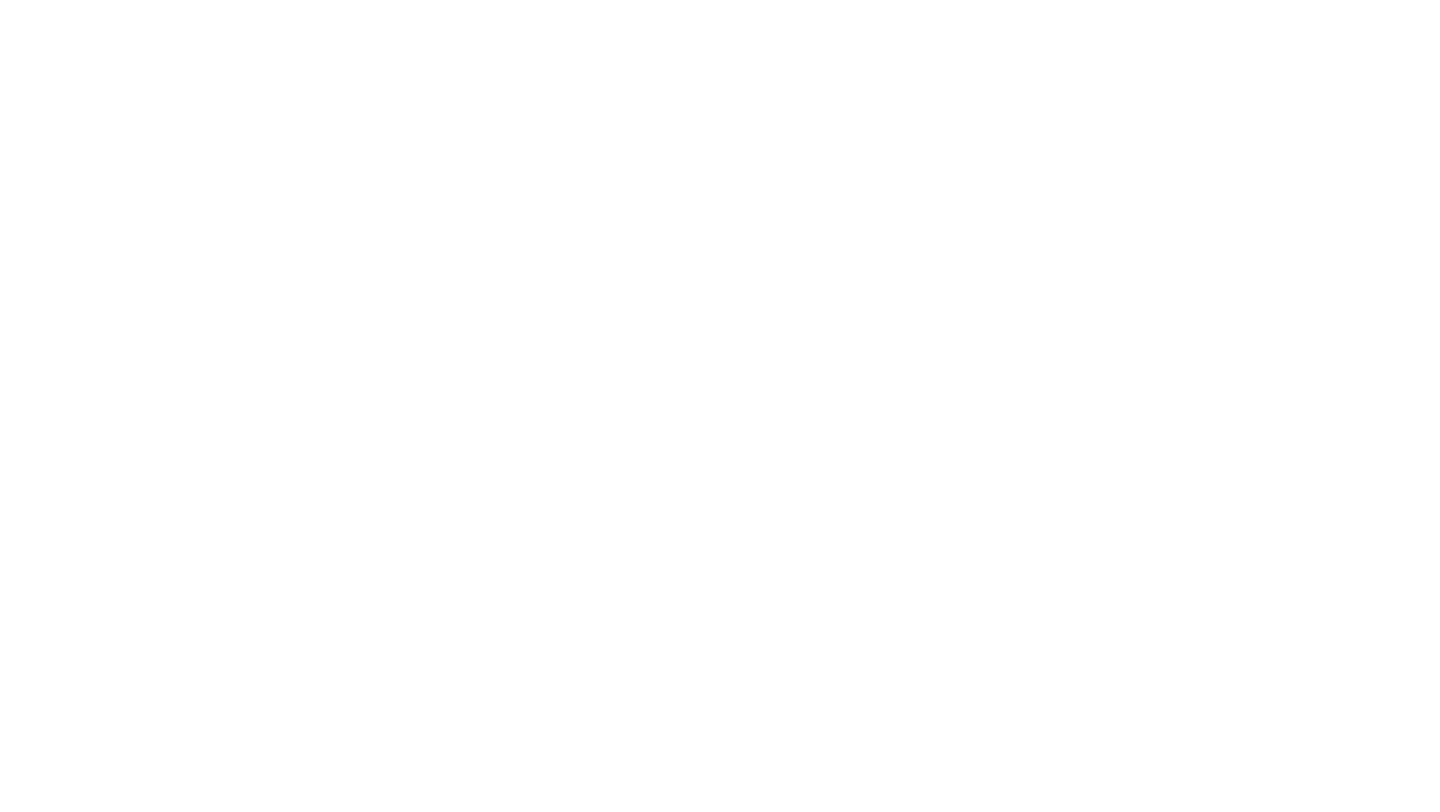 scroll, scrollTop: 0, scrollLeft: 0, axis: both 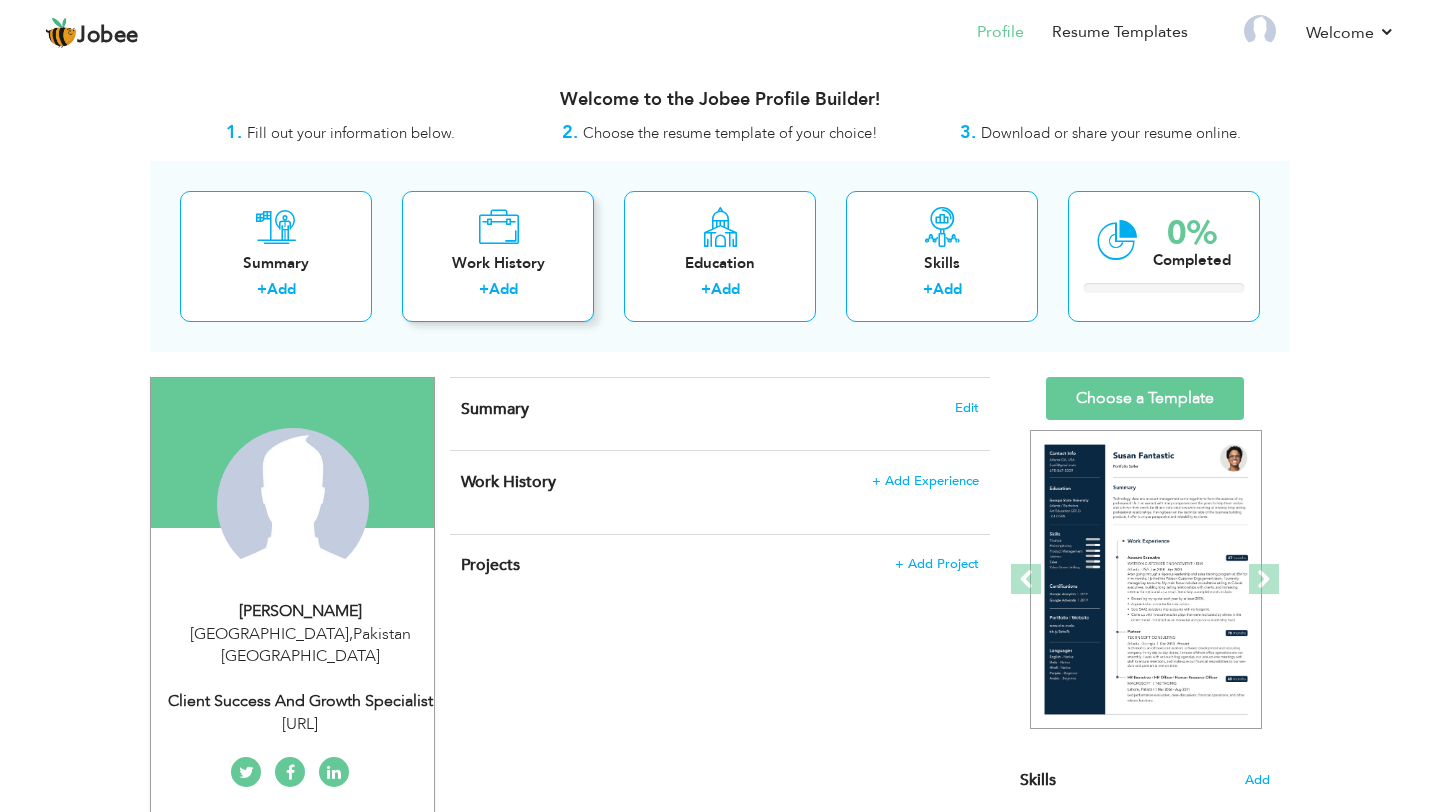 click on "Work History
+  Add" at bounding box center (498, 256) 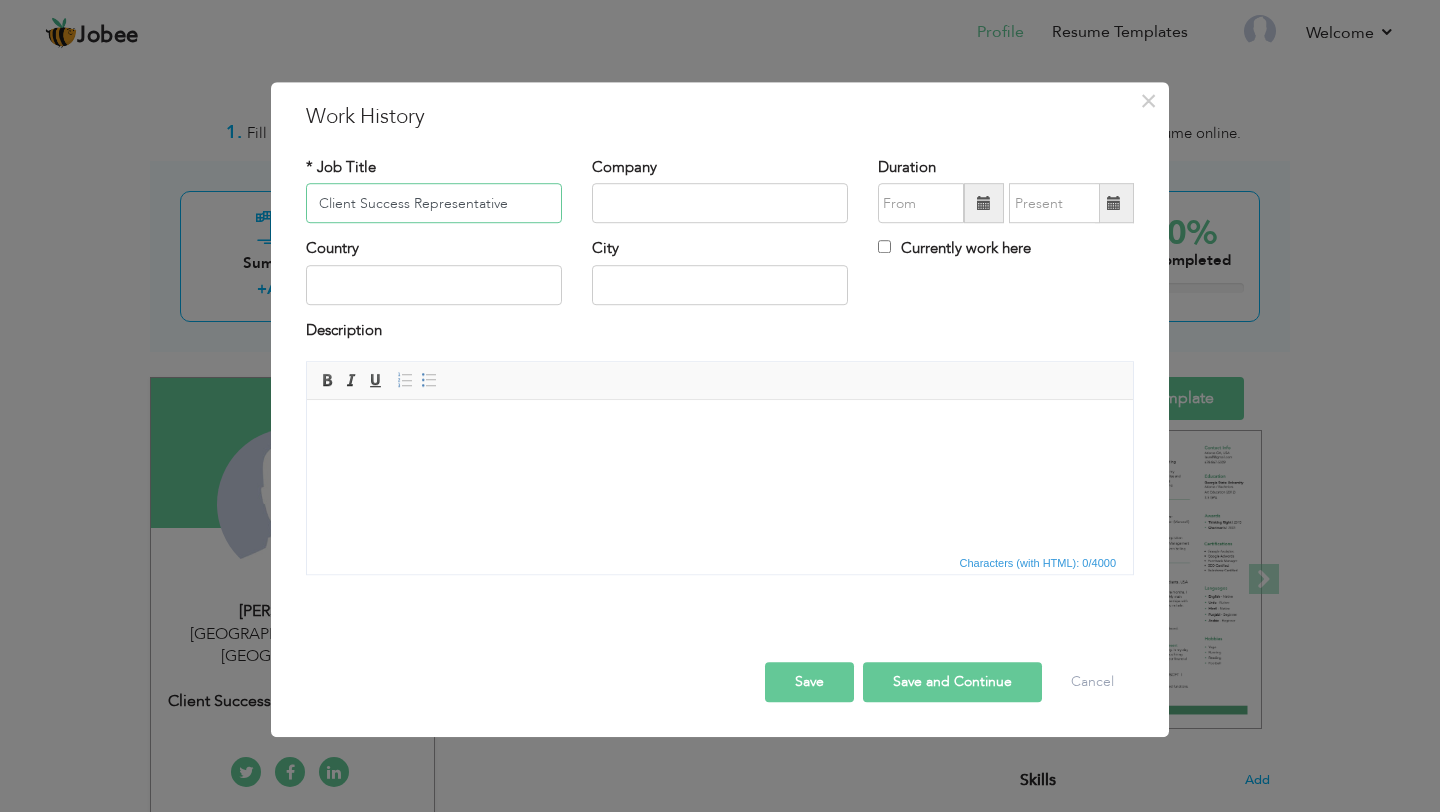 type on "Client Success Representative" 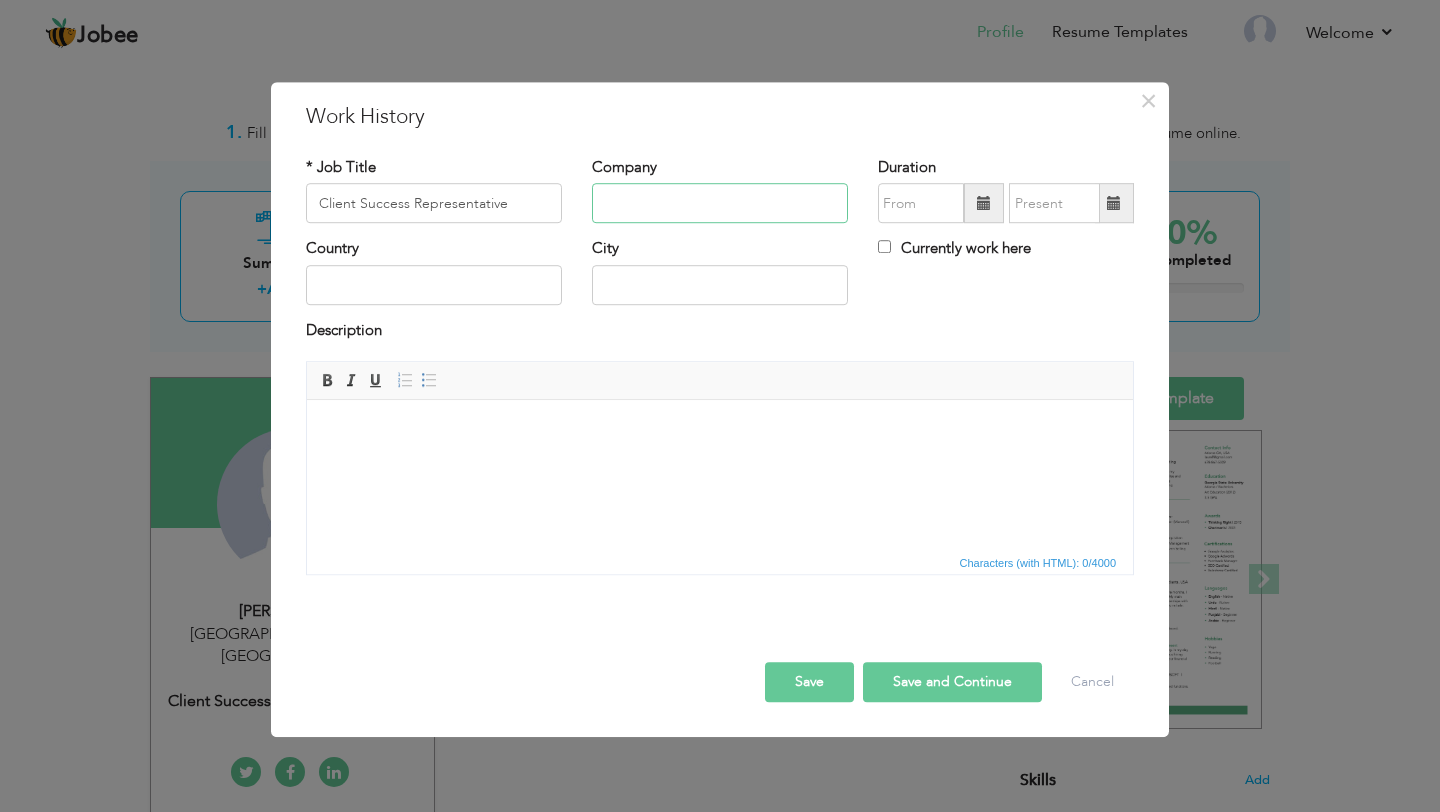 click at bounding box center (720, 204) 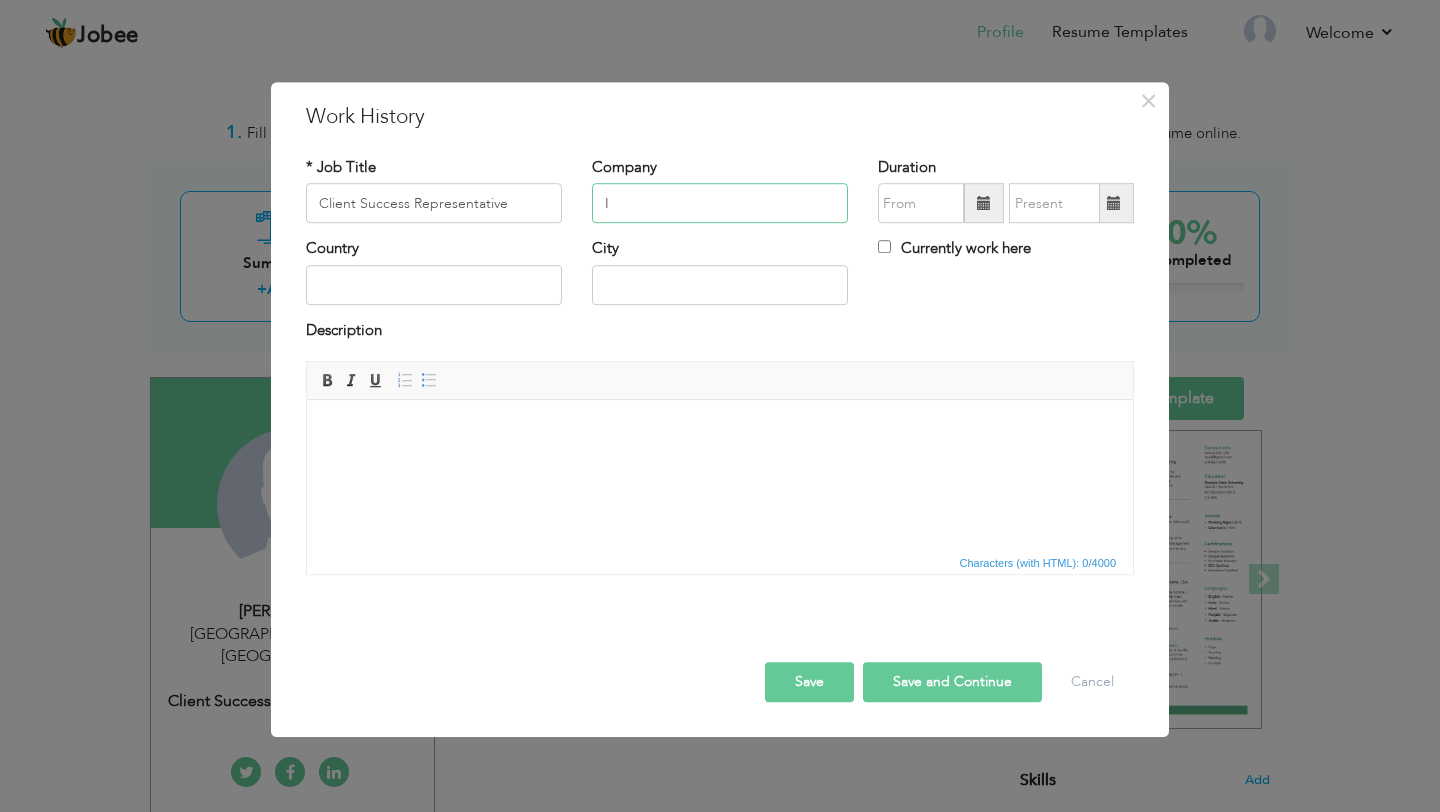 type on "I" 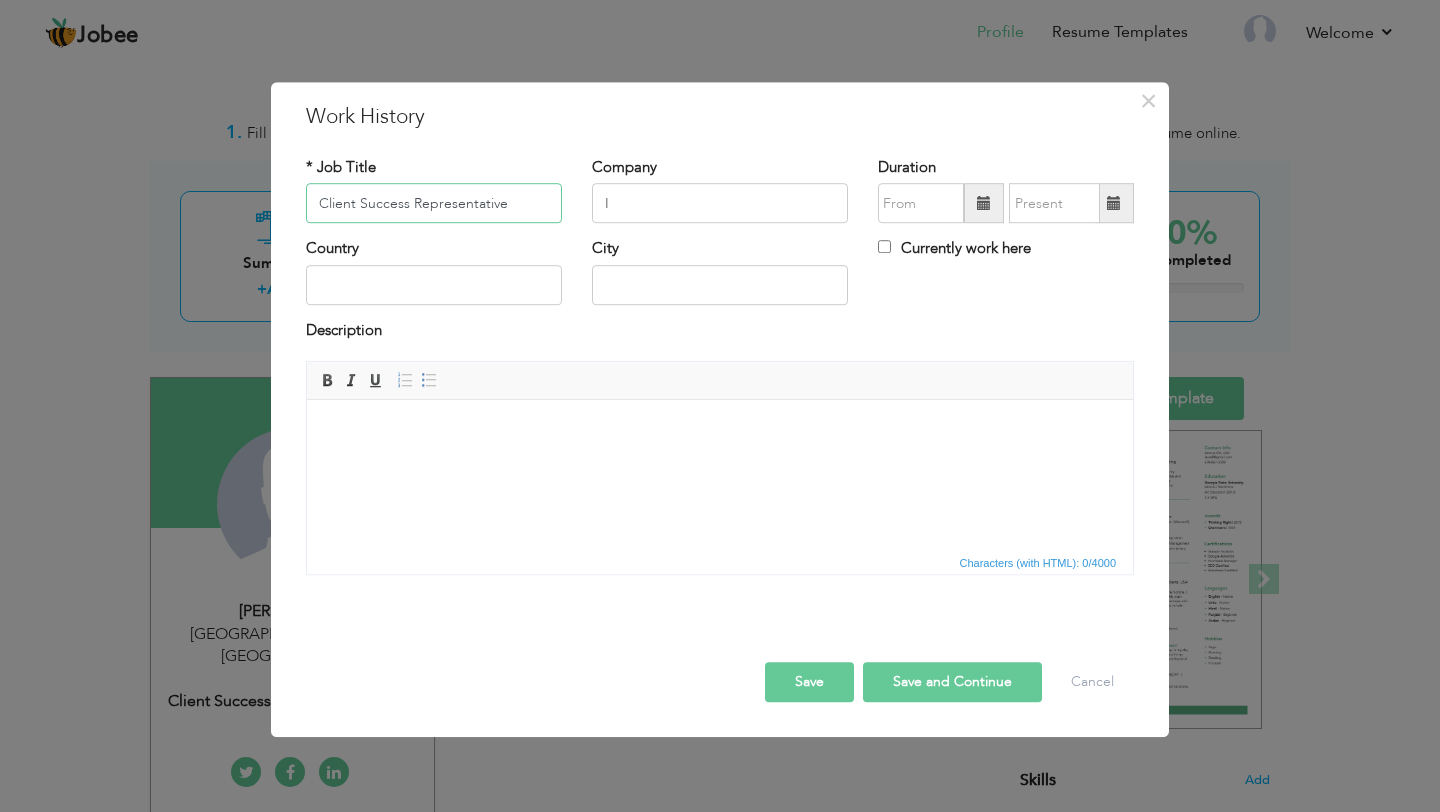 click on "Client Success Representative" at bounding box center [434, 204] 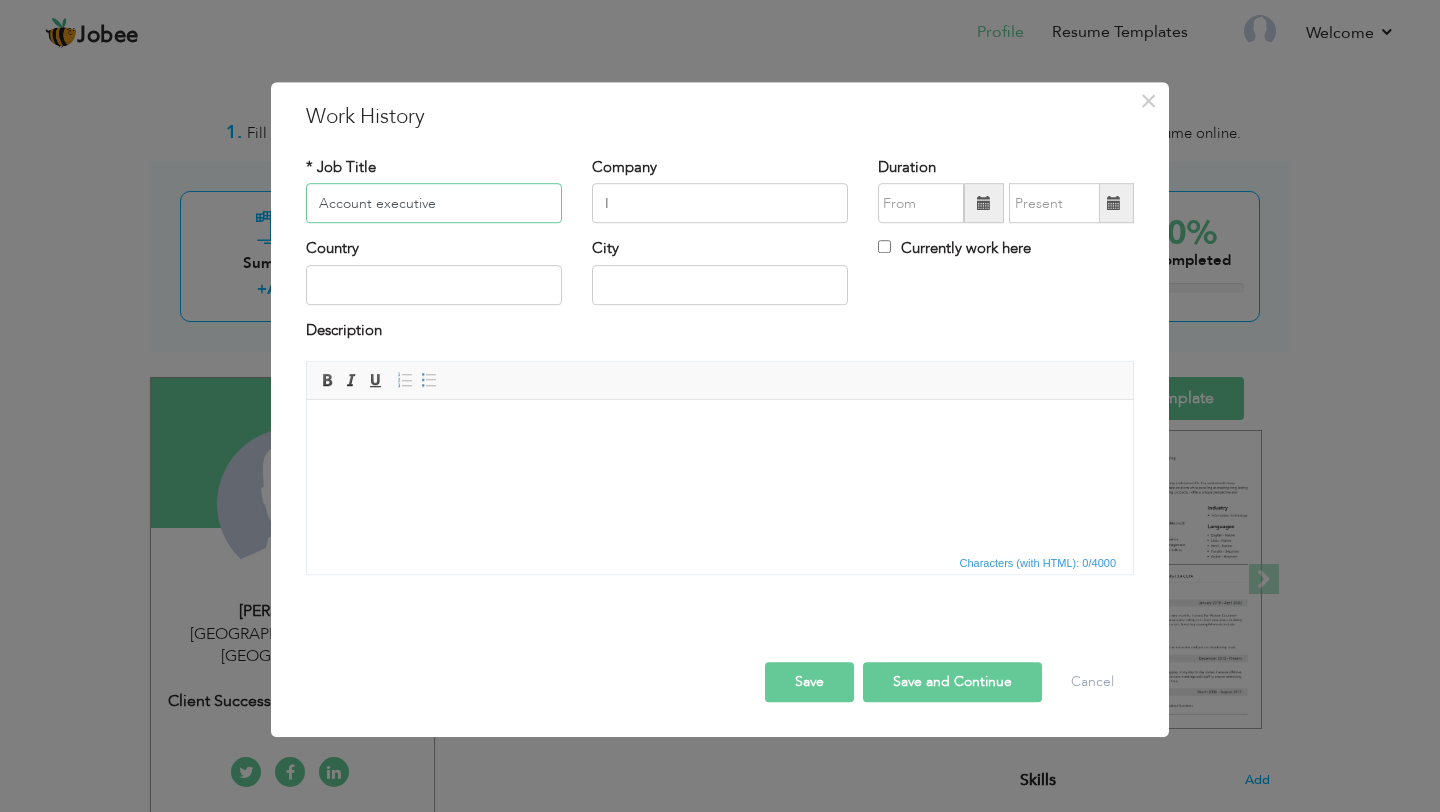 type on "Account executive" 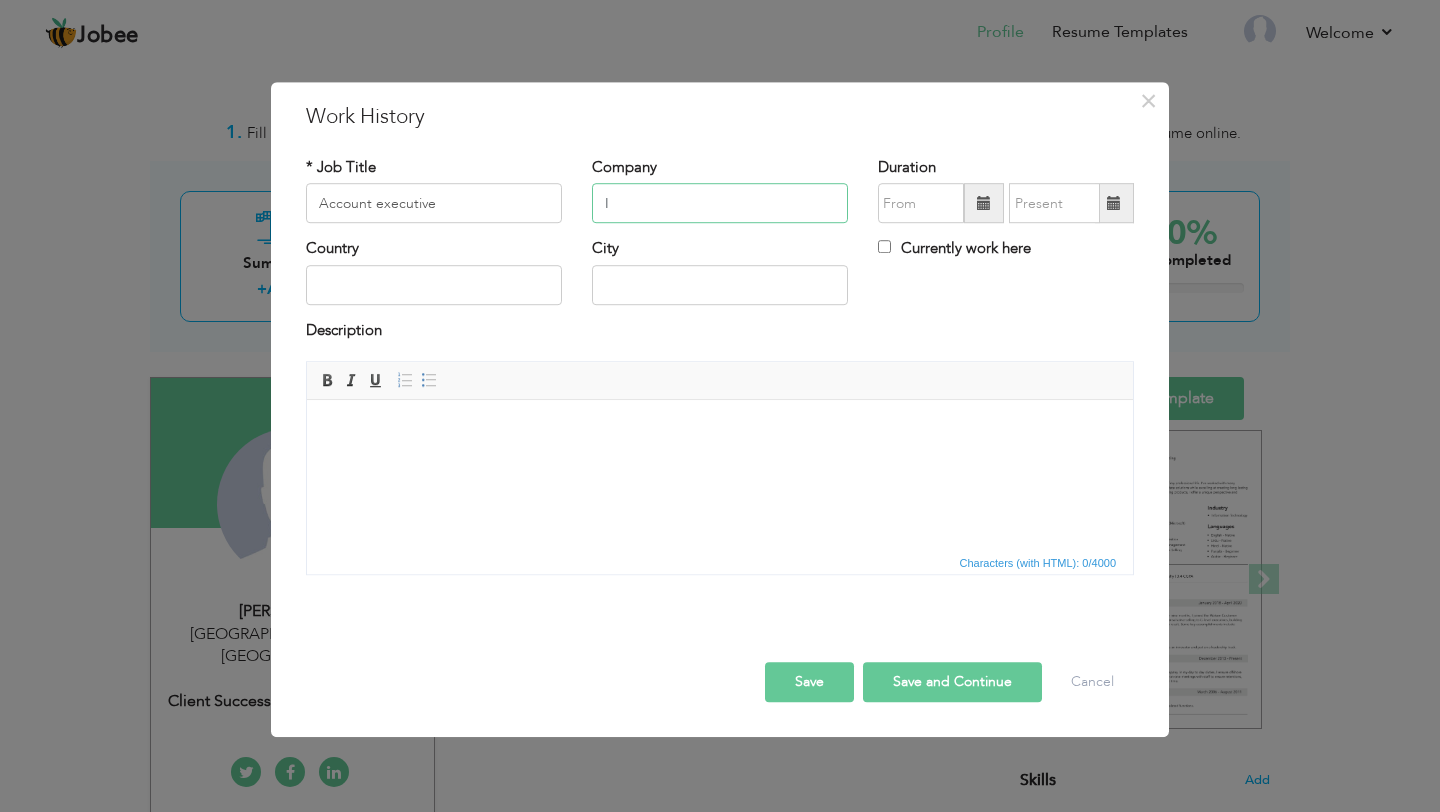 click on "I" at bounding box center (720, 204) 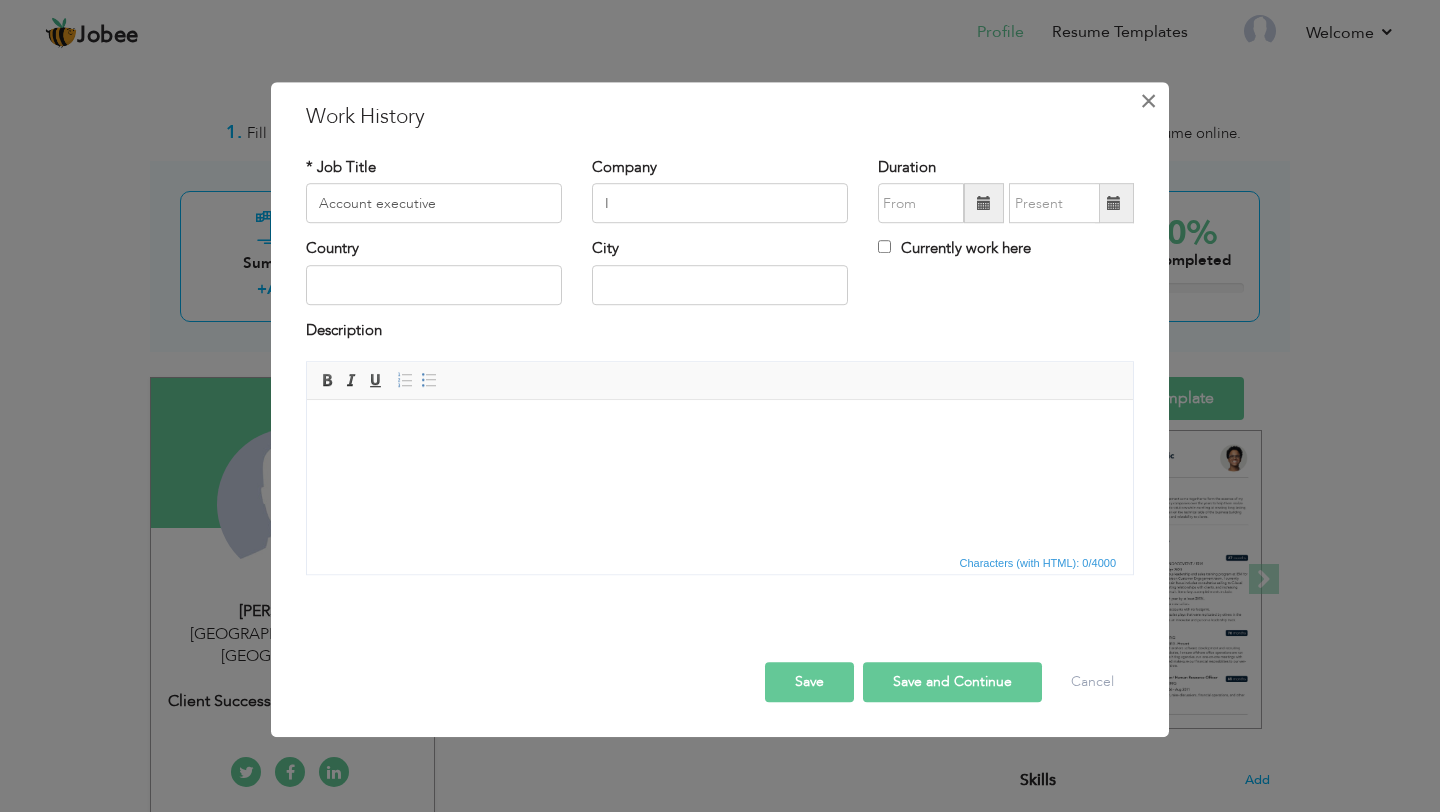 click on "×" at bounding box center (1148, 101) 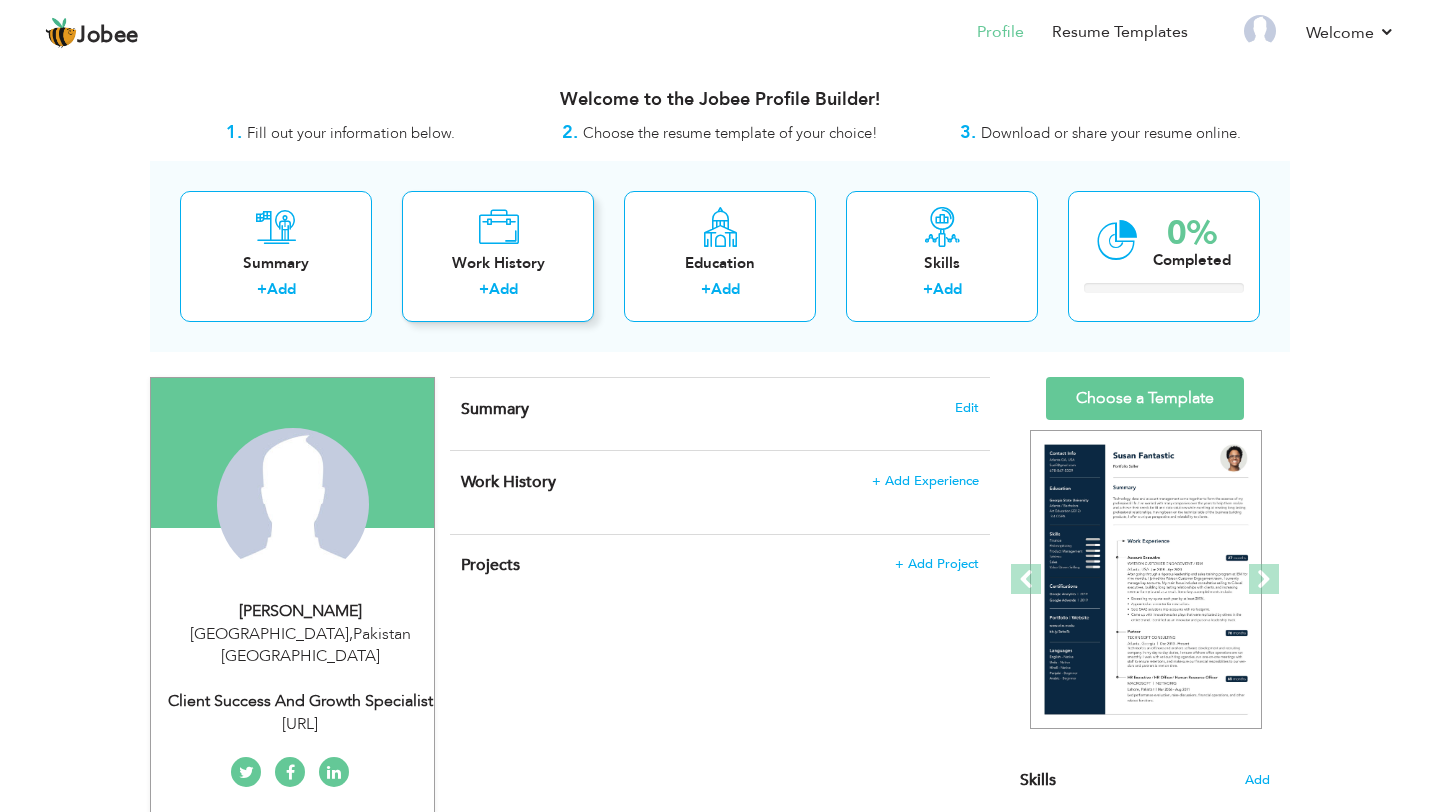 click at bounding box center (498, 227) 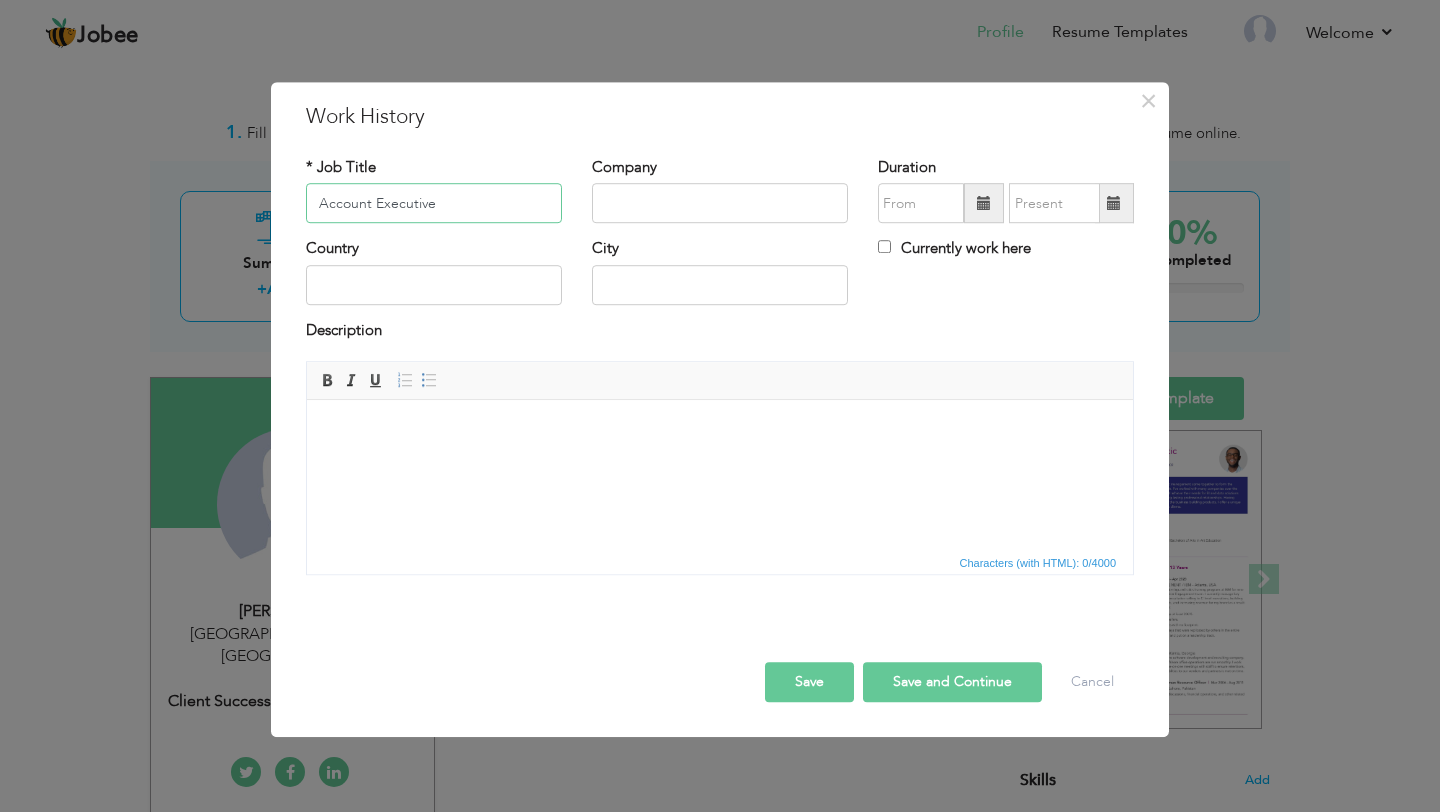 type on "Account Executive" 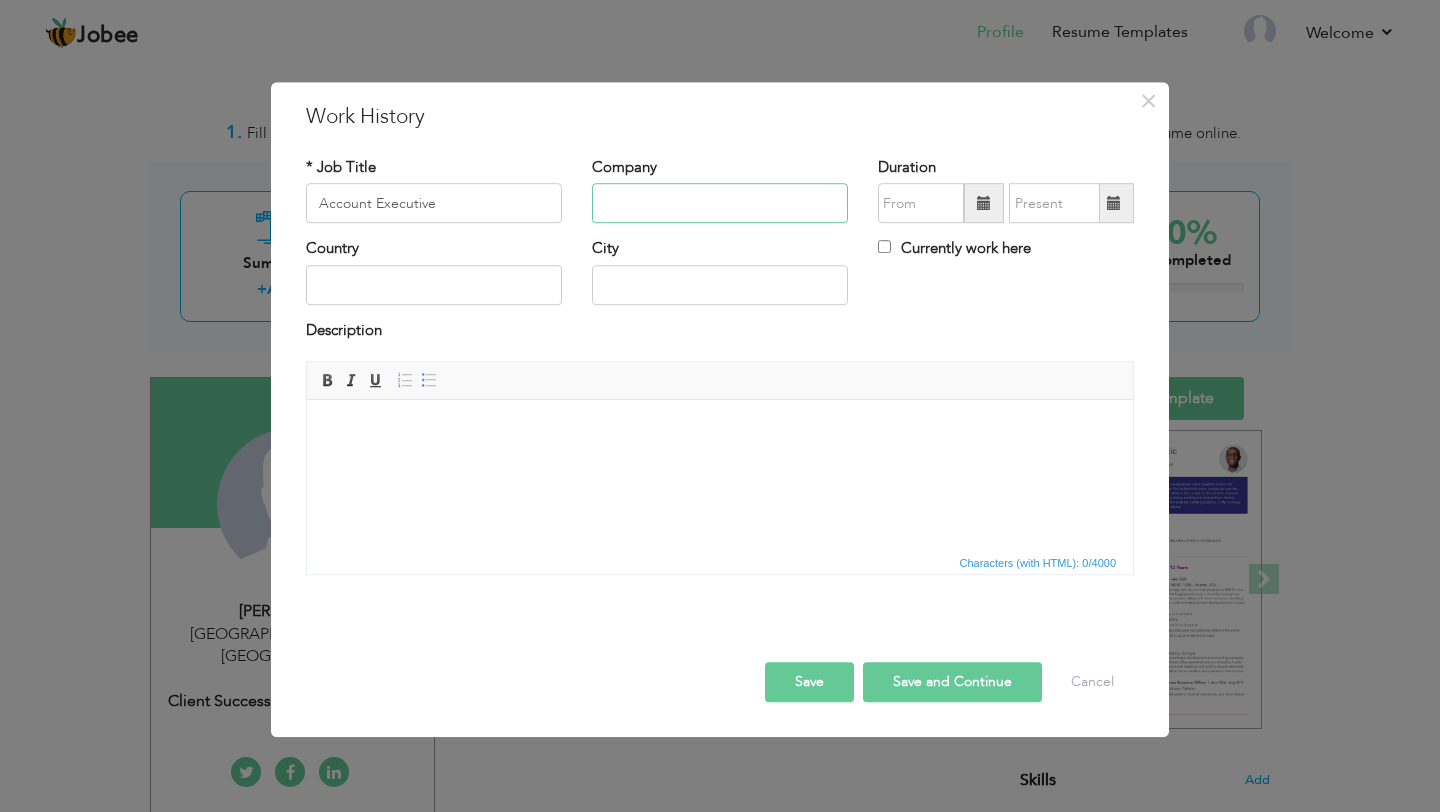 click at bounding box center [720, 204] 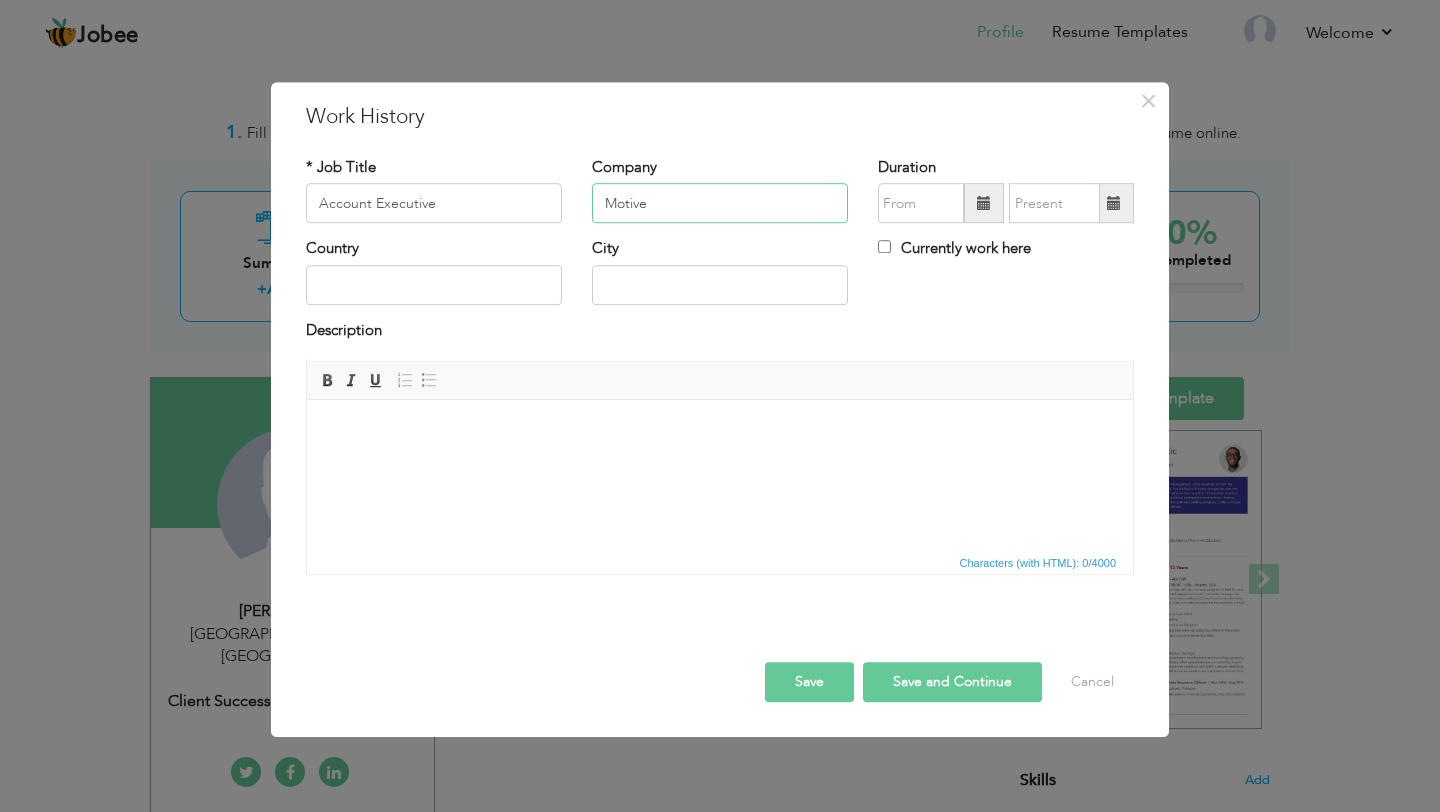 type on "Motive" 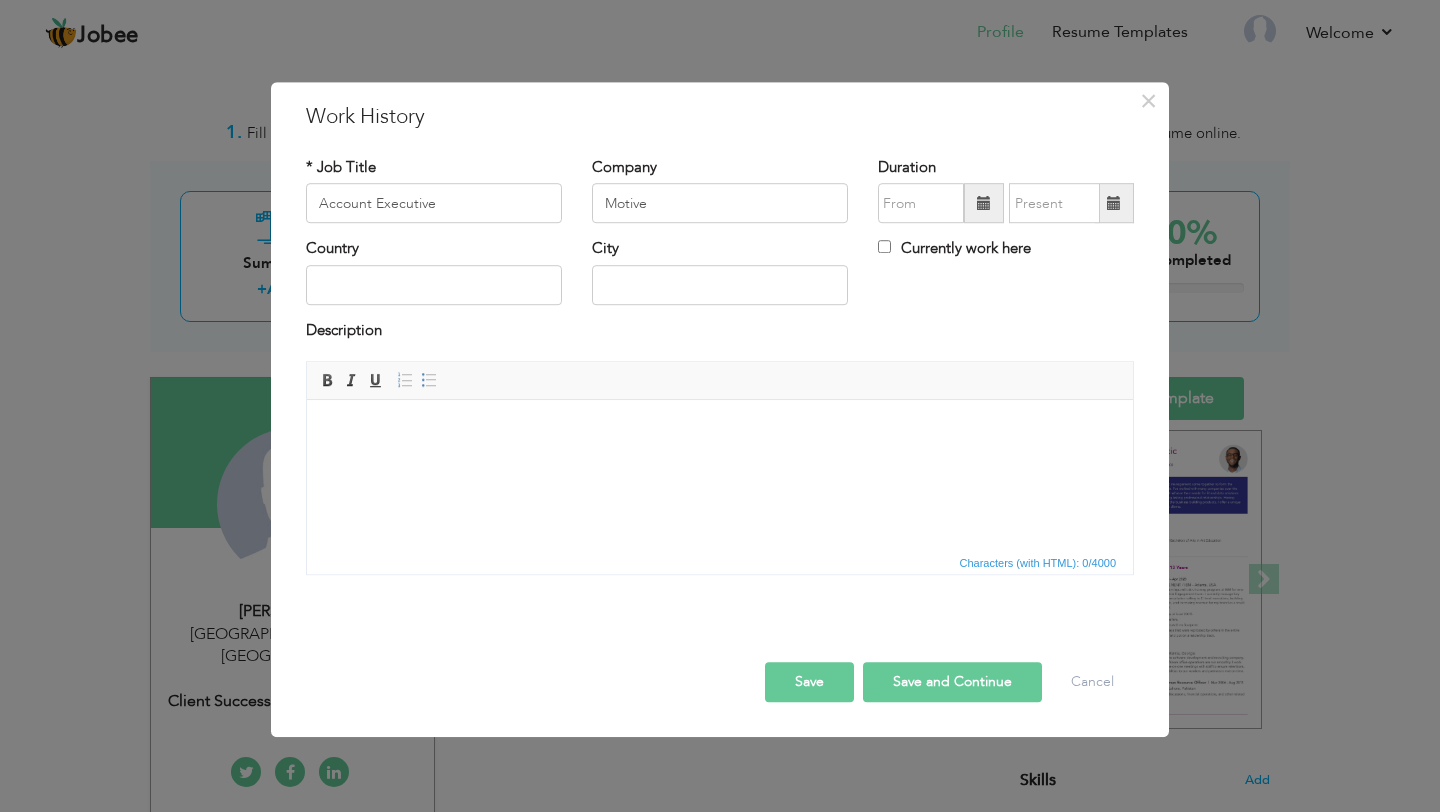 click on "Country" at bounding box center (434, 272) 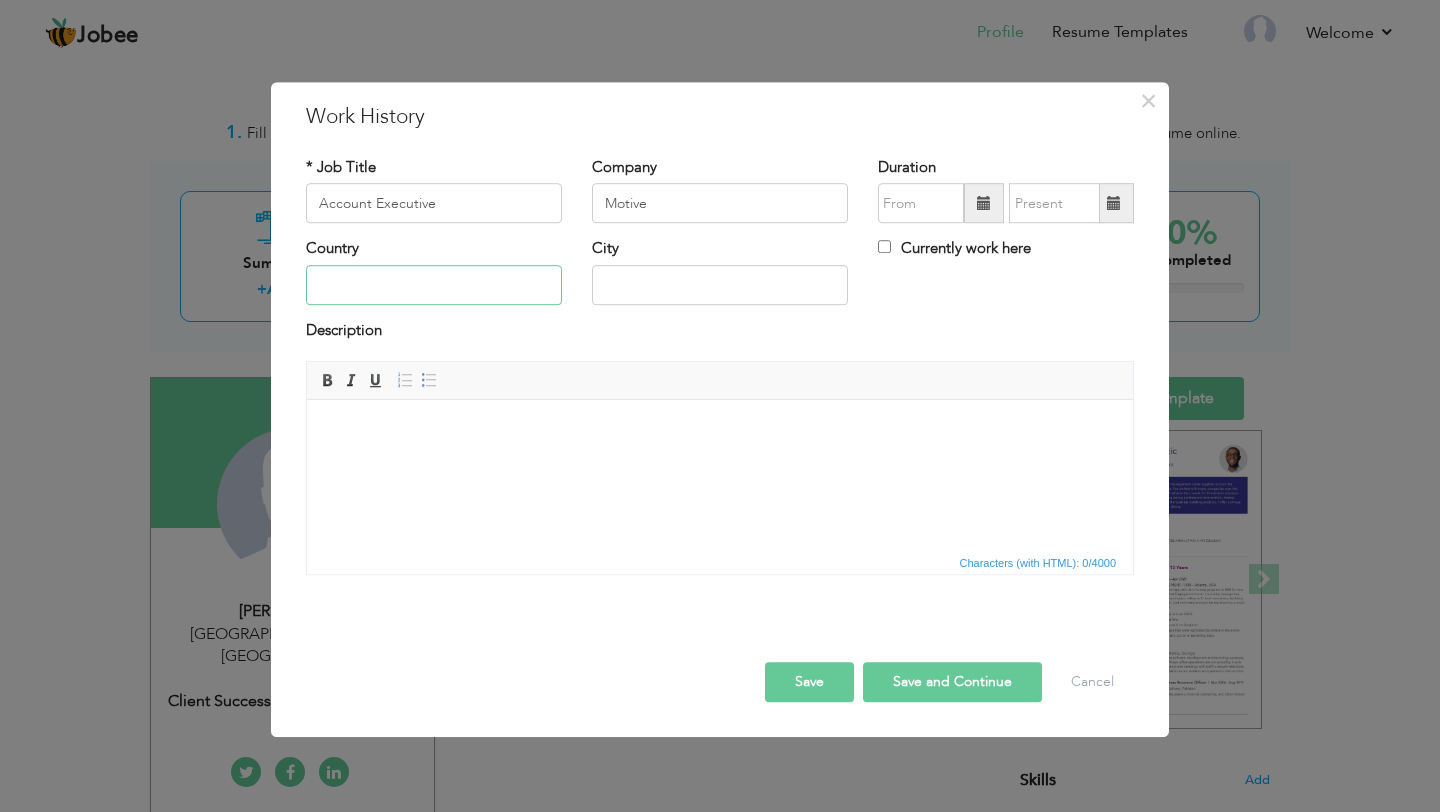 click at bounding box center [434, 285] 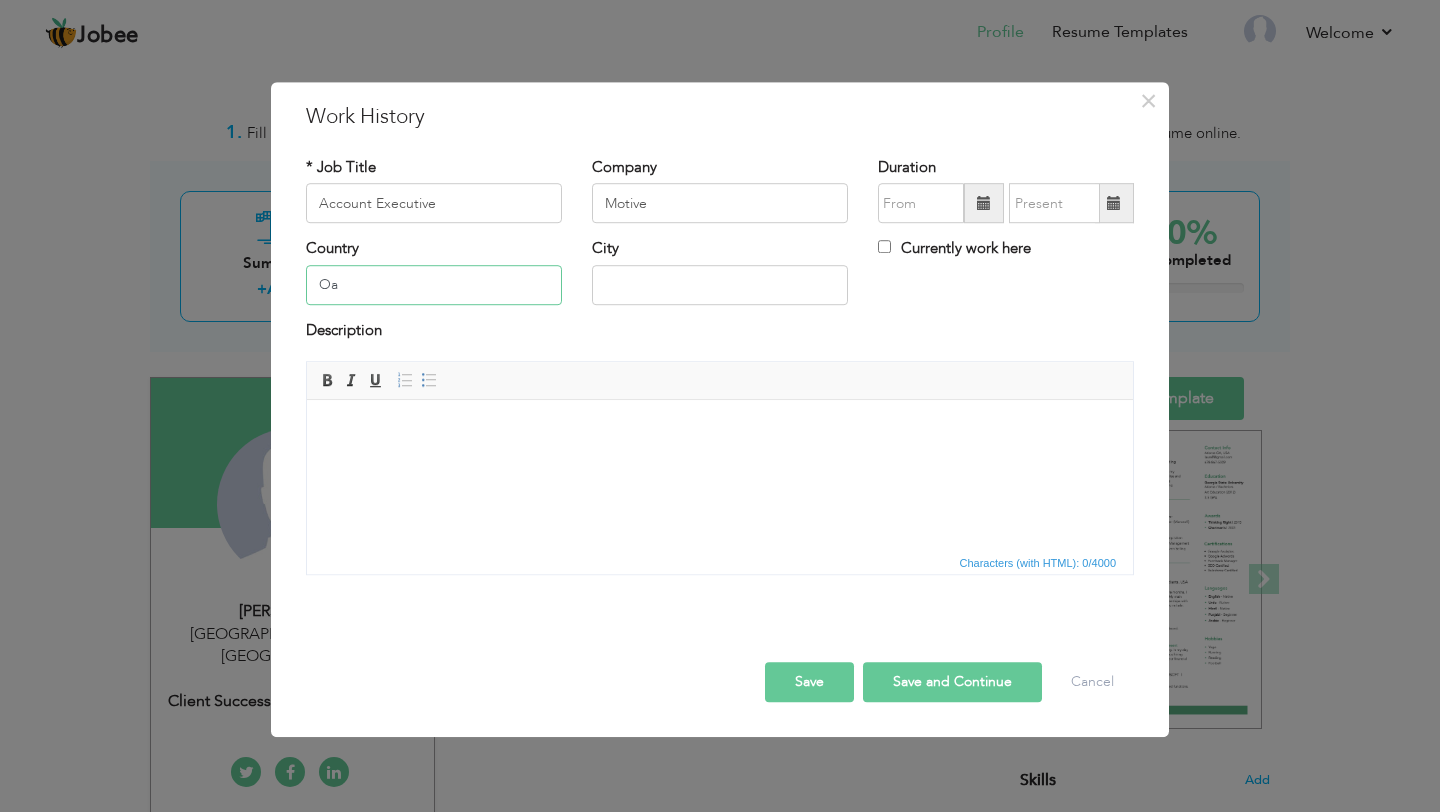 type on "O" 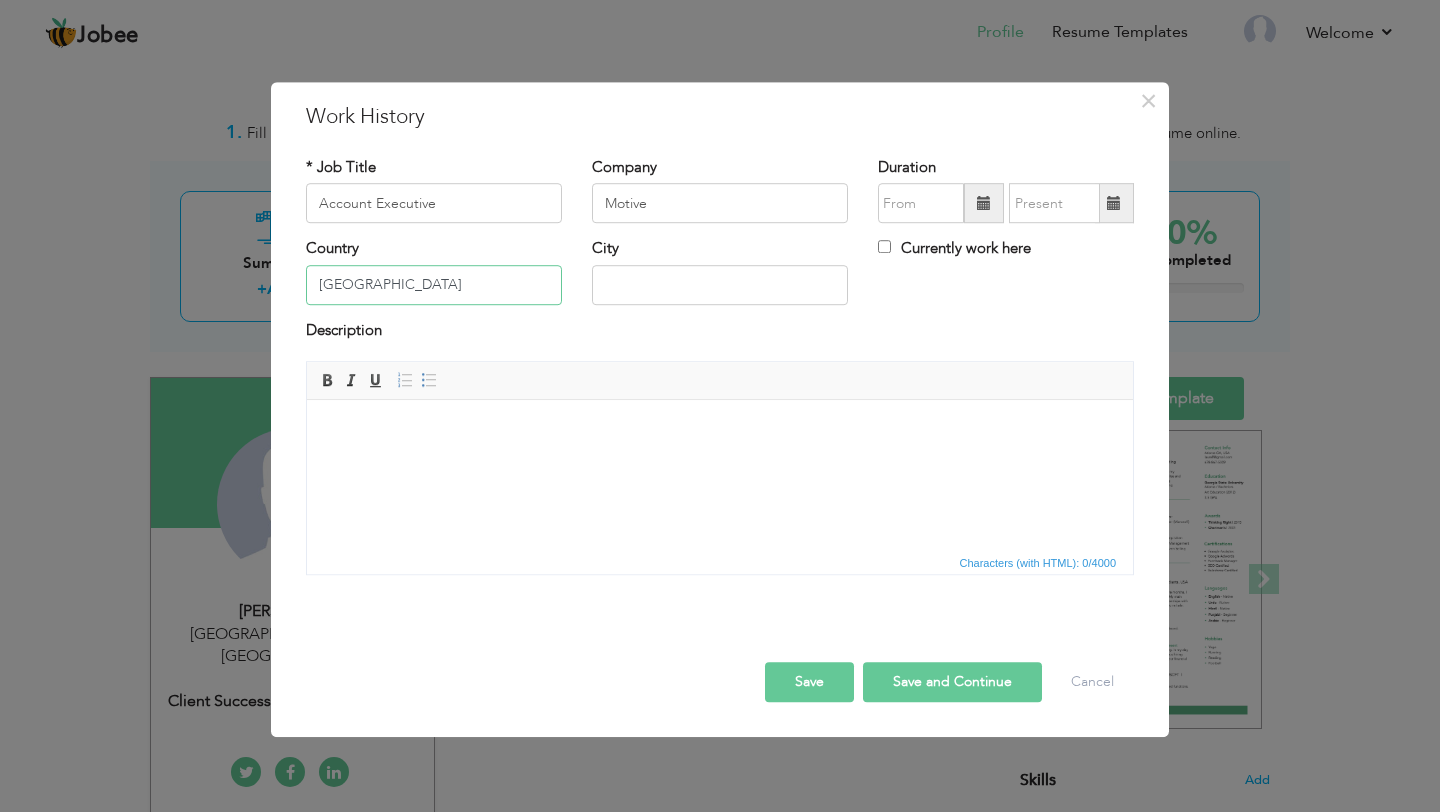 type on "[GEOGRAPHIC_DATA]" 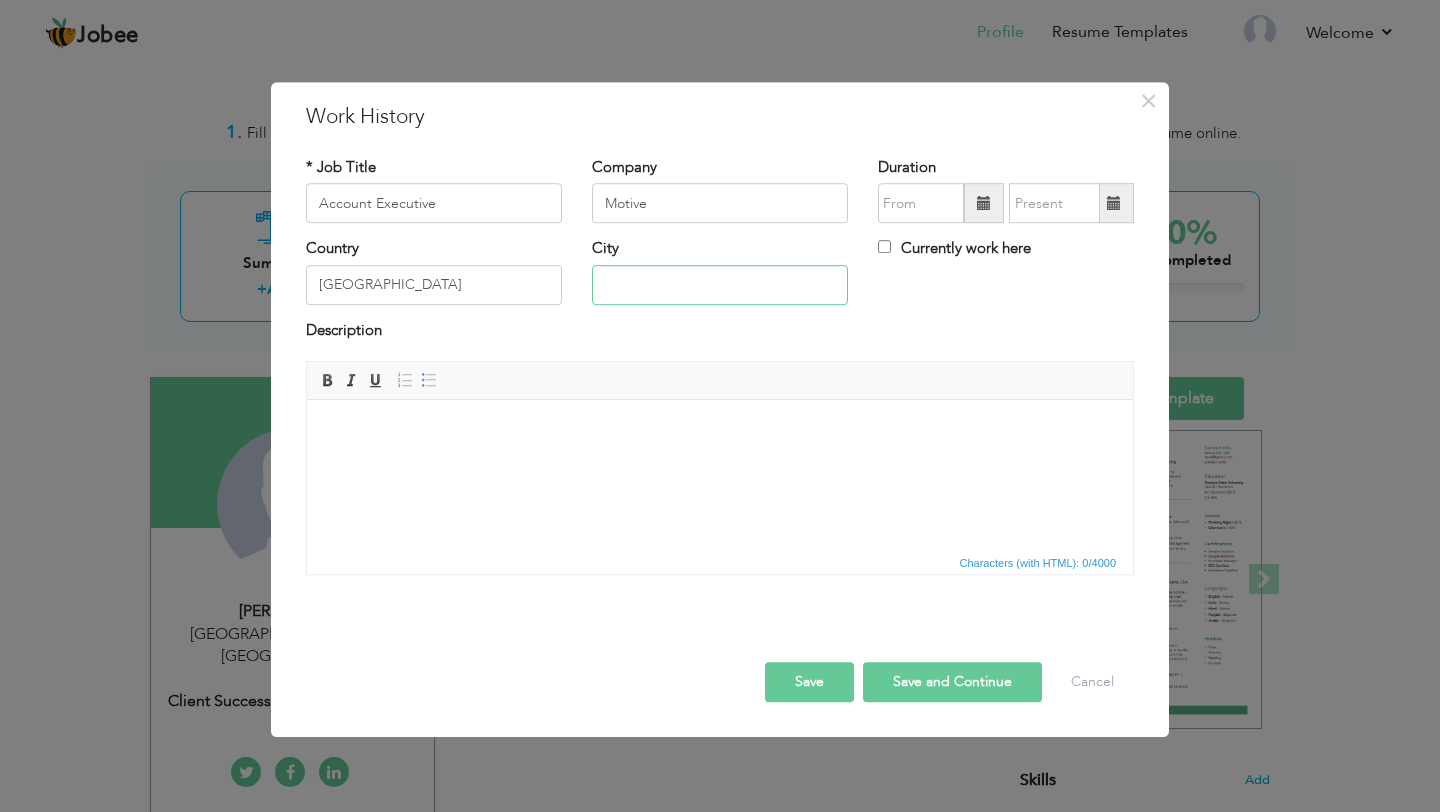 click at bounding box center [720, 285] 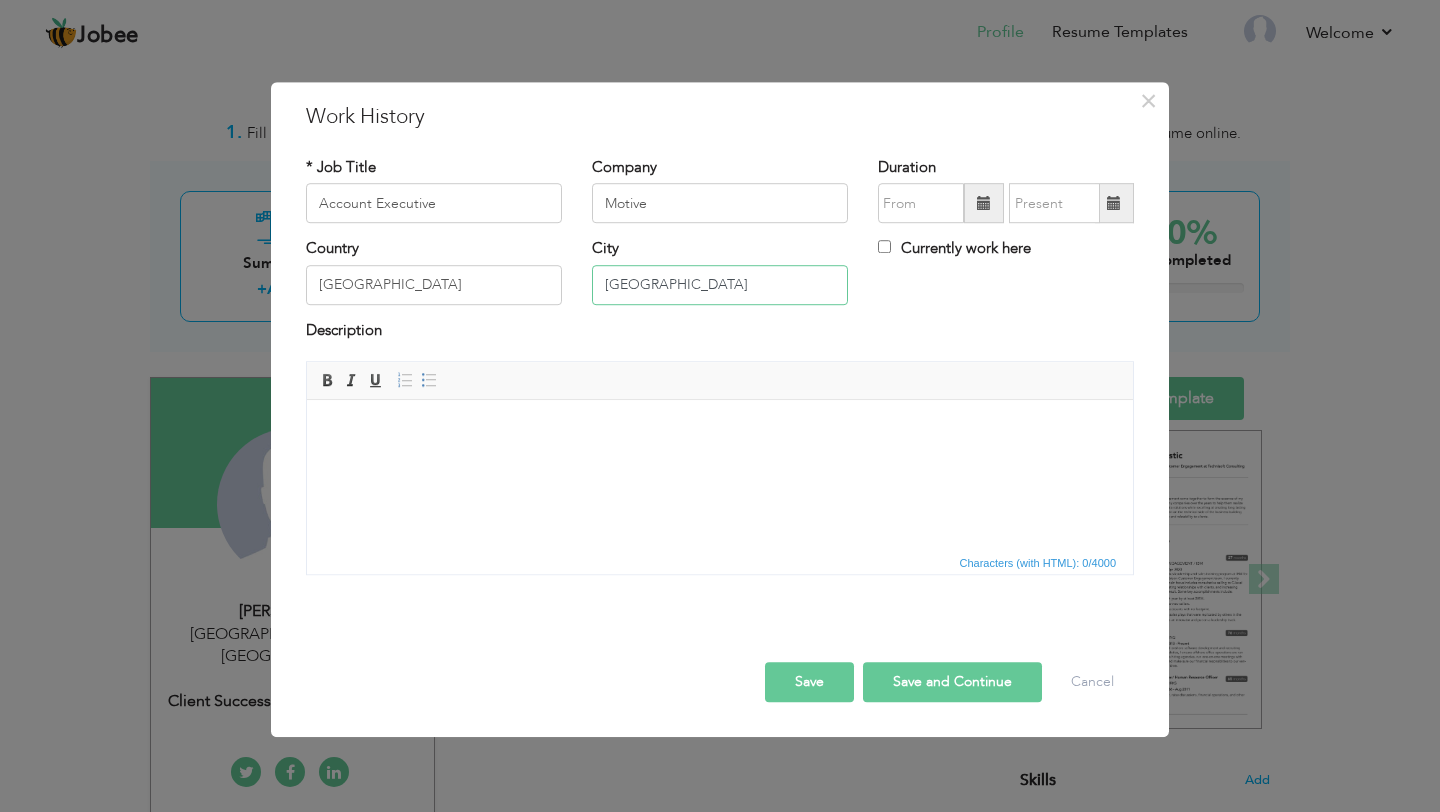 type on "[GEOGRAPHIC_DATA]" 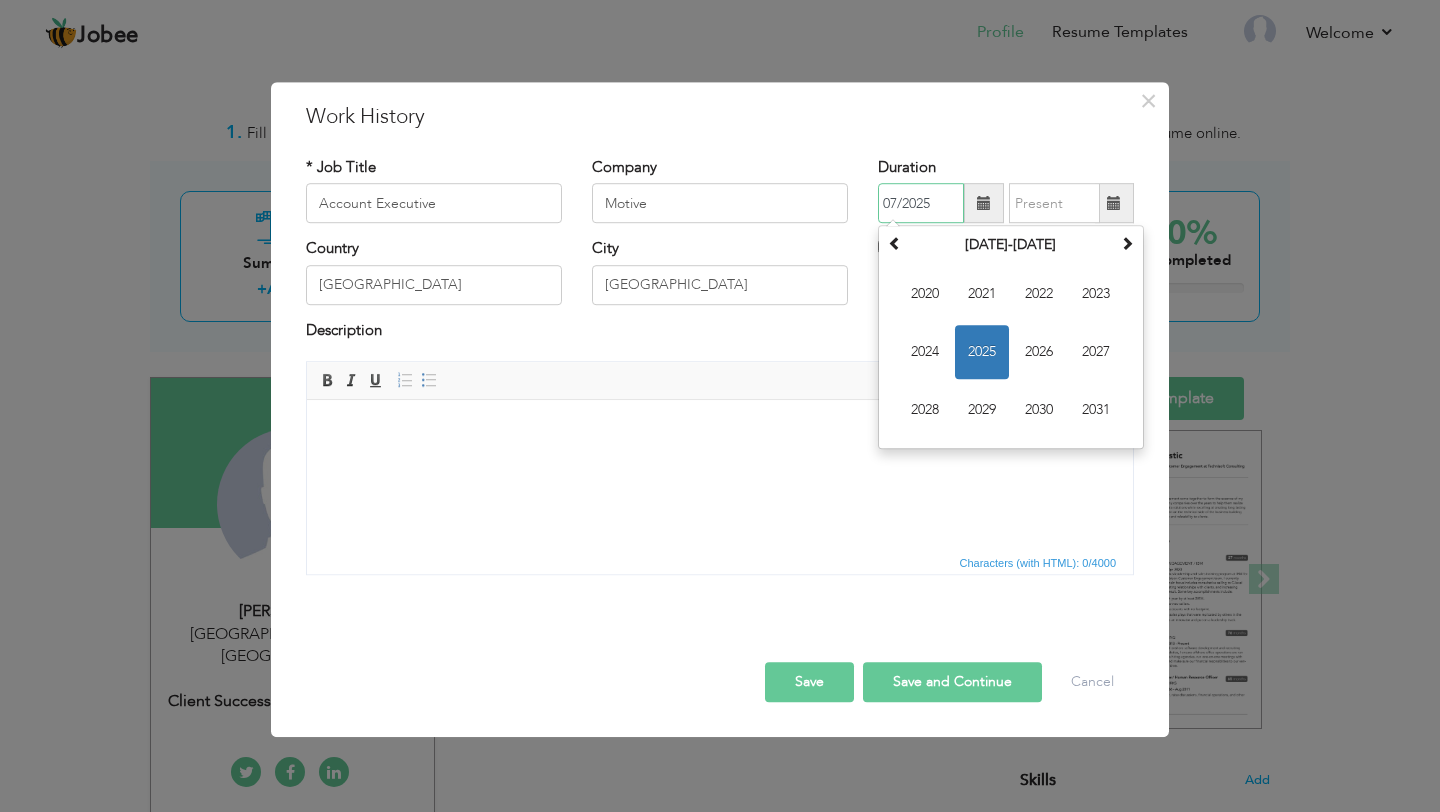 click on "07/2025" at bounding box center (921, 204) 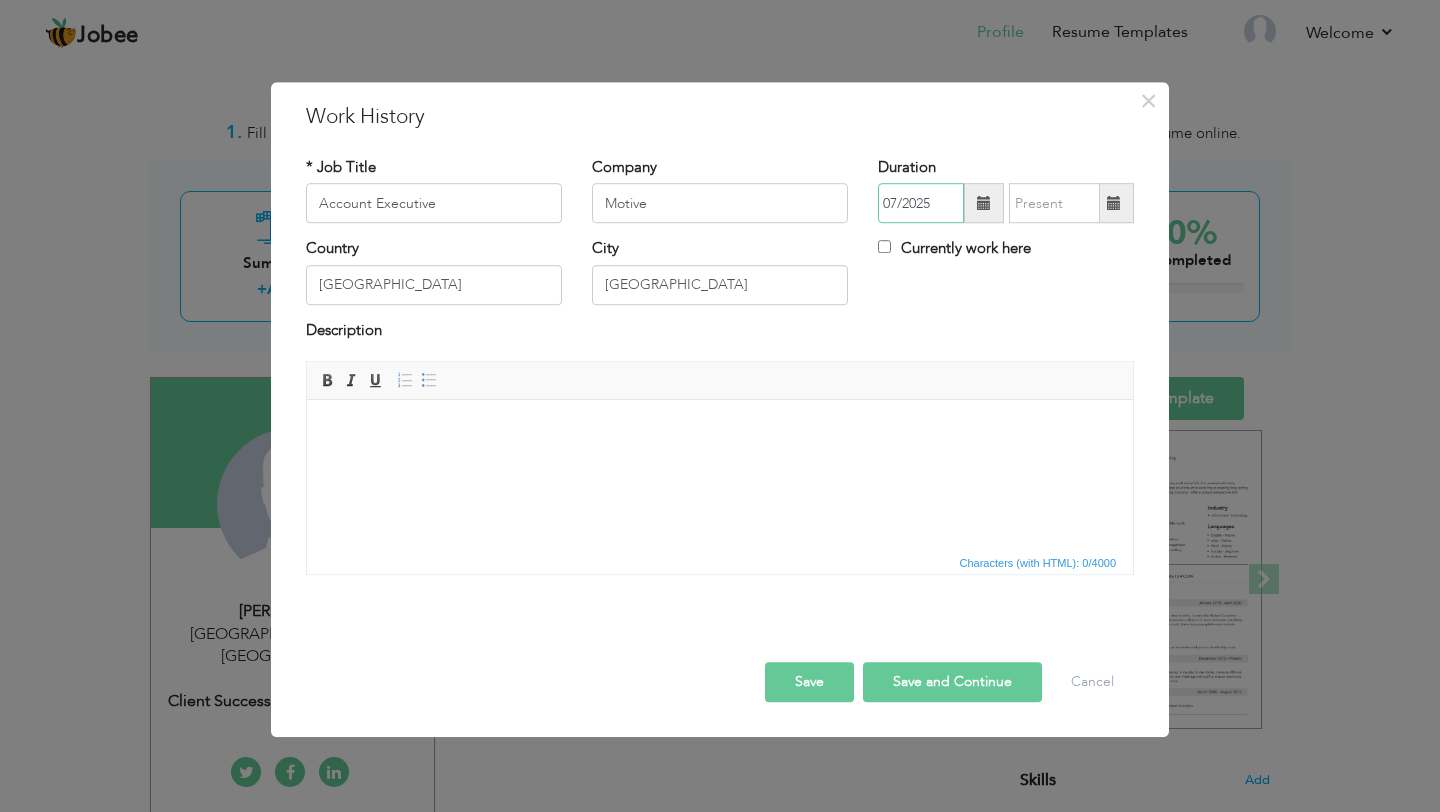click on "07/2025" at bounding box center [921, 204] 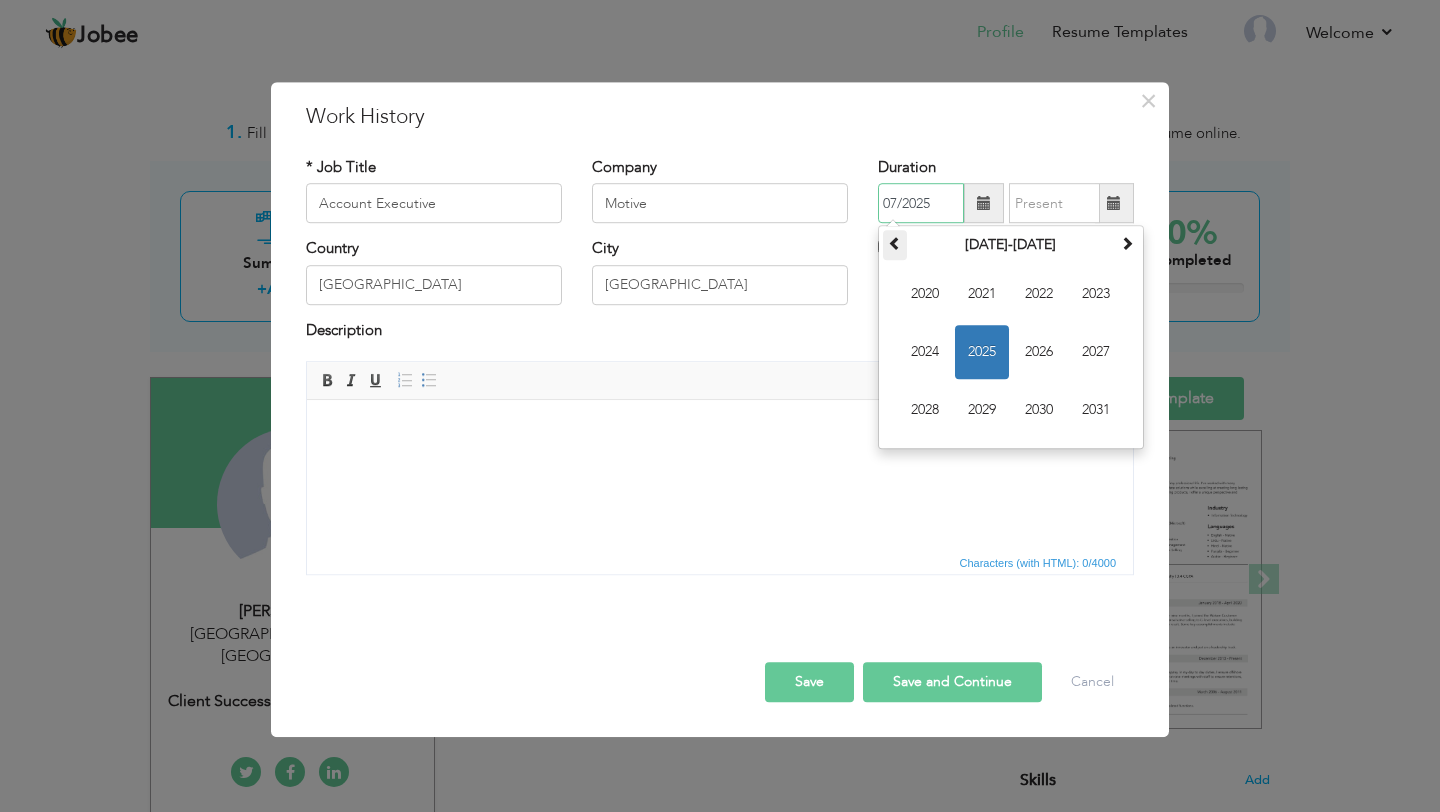 click at bounding box center [895, 246] 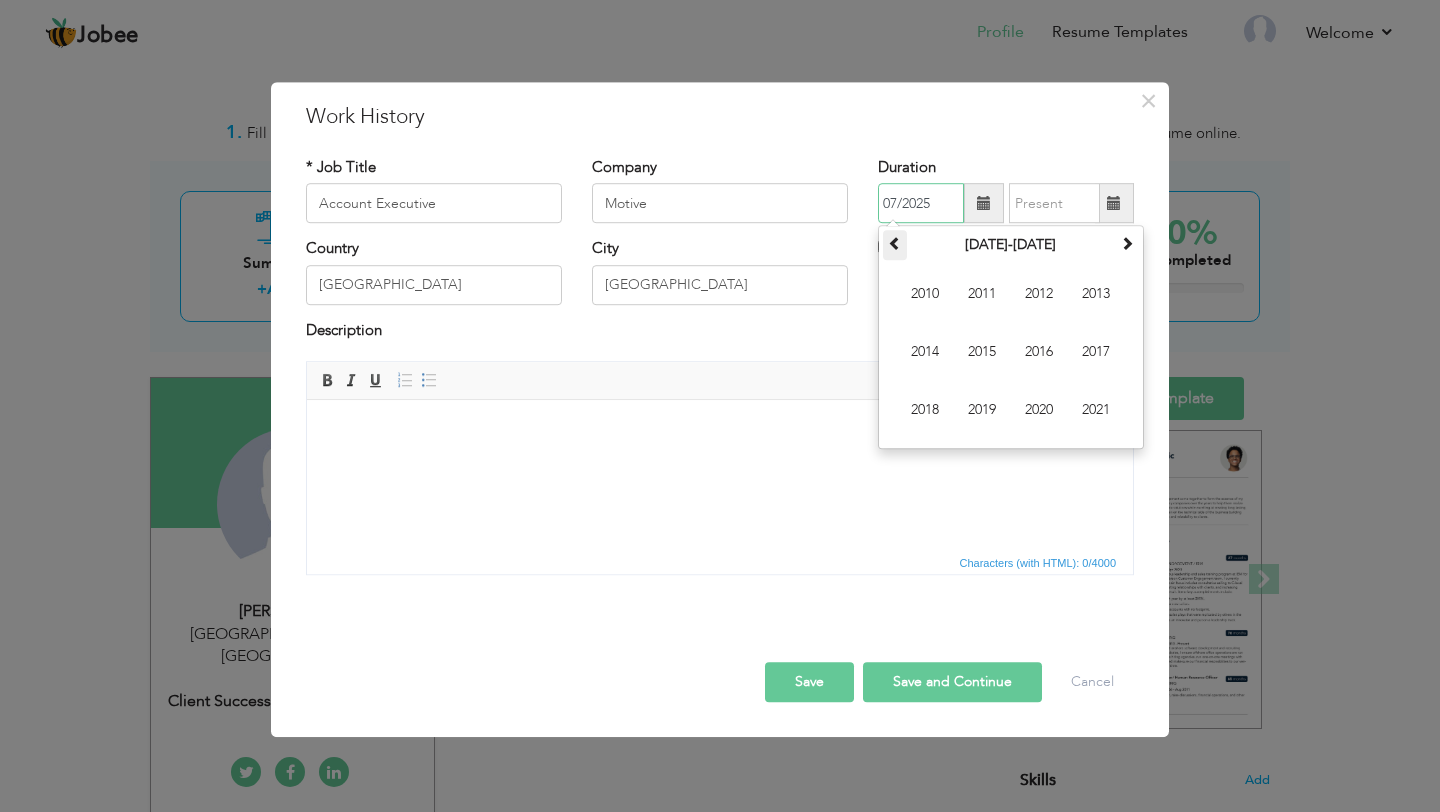 click at bounding box center (895, 246) 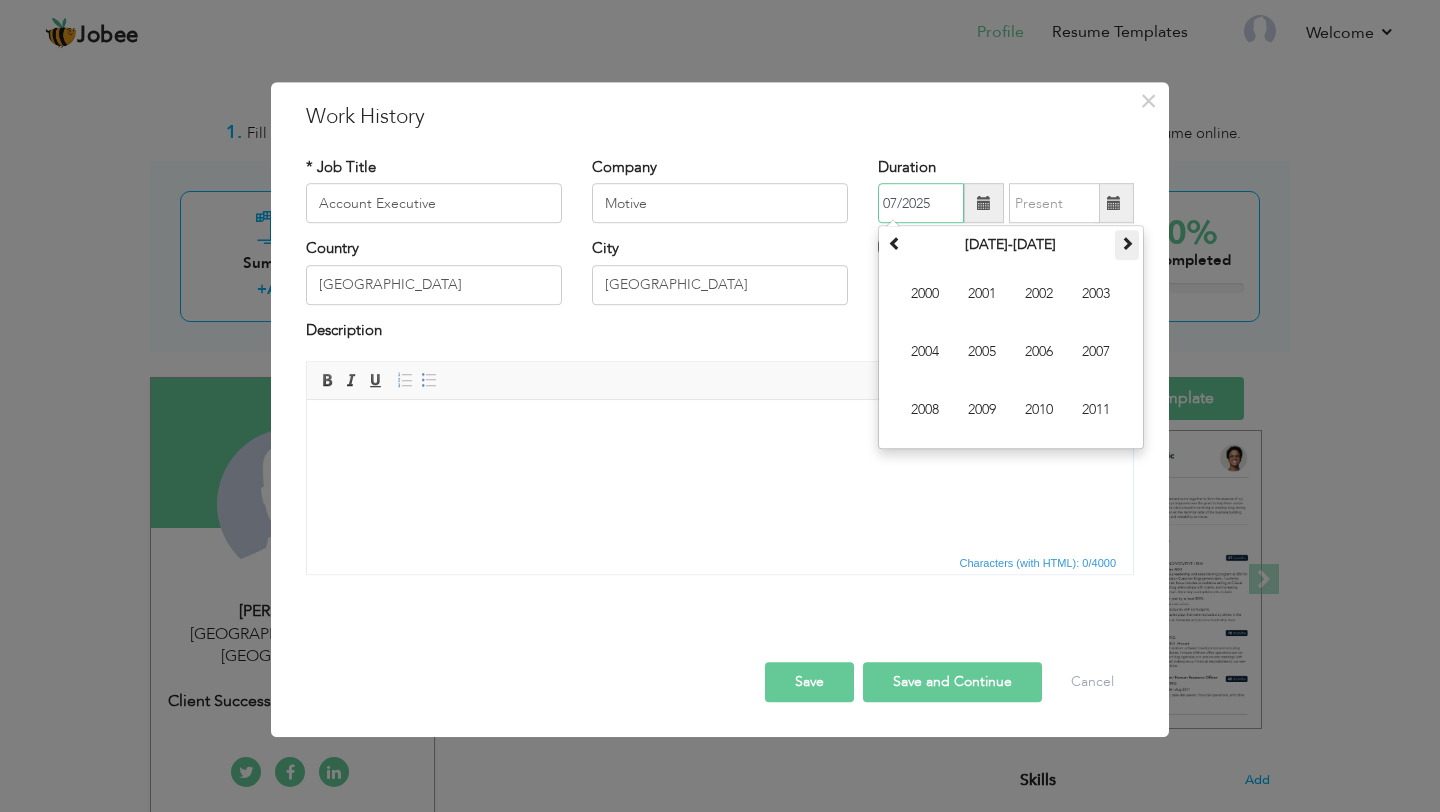 click at bounding box center (1127, 244) 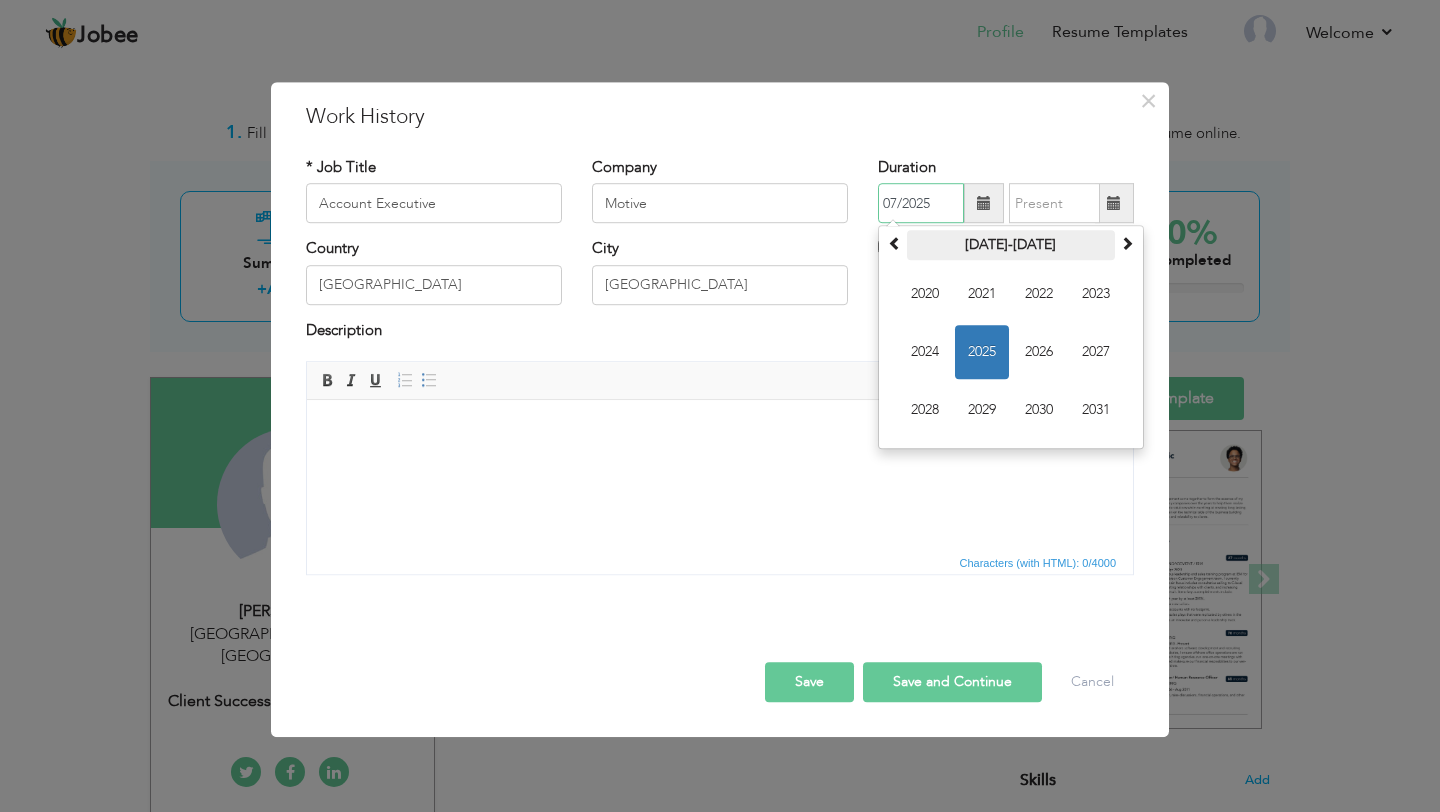 click on "[DATE]-[DATE]" at bounding box center (1011, 246) 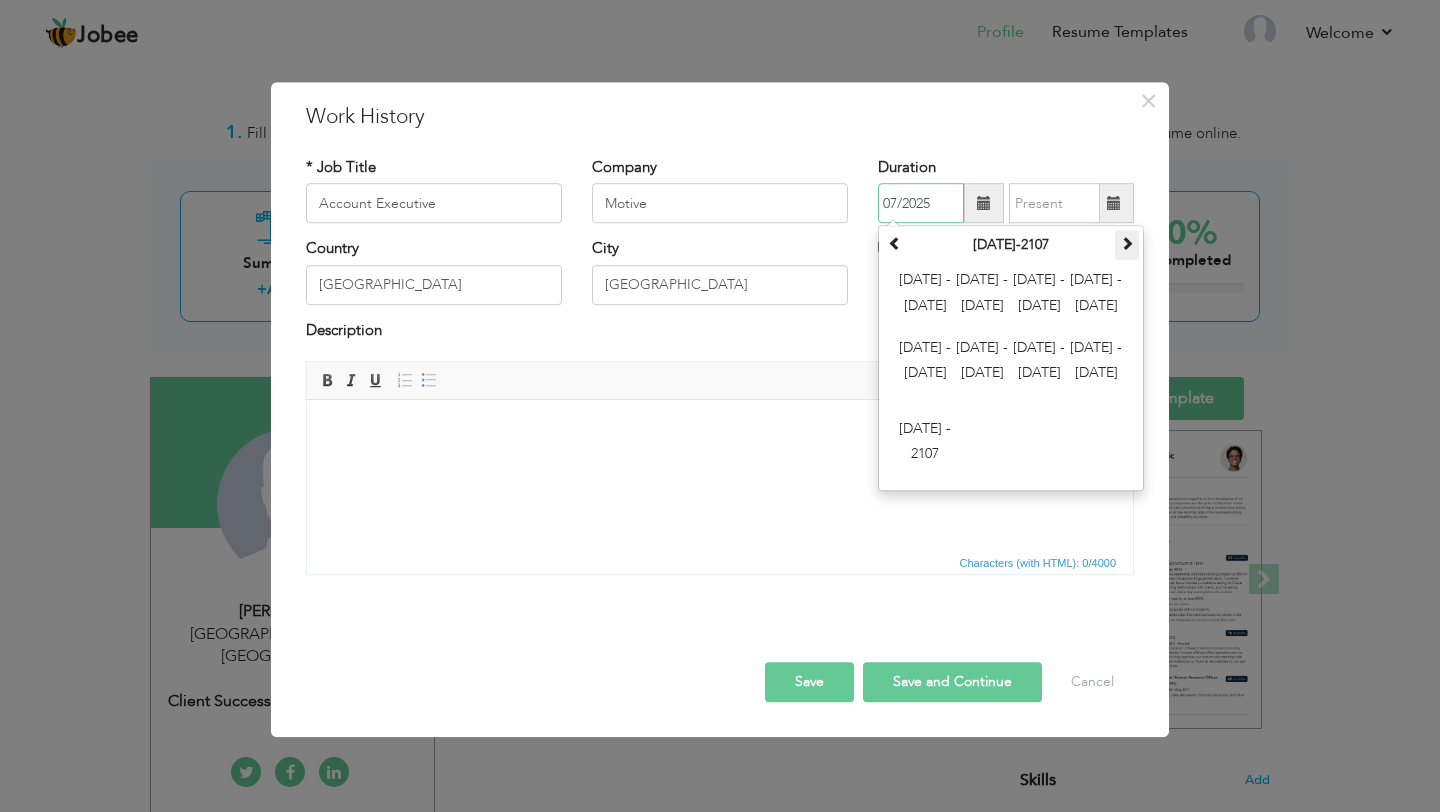 click at bounding box center [1127, 244] 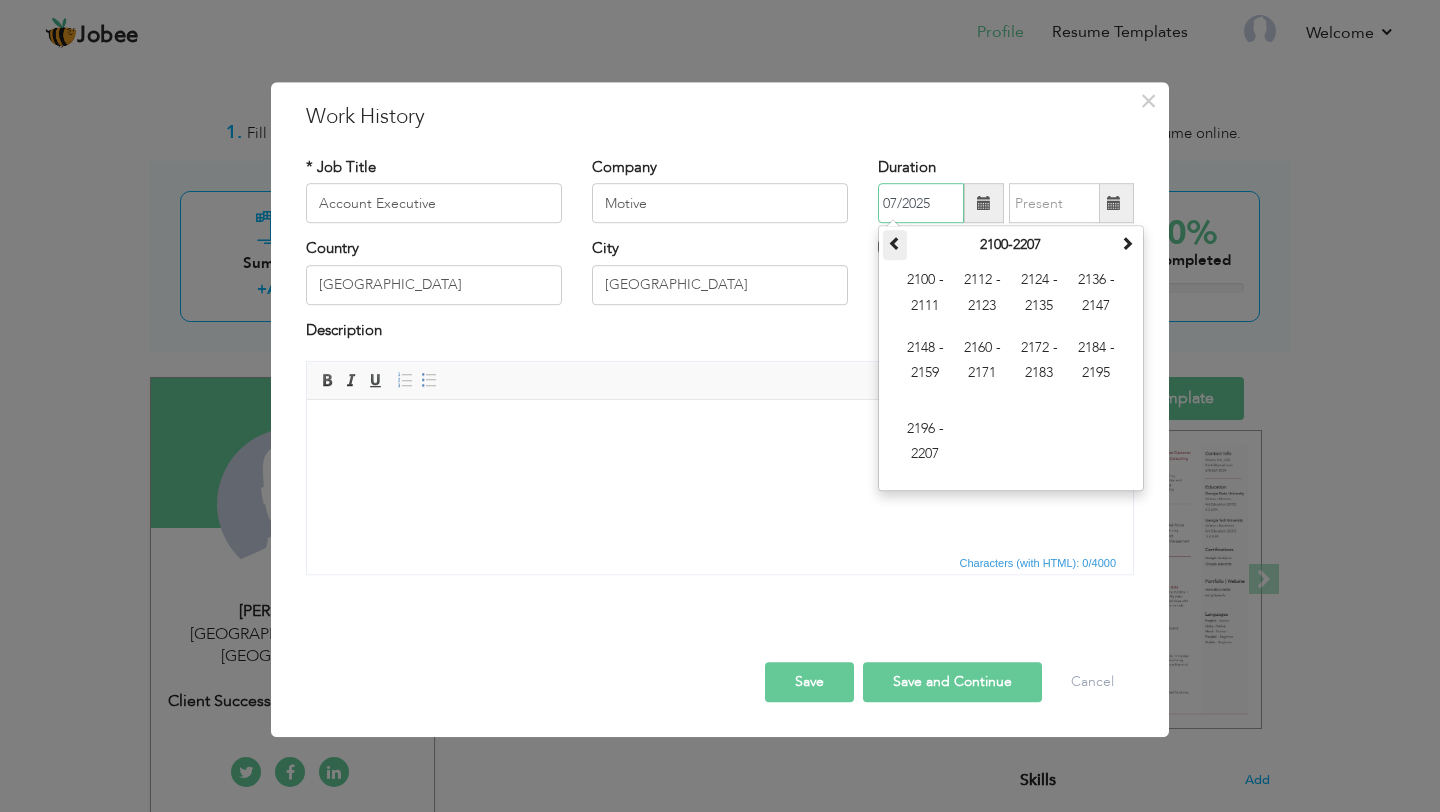 click at bounding box center (895, 244) 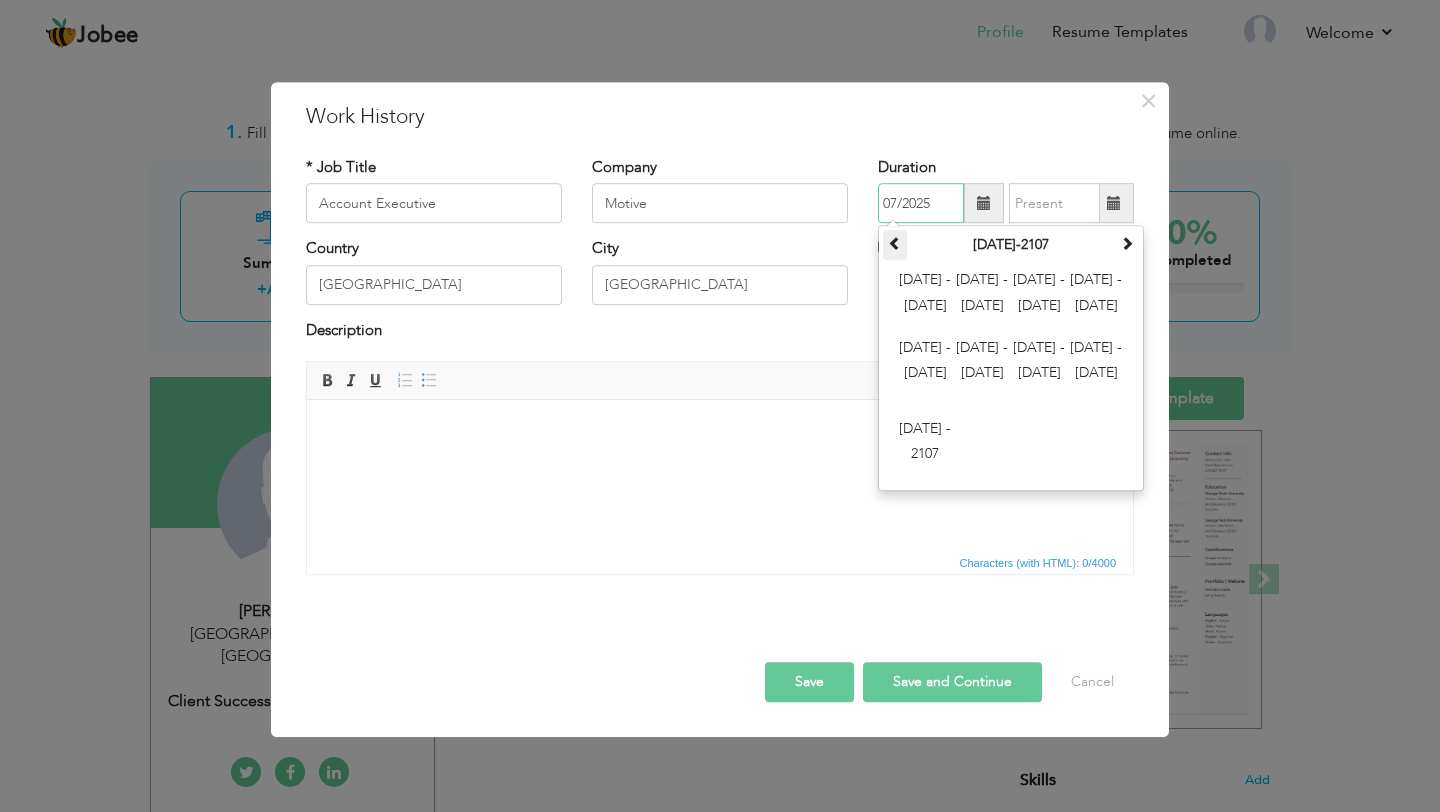 click at bounding box center (895, 244) 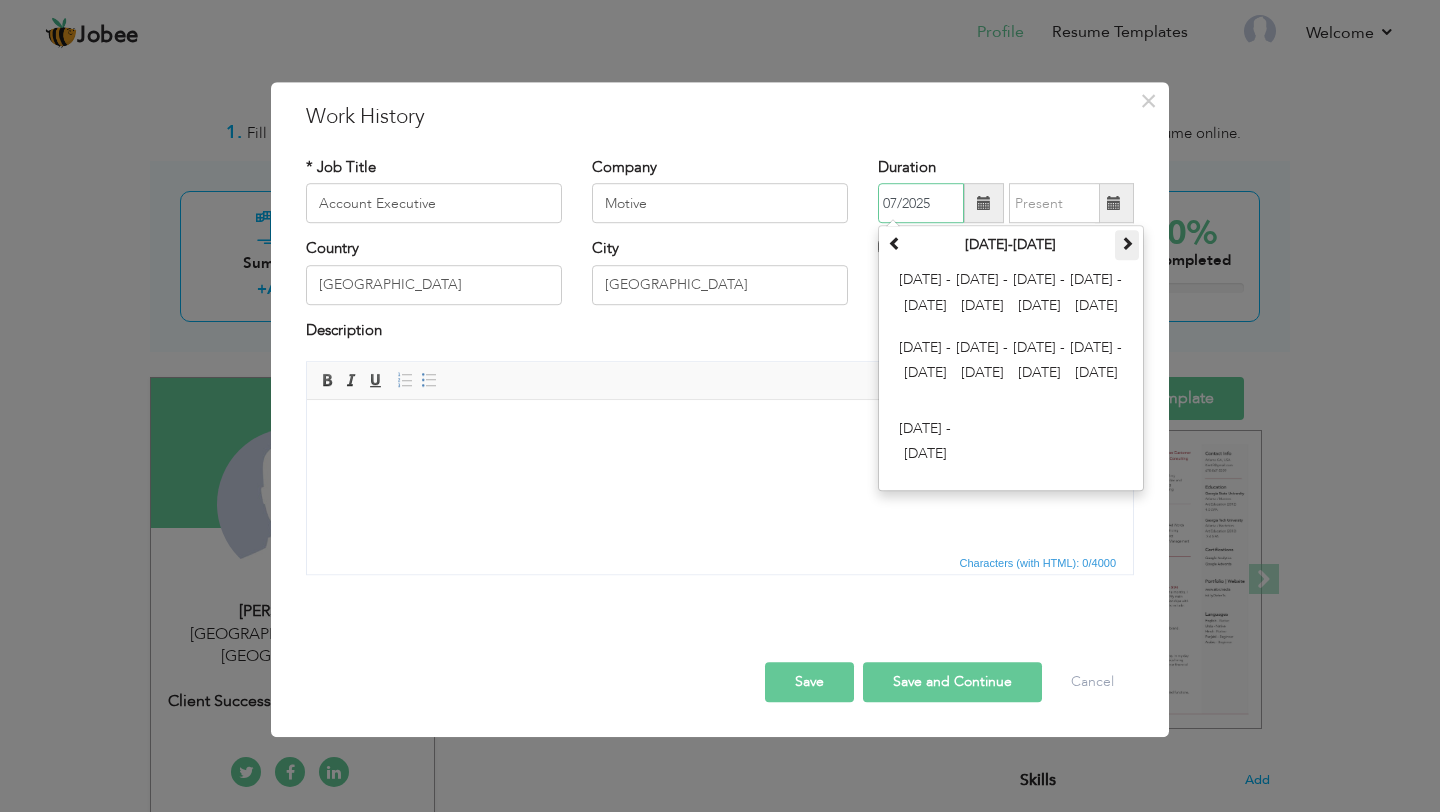 click at bounding box center (1127, 246) 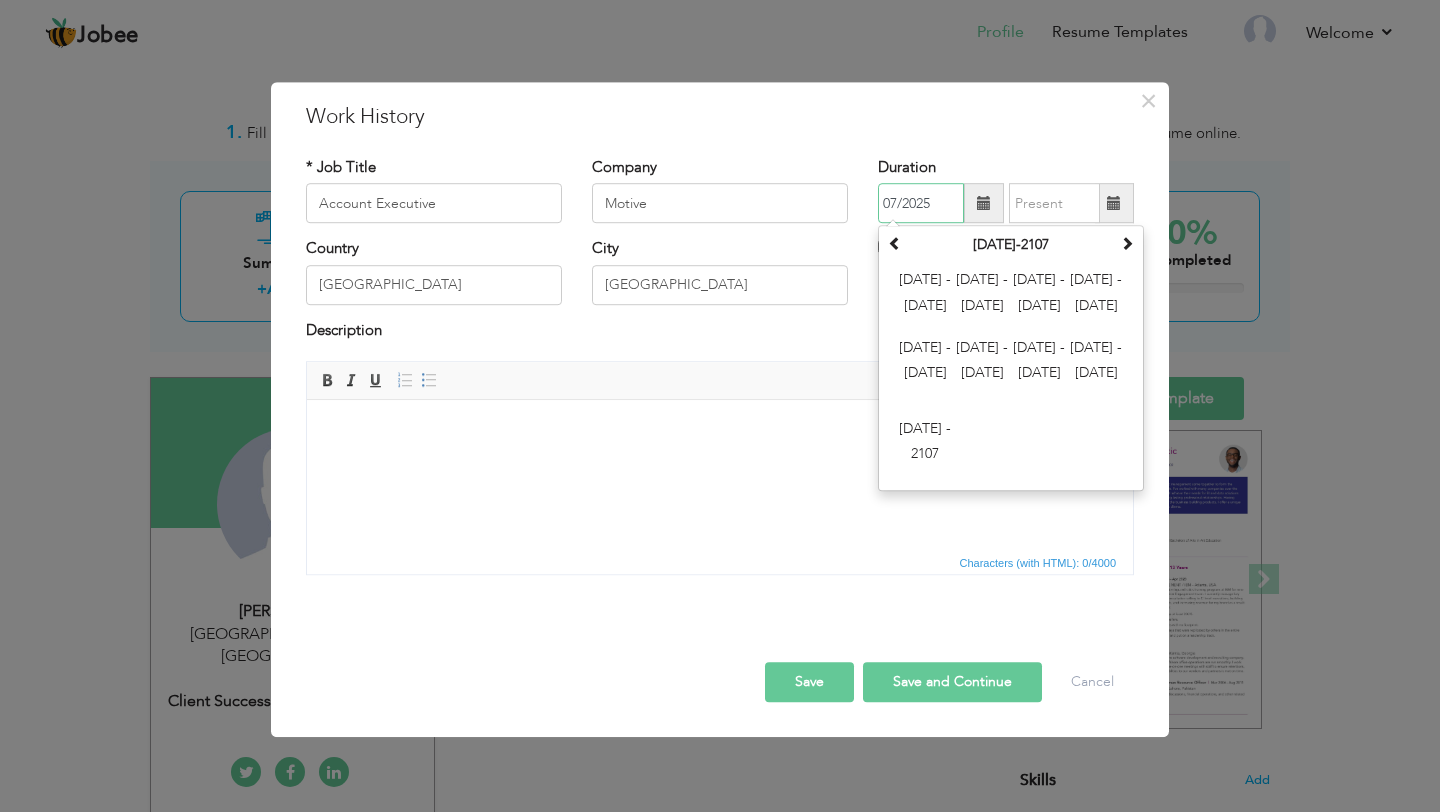 click on "07/2025" at bounding box center [921, 204] 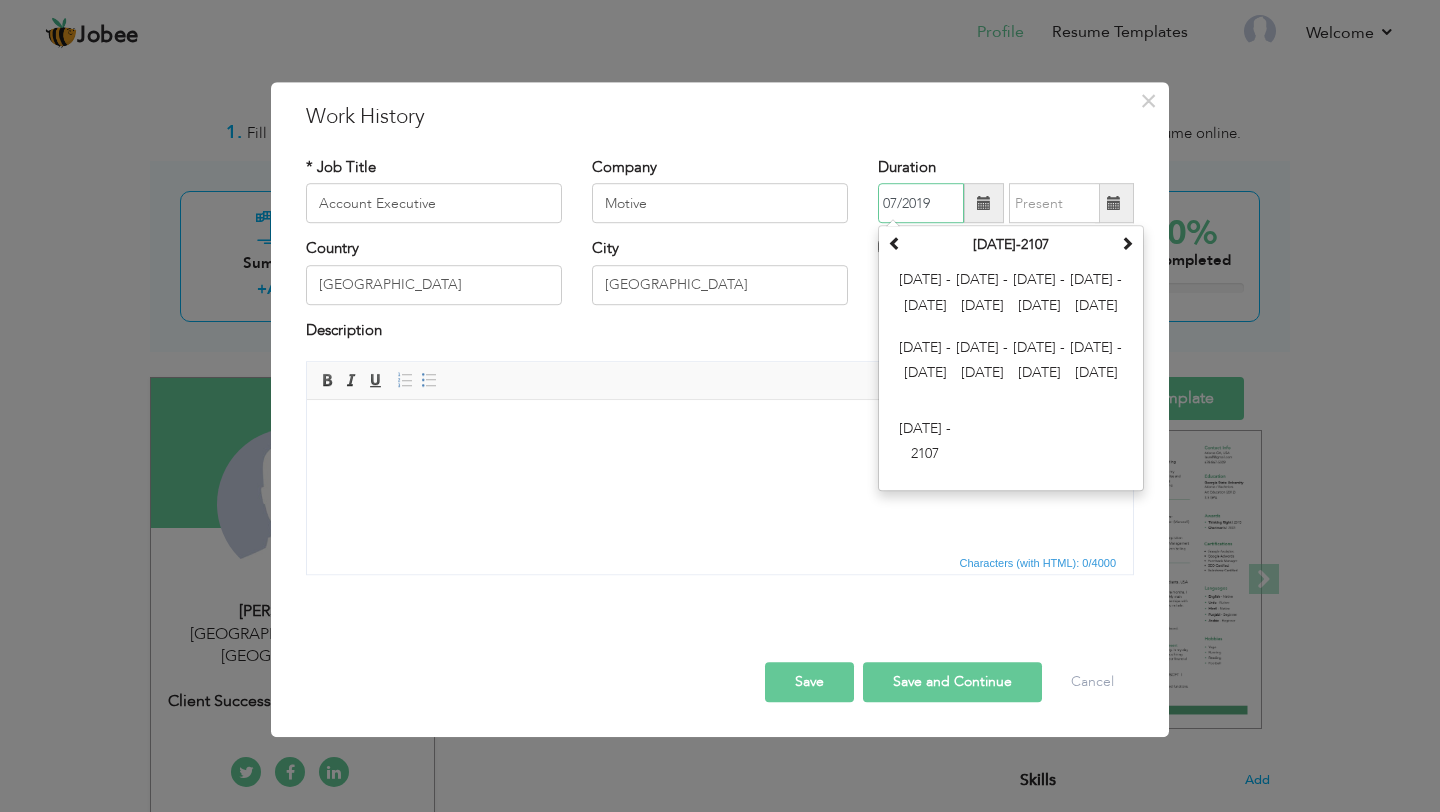 click on "07/2019" at bounding box center [921, 204] 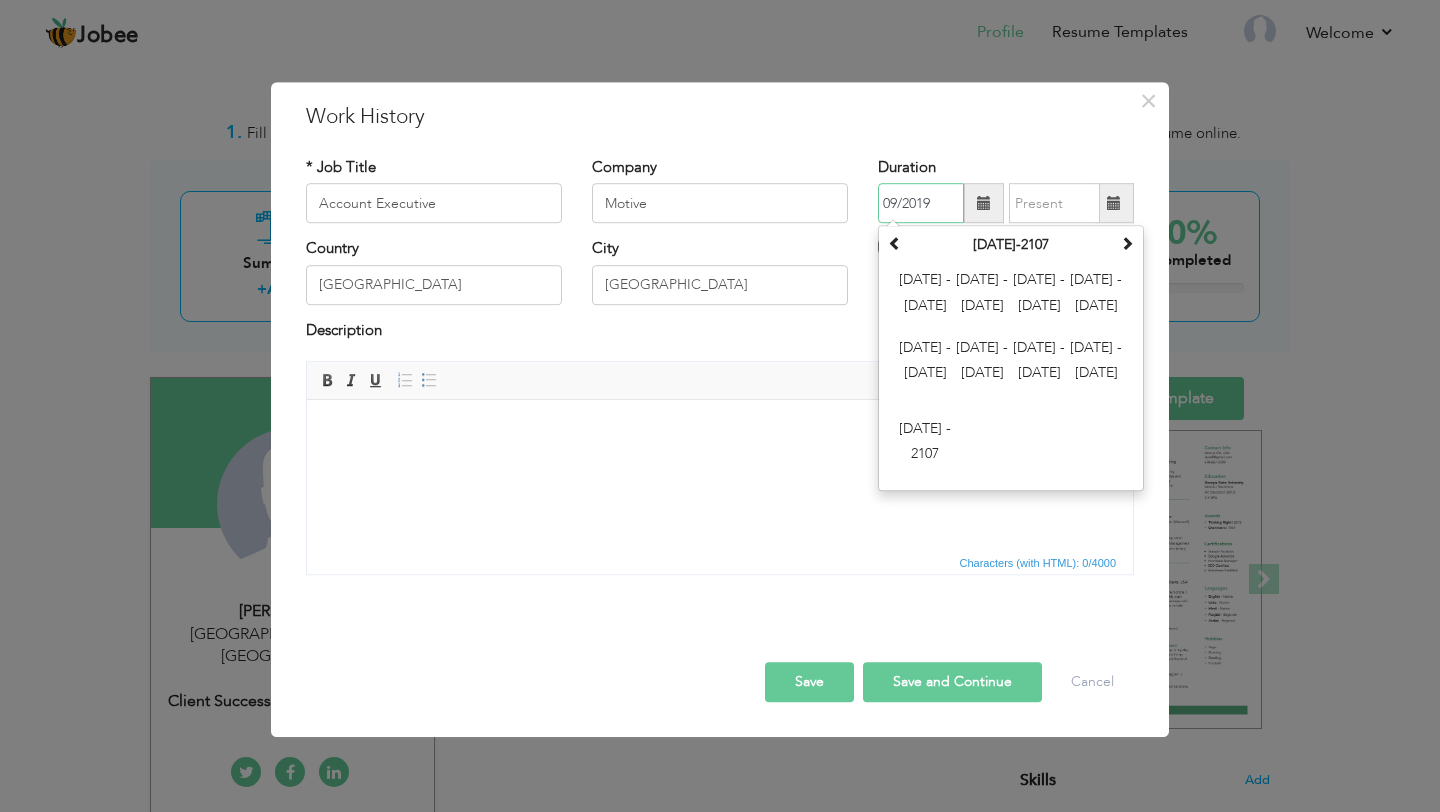 type on "09/2019" 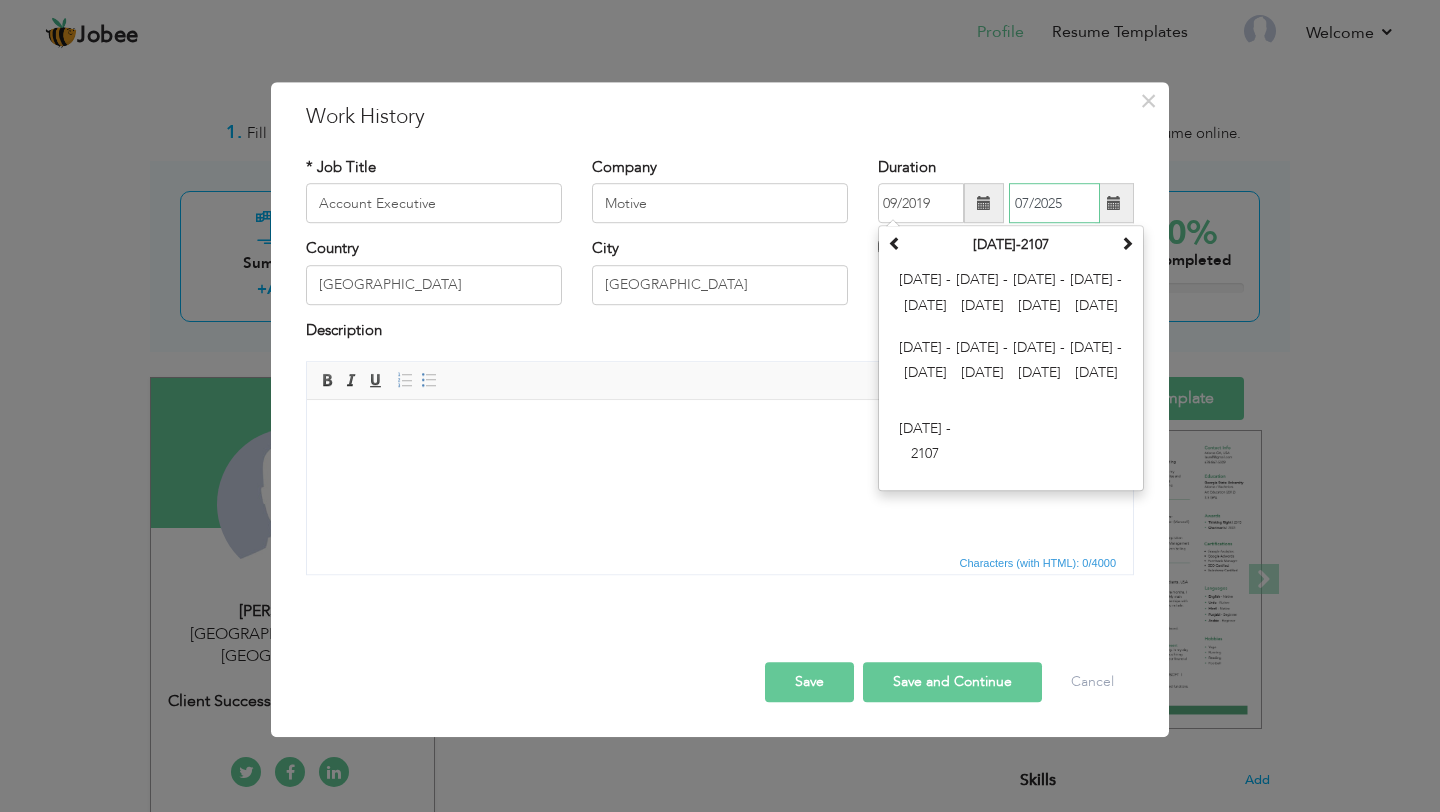 click on "07/2025" at bounding box center [1054, 204] 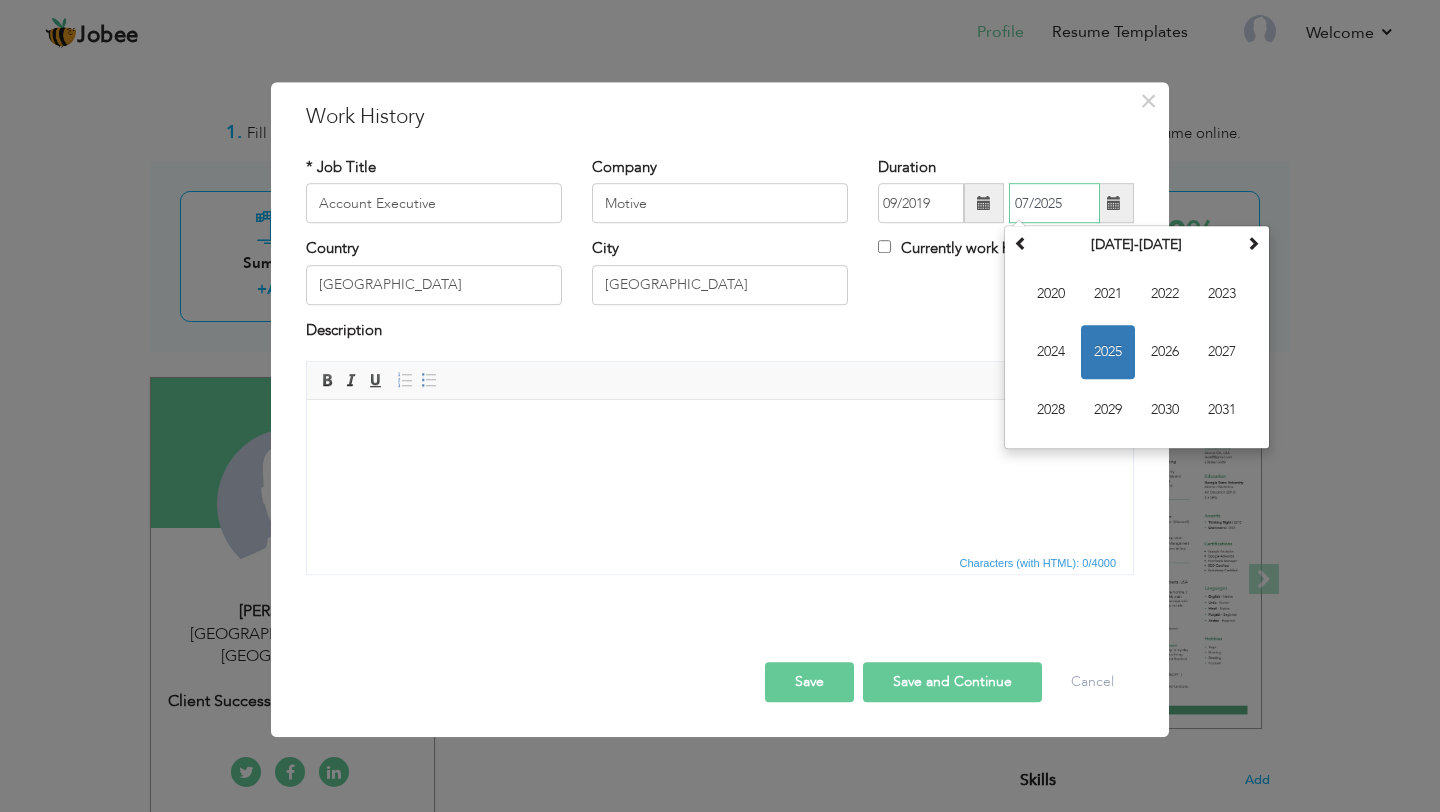 click on "07/2025" at bounding box center (1054, 204) 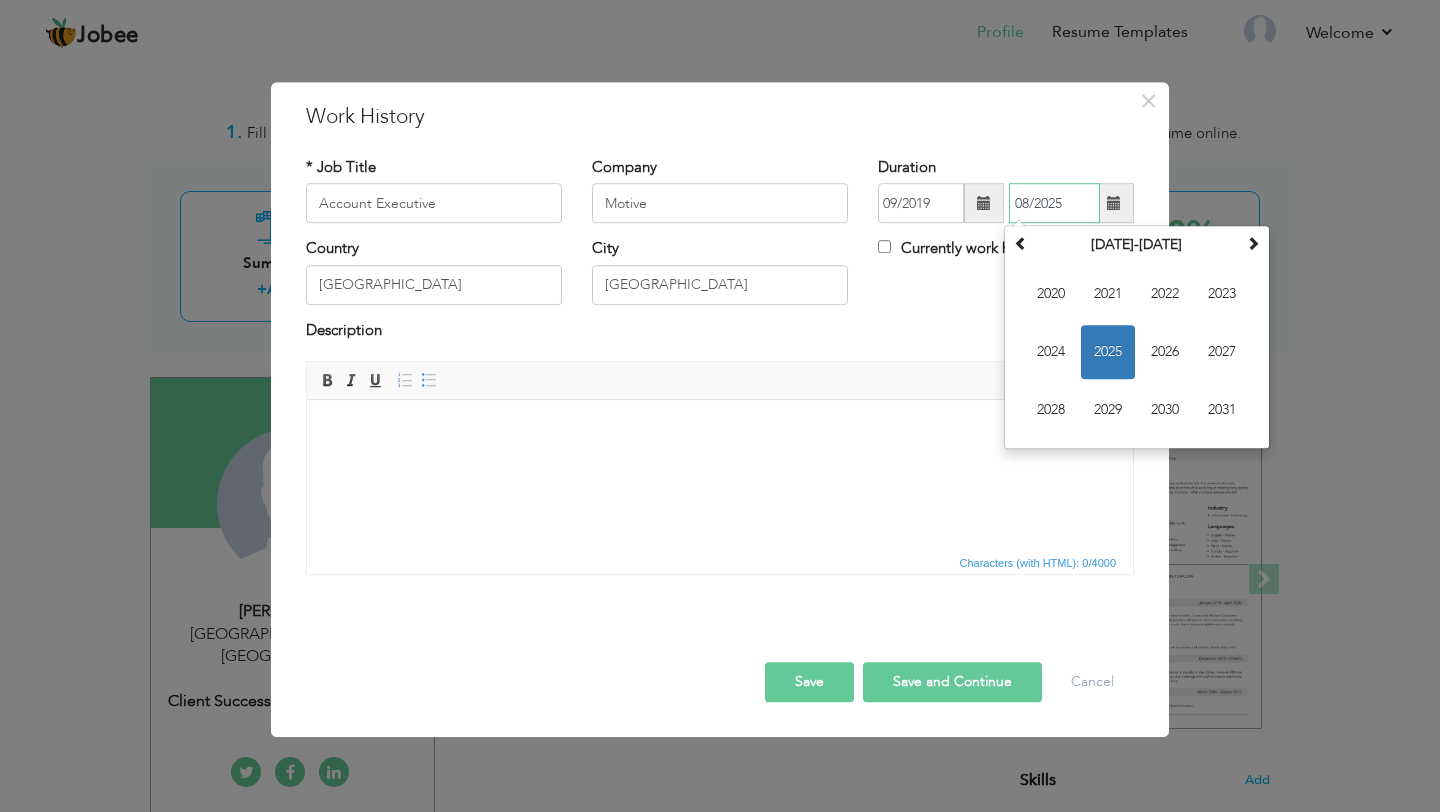 click on "08/2025" at bounding box center (1054, 204) 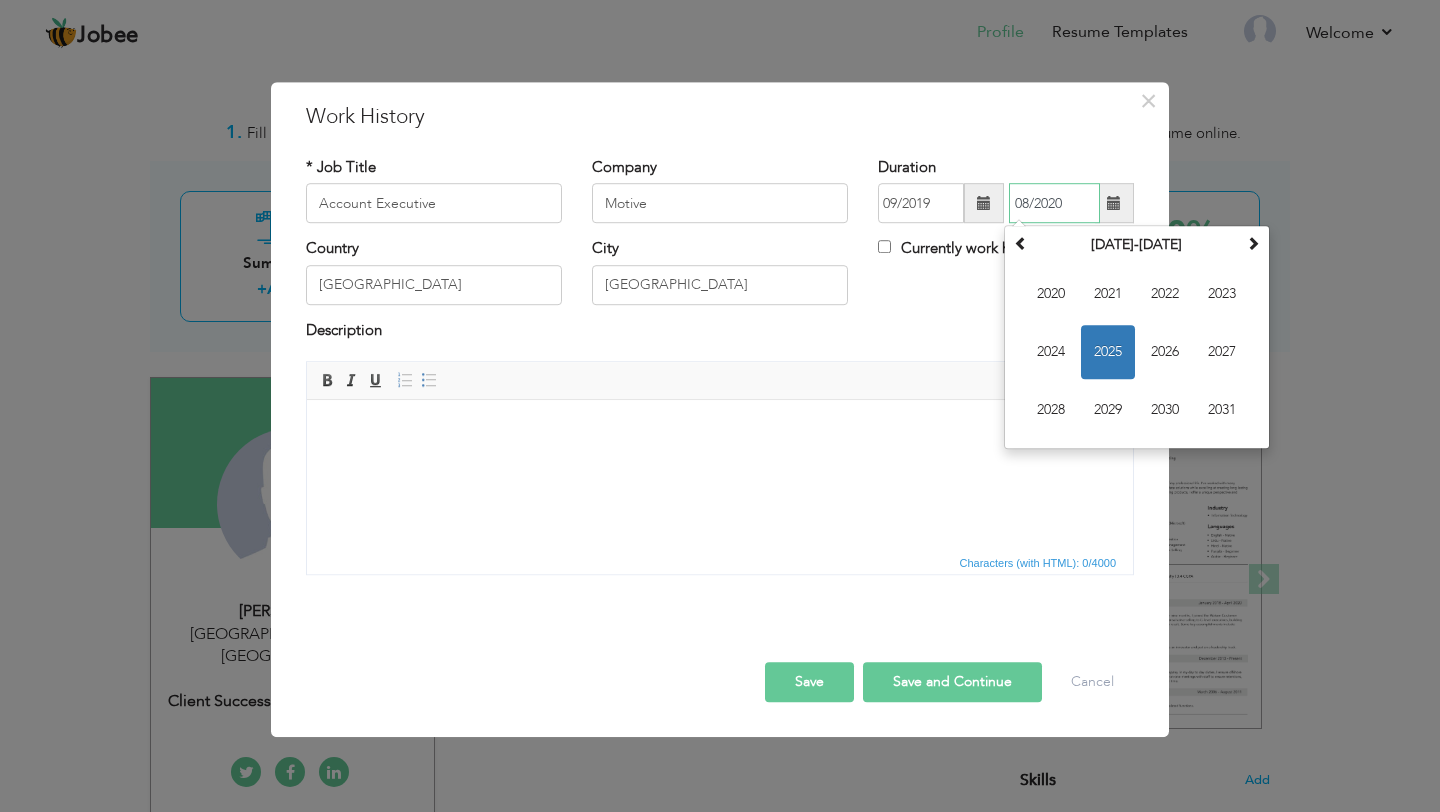 type on "08/2020" 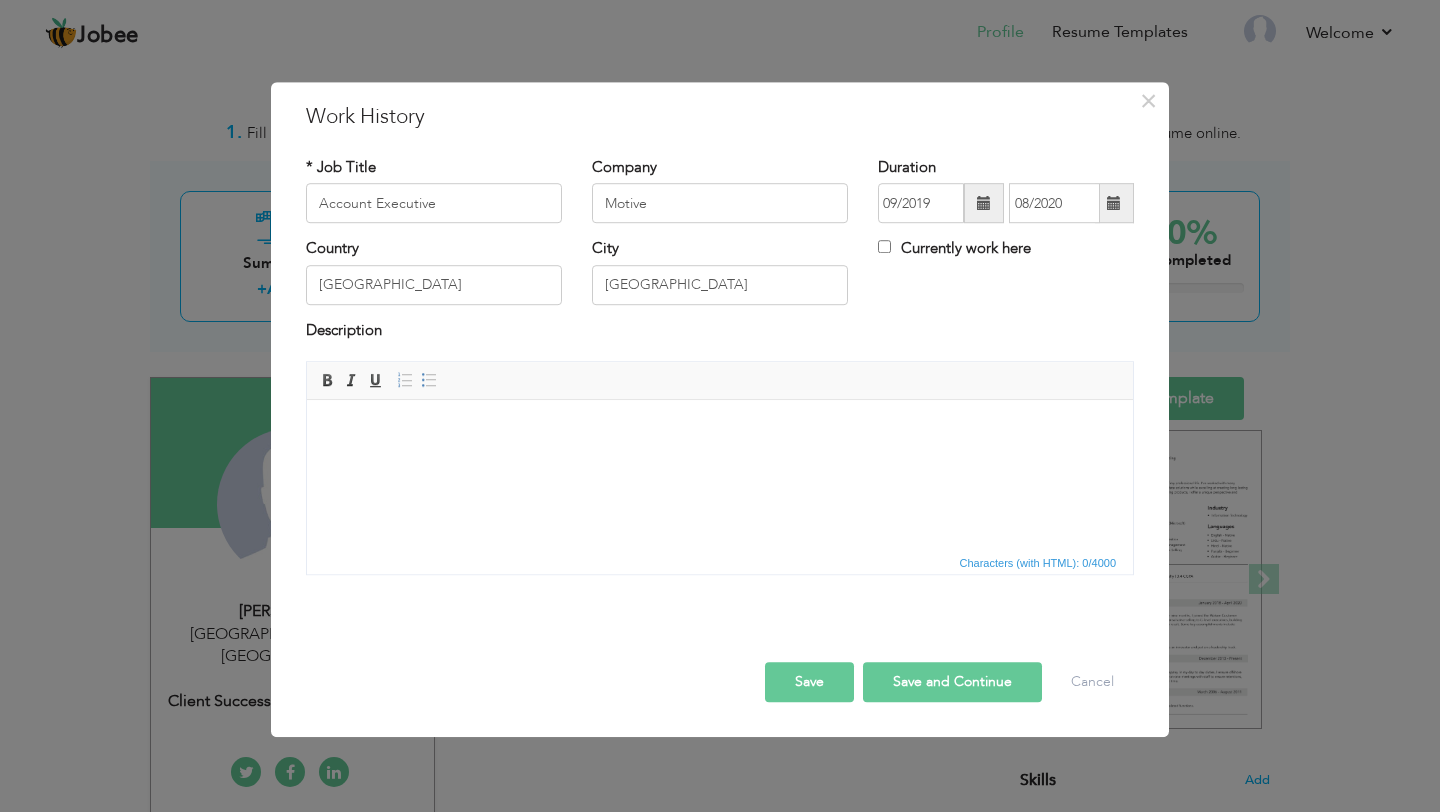 click on "Description" at bounding box center [720, 333] 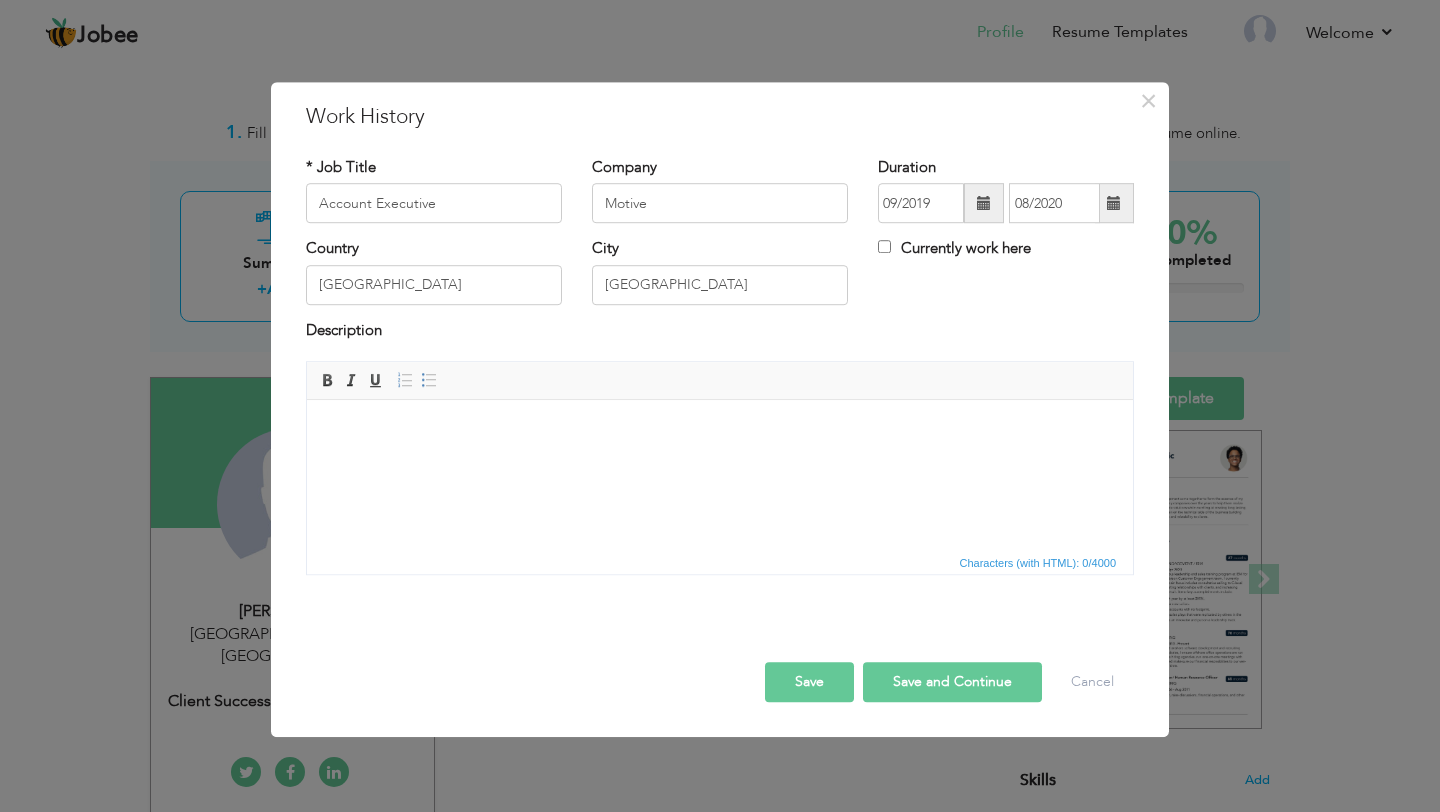 click at bounding box center (720, 430) 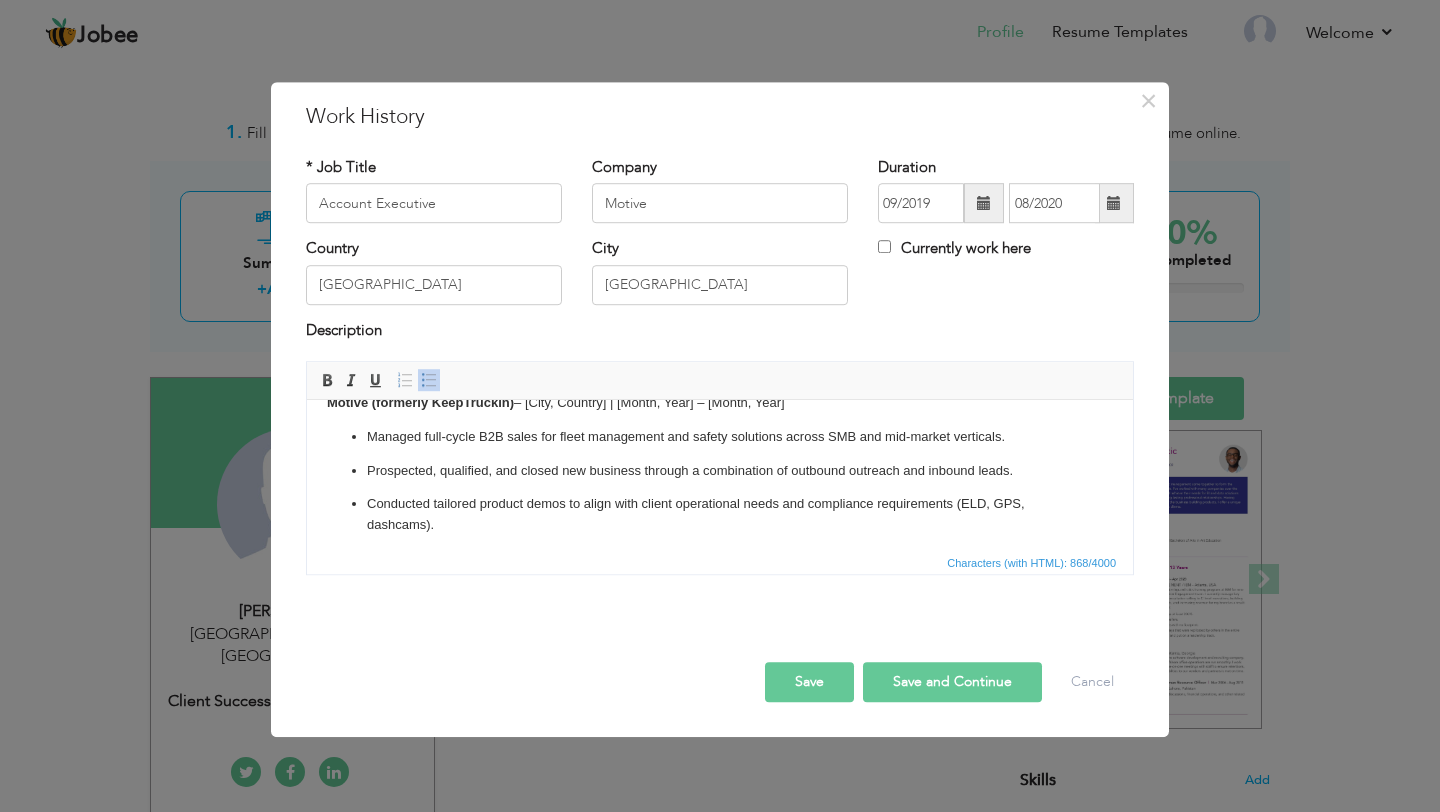 scroll, scrollTop: 0, scrollLeft: 0, axis: both 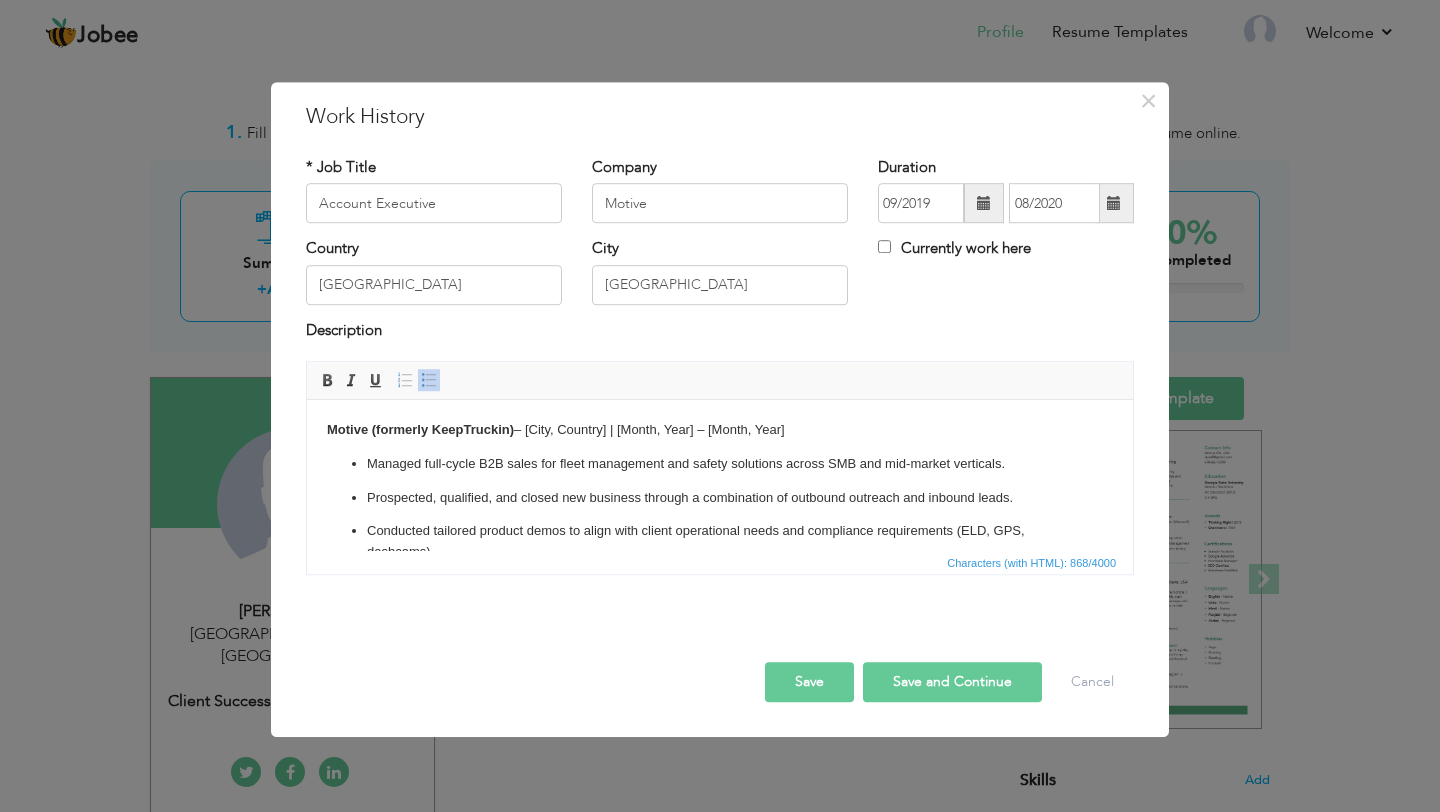 drag, startPoint x: 519, startPoint y: 430, endPoint x: 838, endPoint y: 431, distance: 319.00156 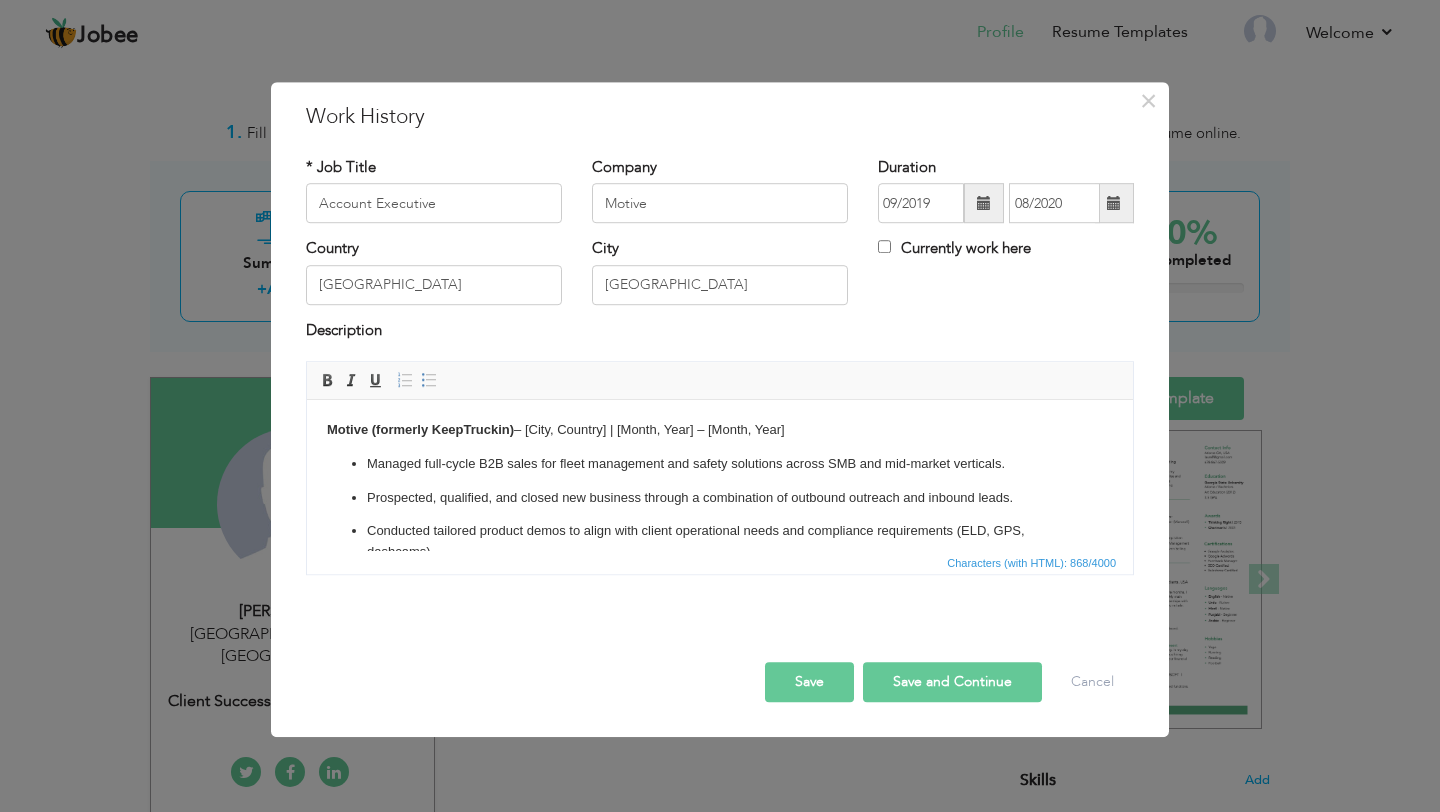 type 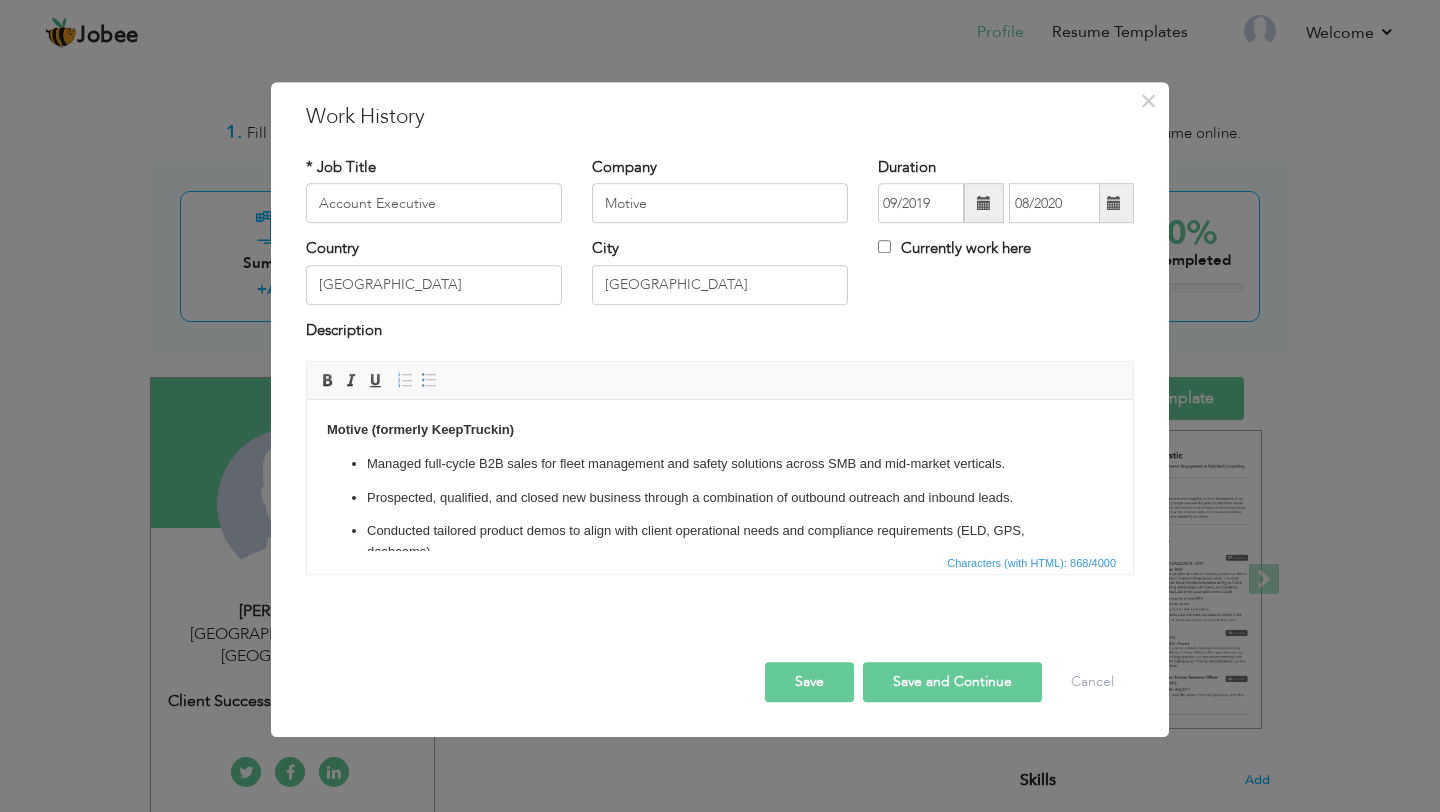 click on "Save and Continue" at bounding box center (952, 682) 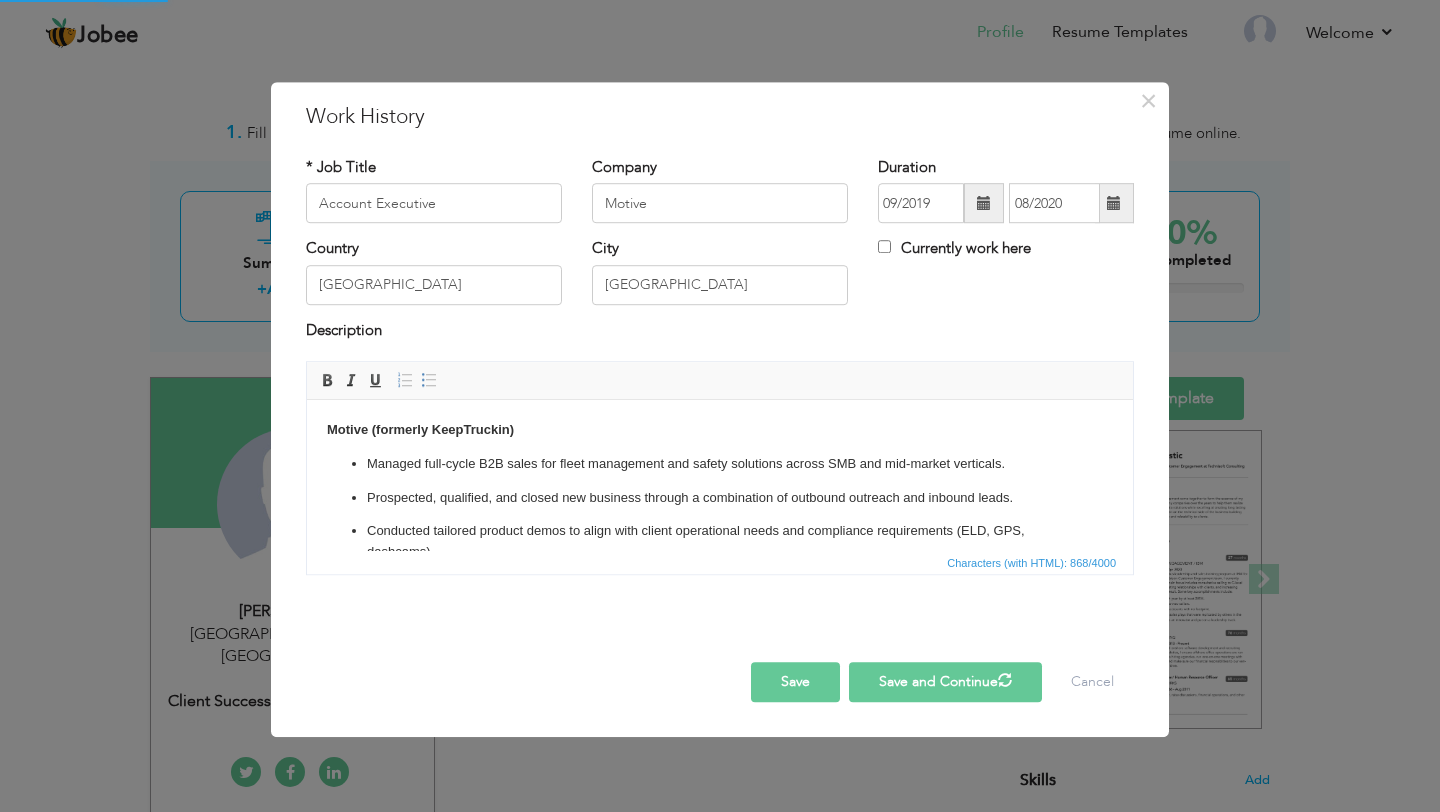 type 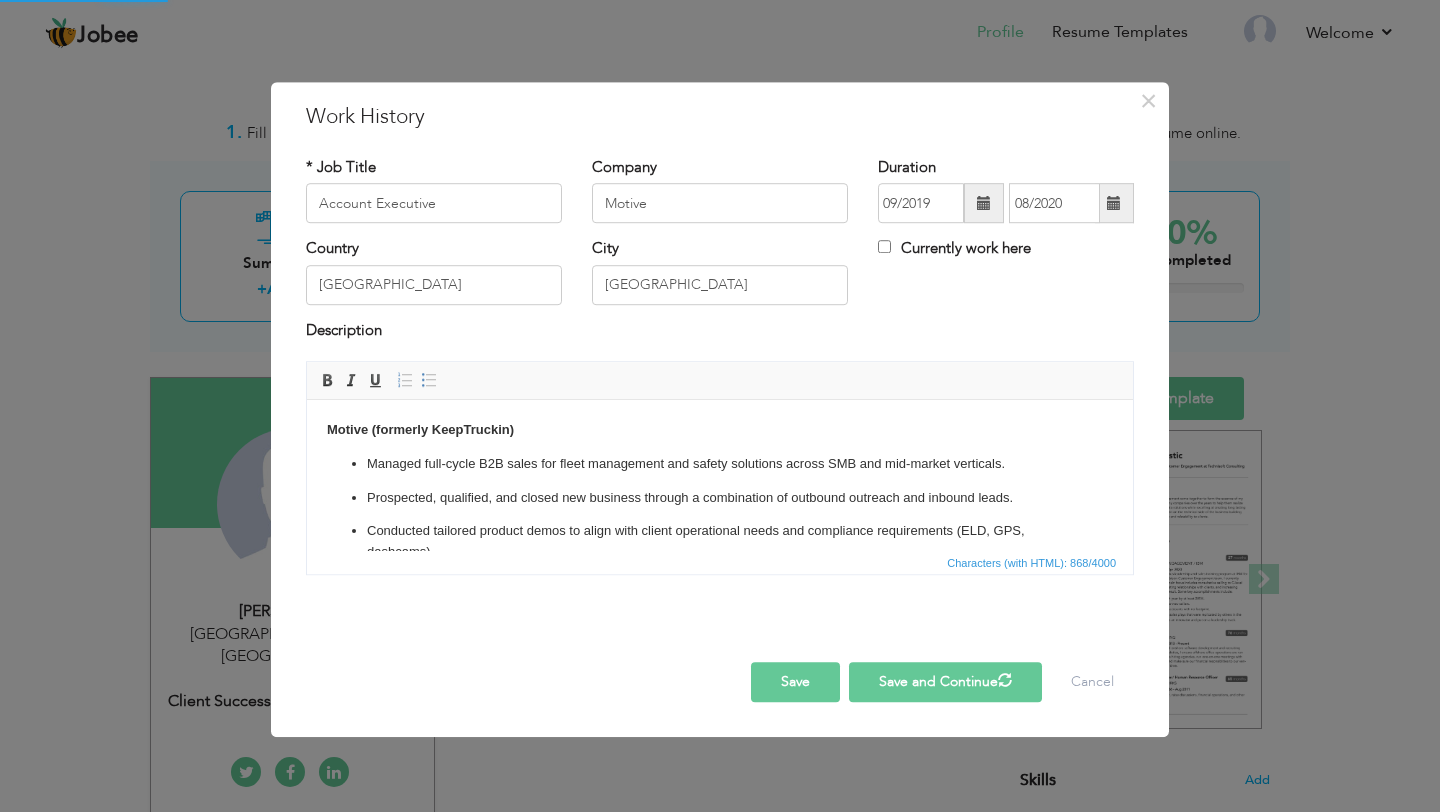 type 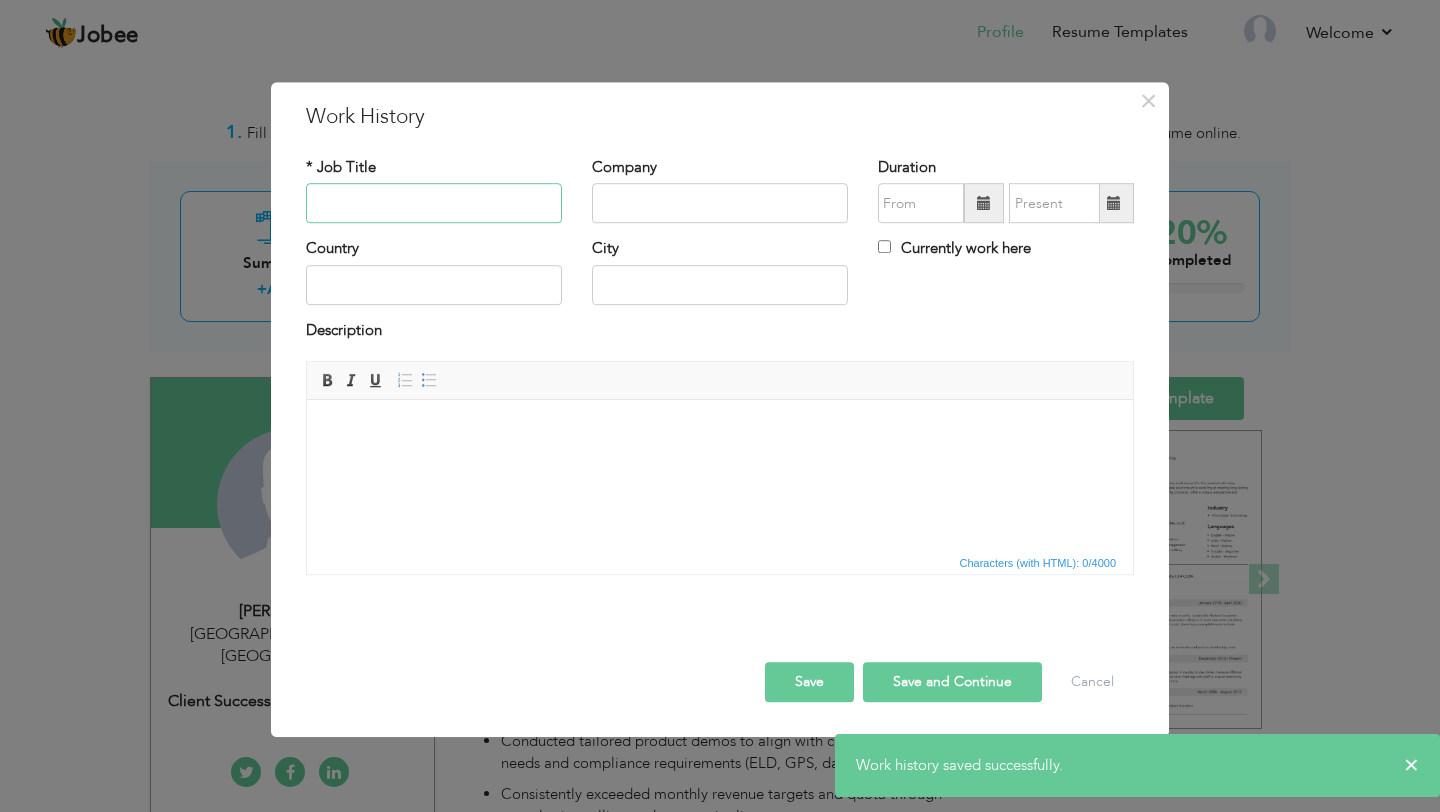 click at bounding box center (434, 204) 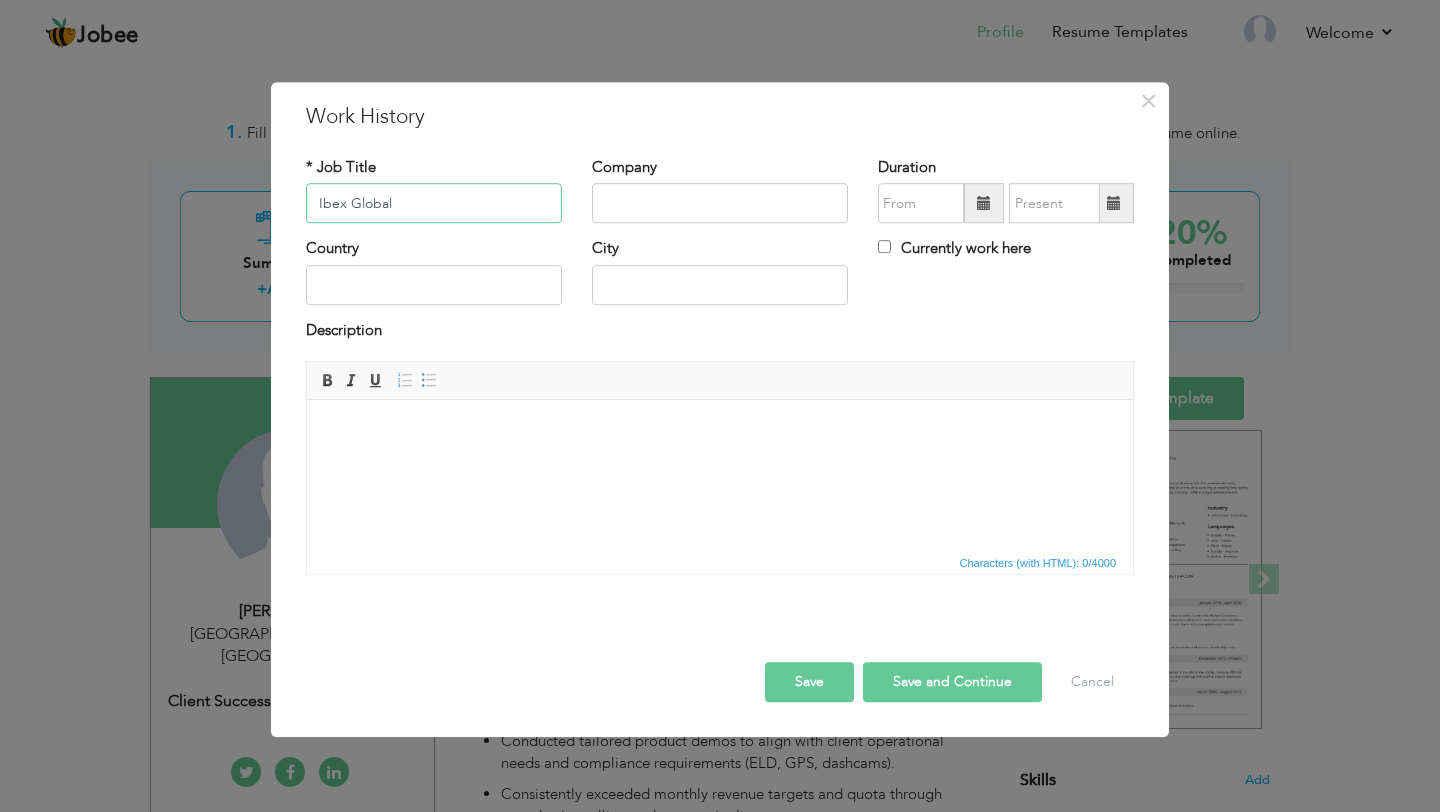 click on "Ibex Global" at bounding box center (434, 204) 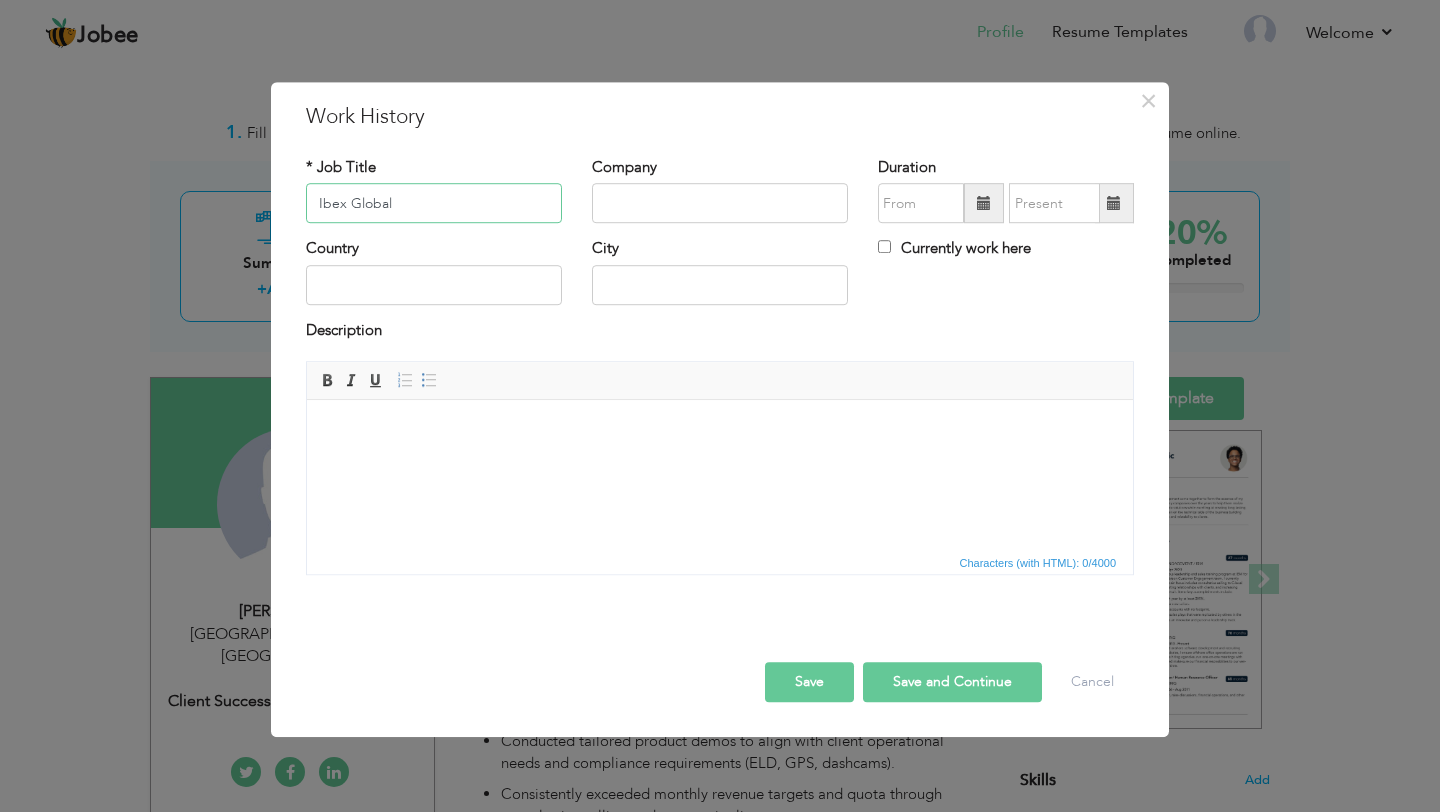 click on "Ibex Global" at bounding box center (434, 204) 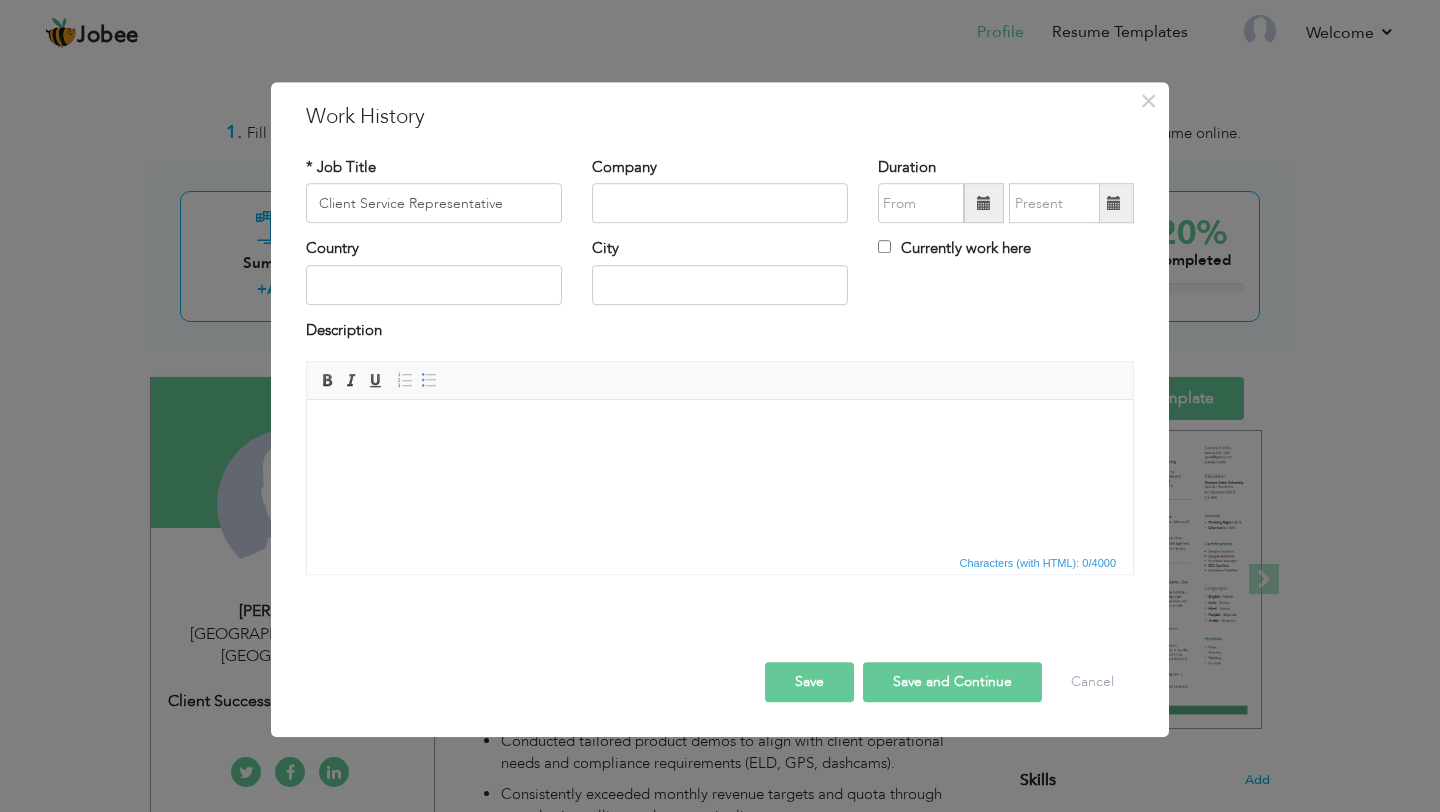 click at bounding box center (720, 430) 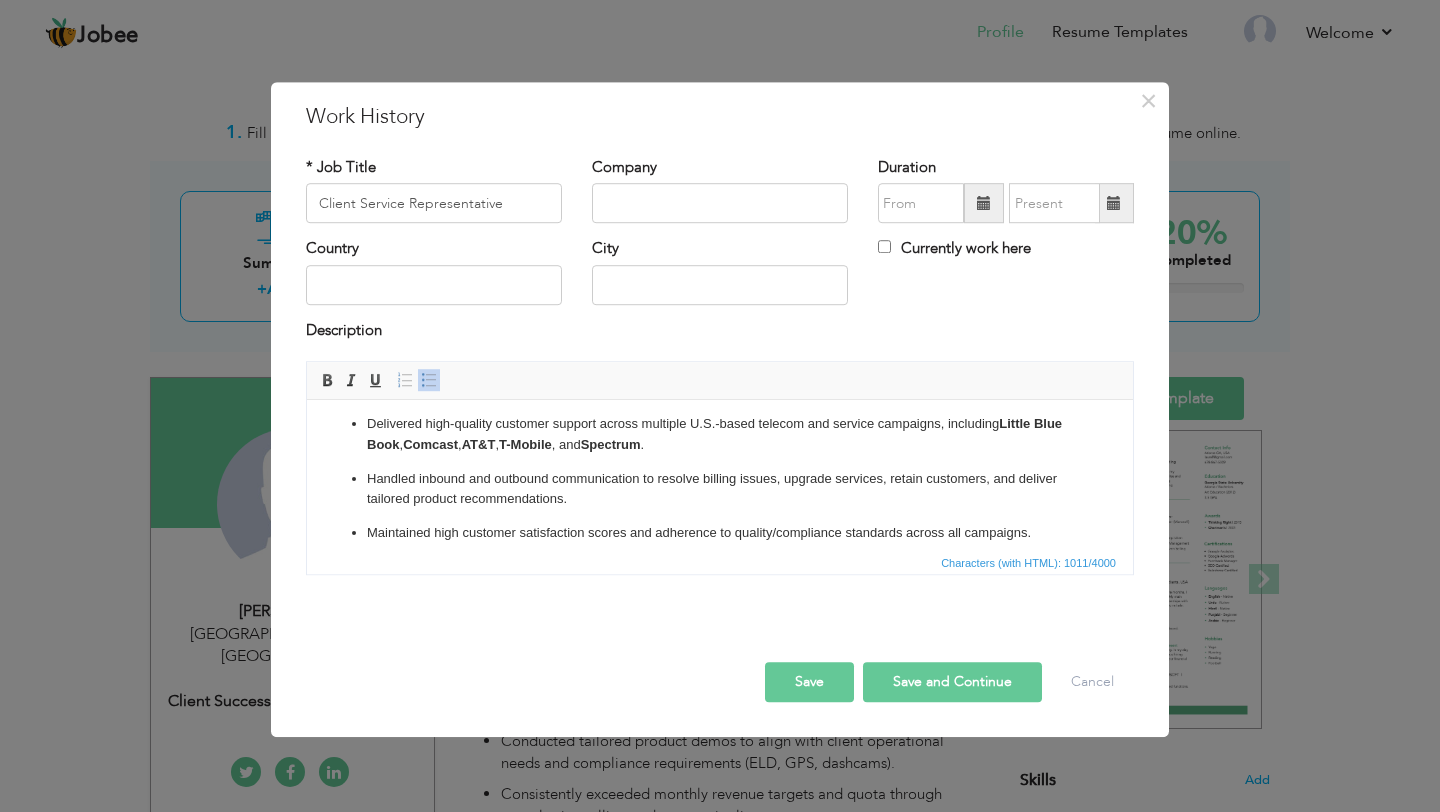 scroll, scrollTop: 0, scrollLeft: 0, axis: both 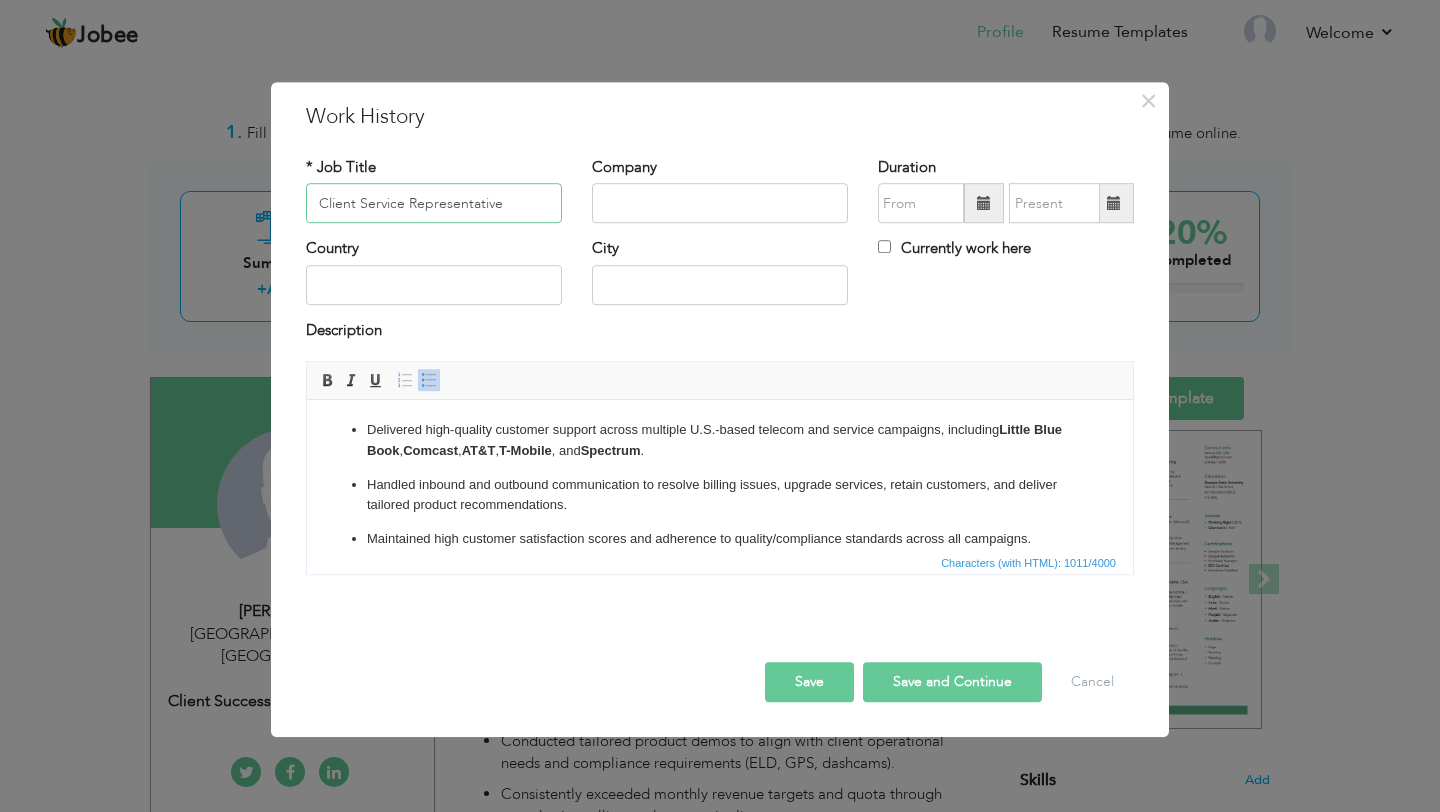 click on "Client Service Representative" at bounding box center (434, 204) 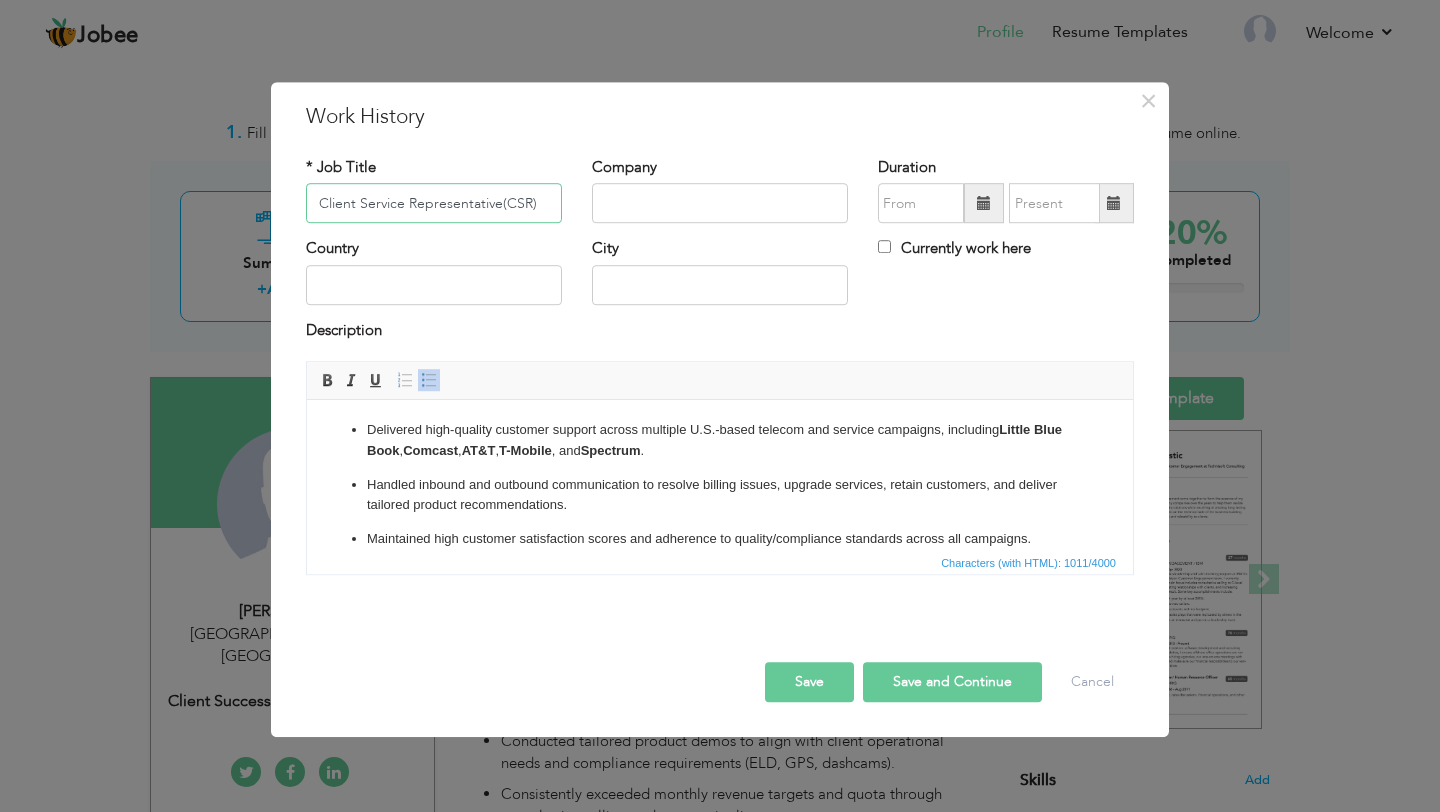 type on "Client Service Representative(CSR)" 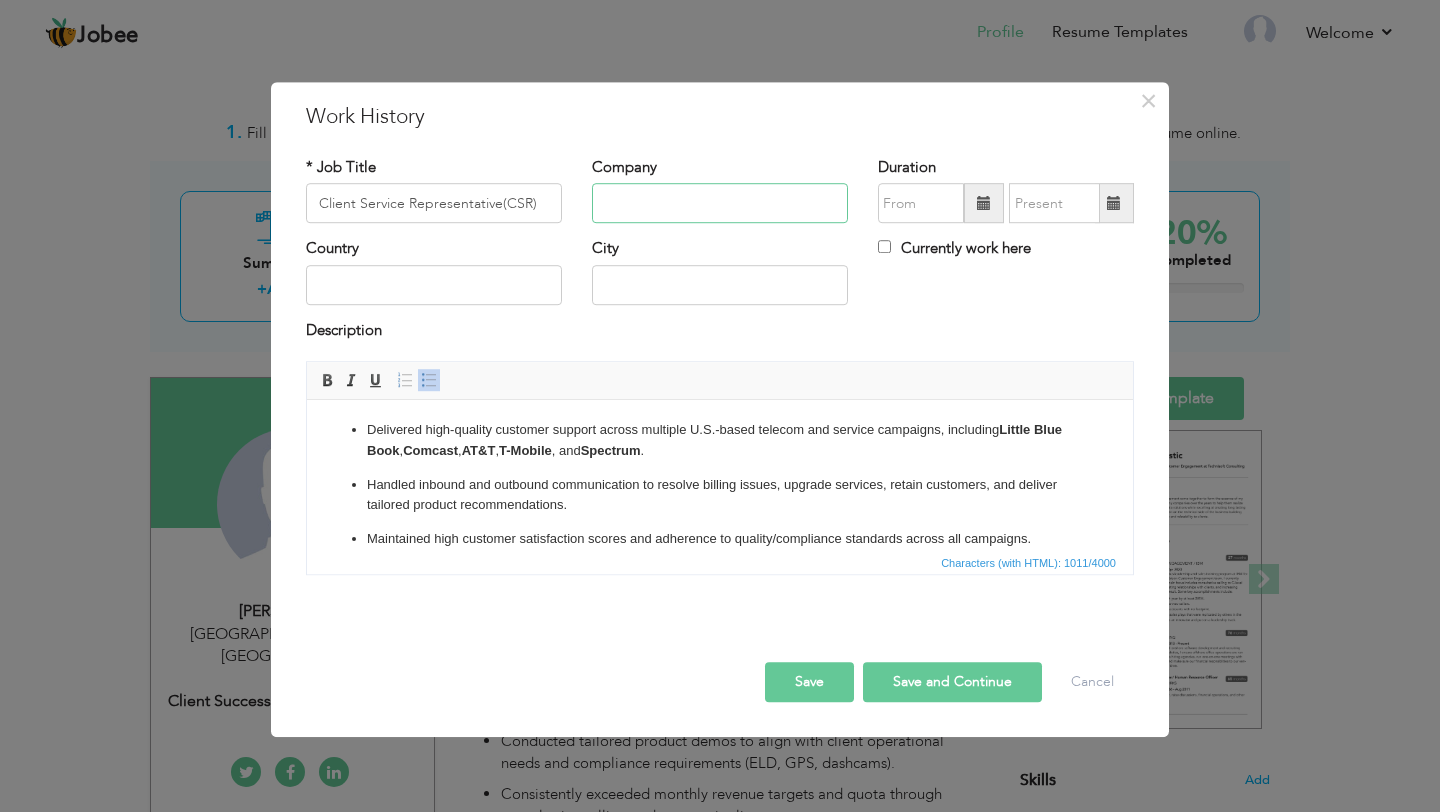 click at bounding box center (720, 204) 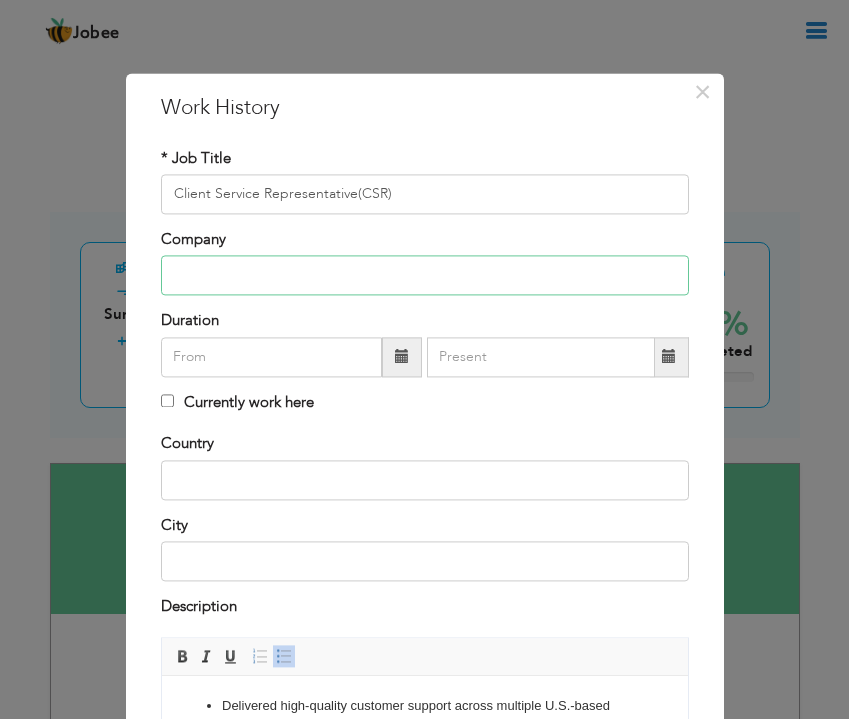 paste on "IBEX (TRG – The Resource Group)" 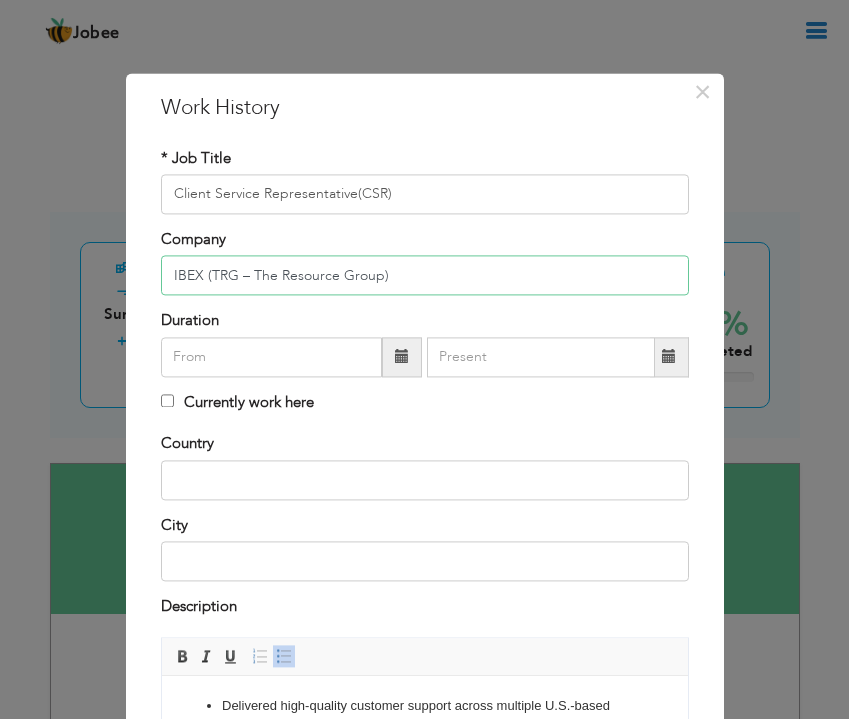 type on "IBEX (TRG – The Resource Group)" 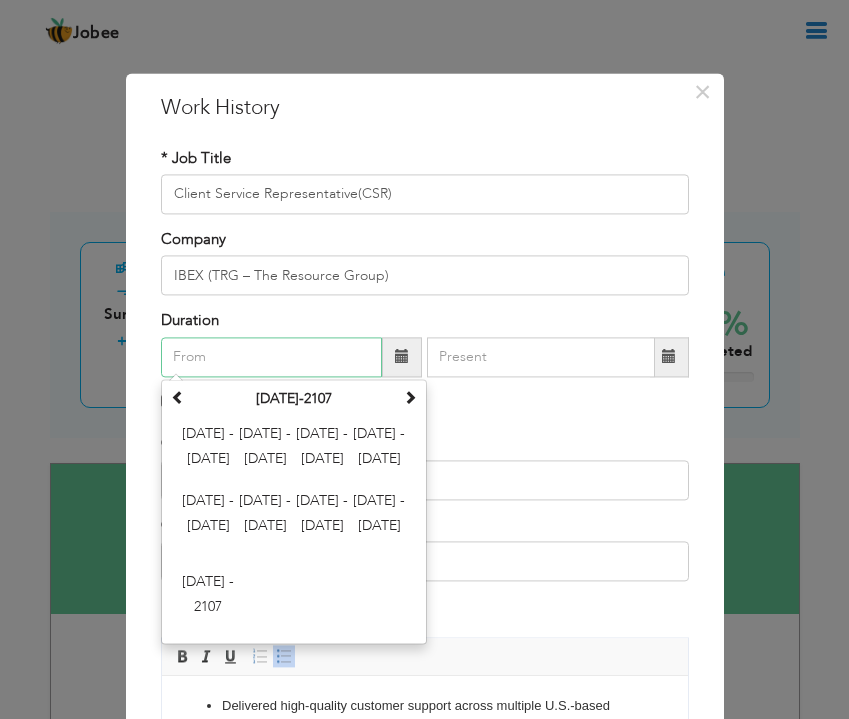 click at bounding box center [271, 357] 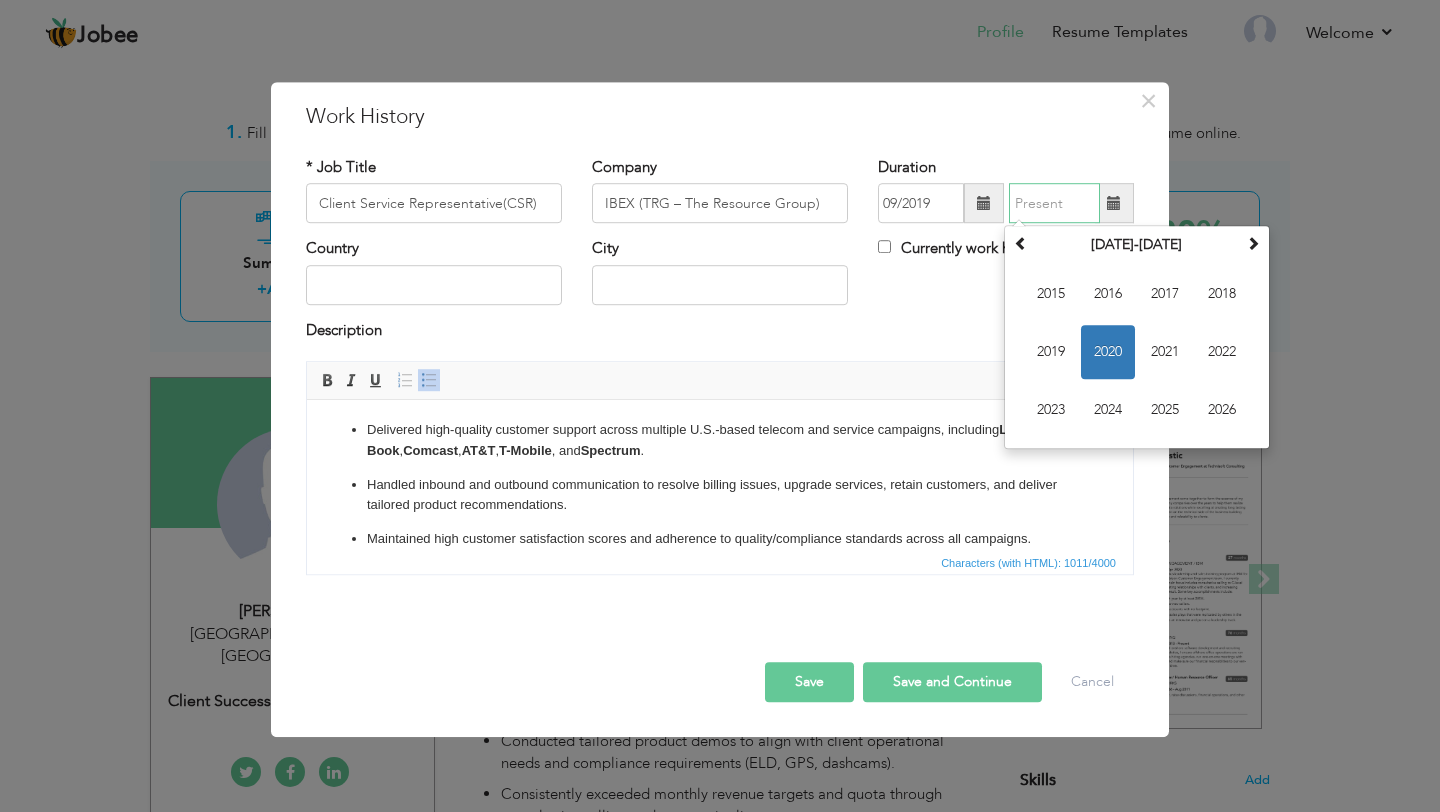 click at bounding box center (1054, 204) 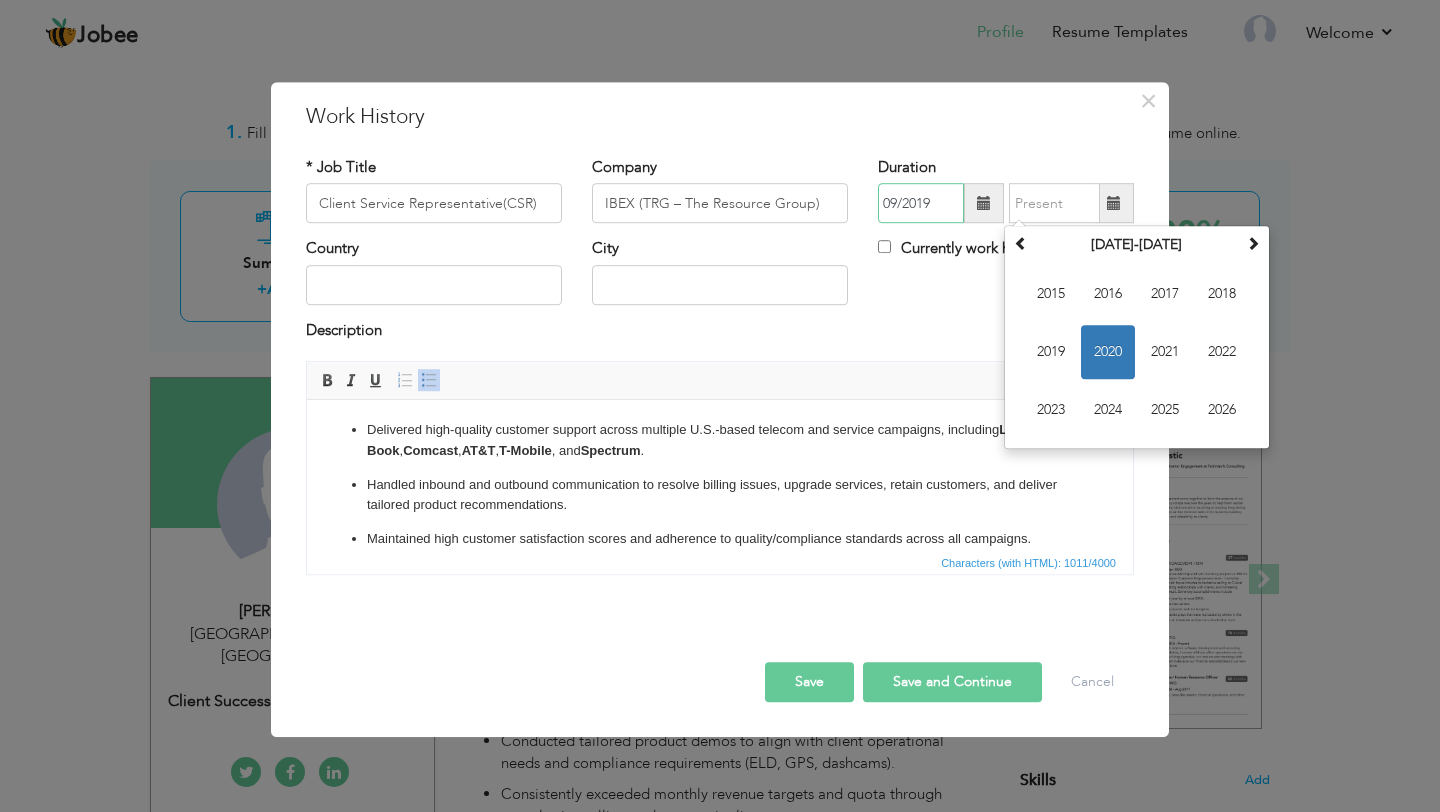 click on "09/2019" at bounding box center (921, 204) 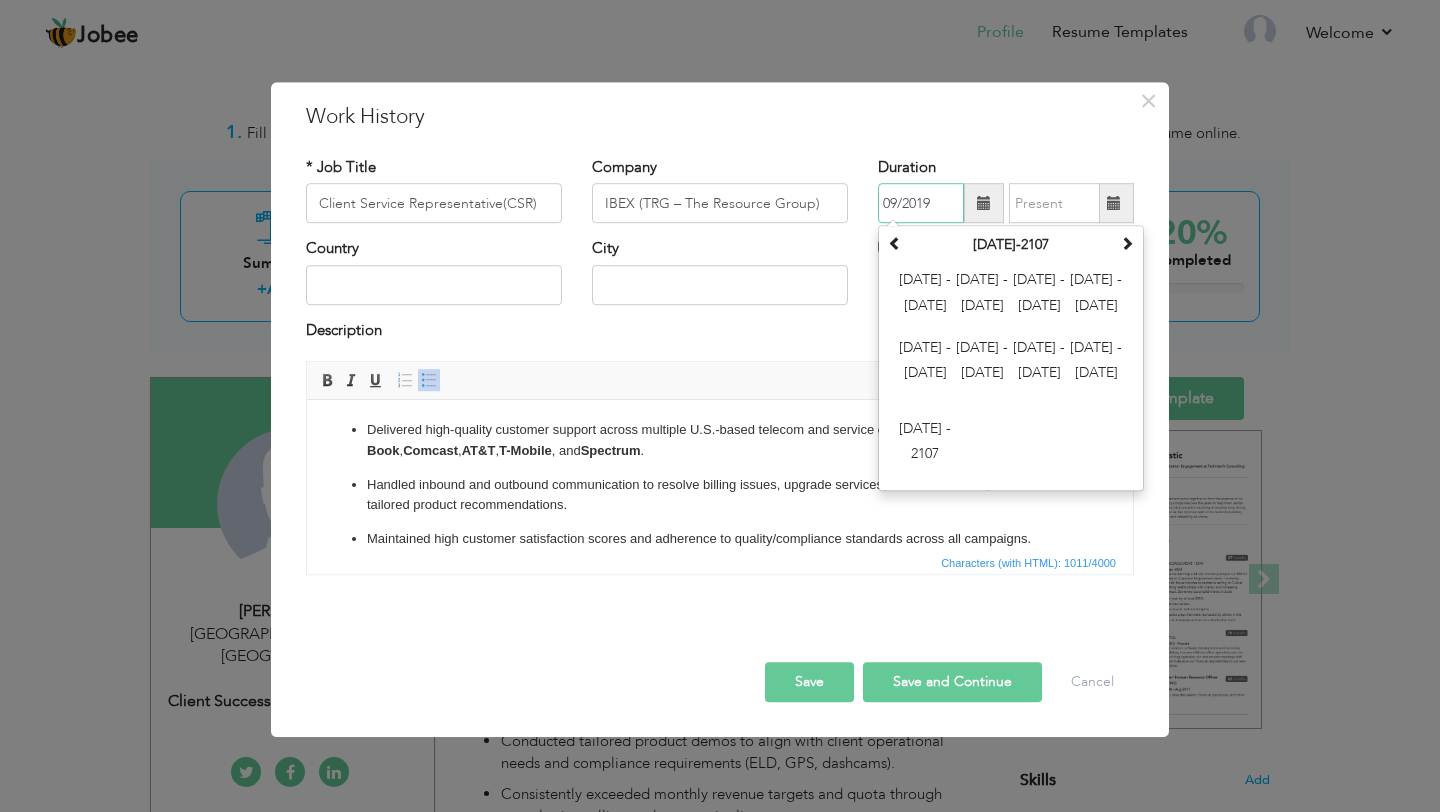 click on "09/2019" at bounding box center (921, 204) 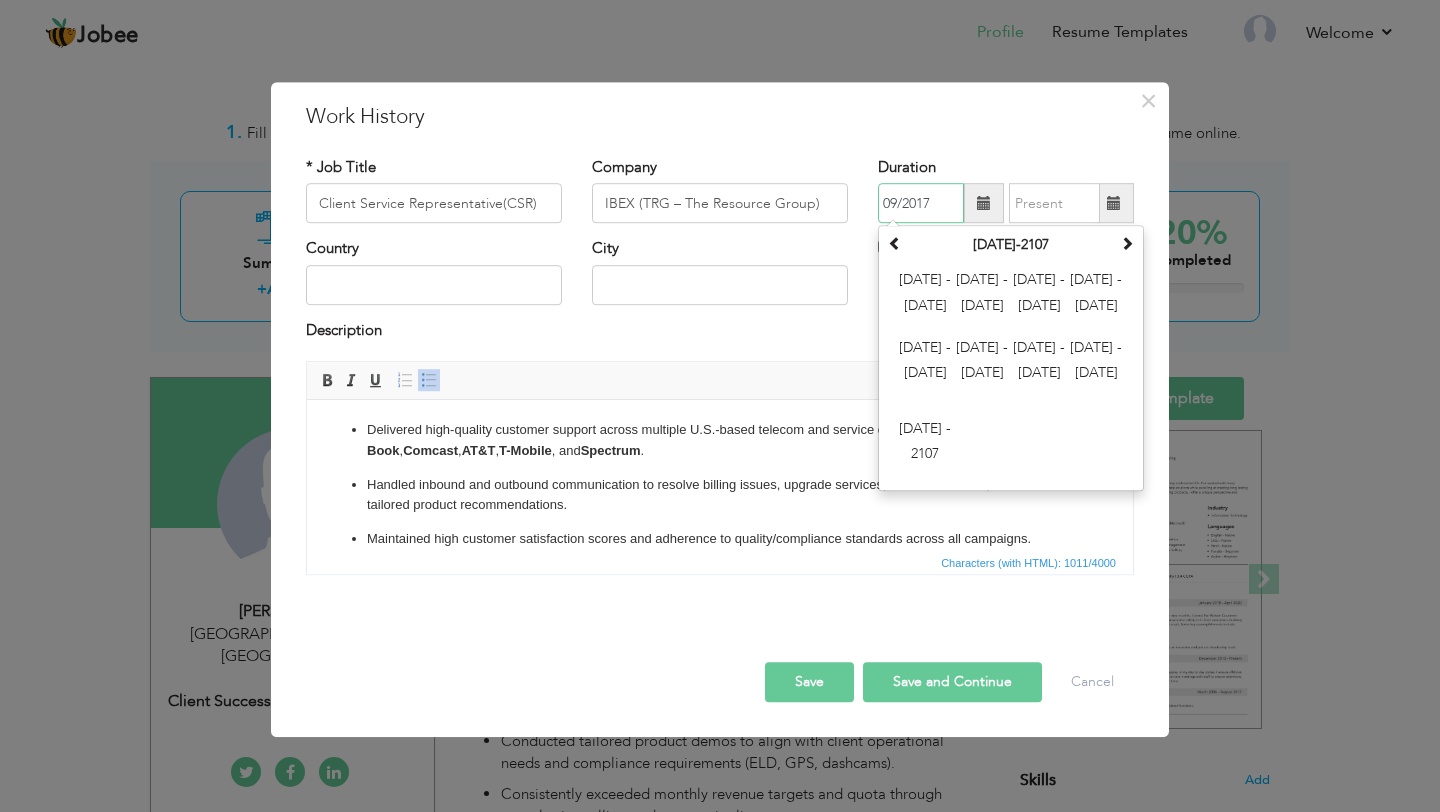 click on "09/2017" at bounding box center (921, 204) 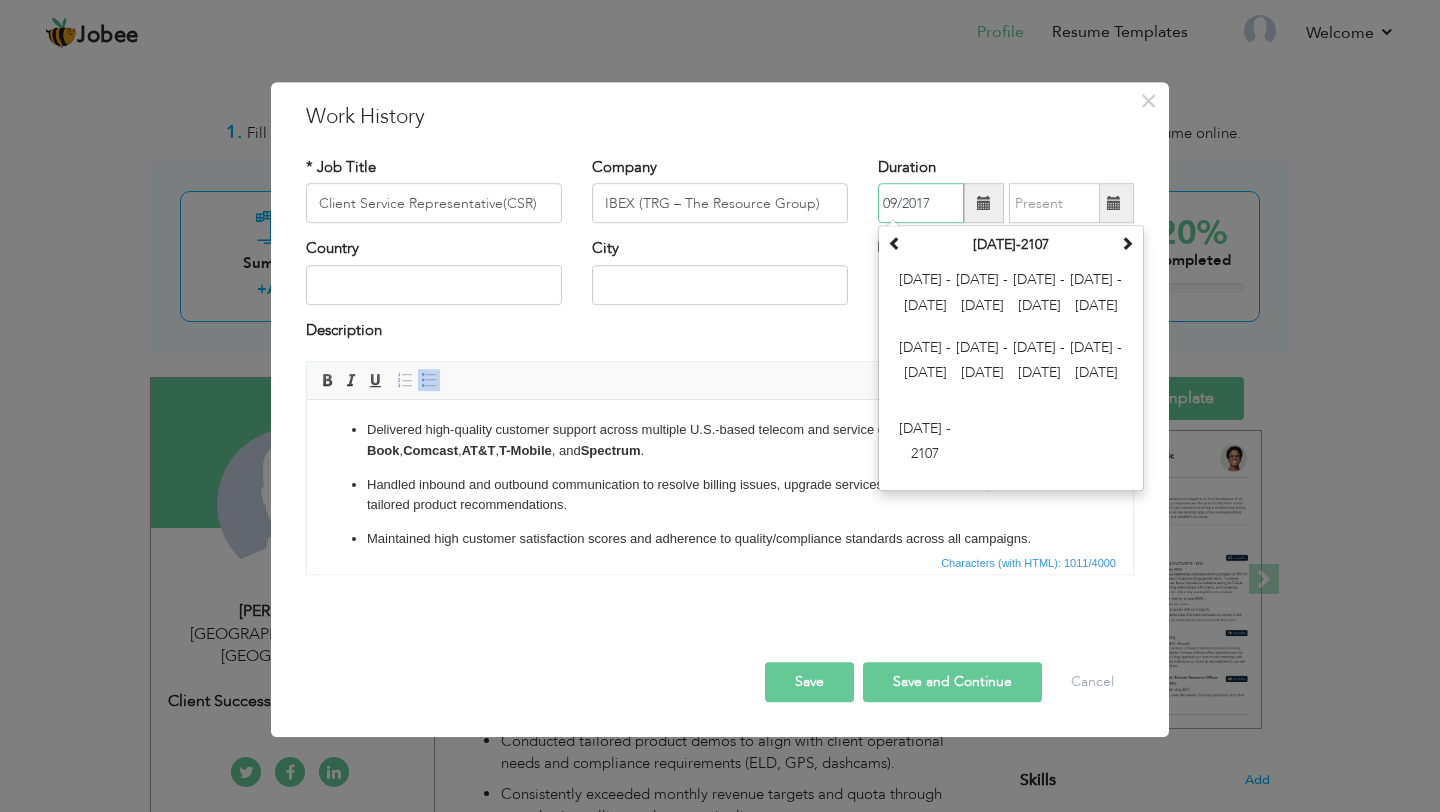 click on "09/2017" at bounding box center [921, 204] 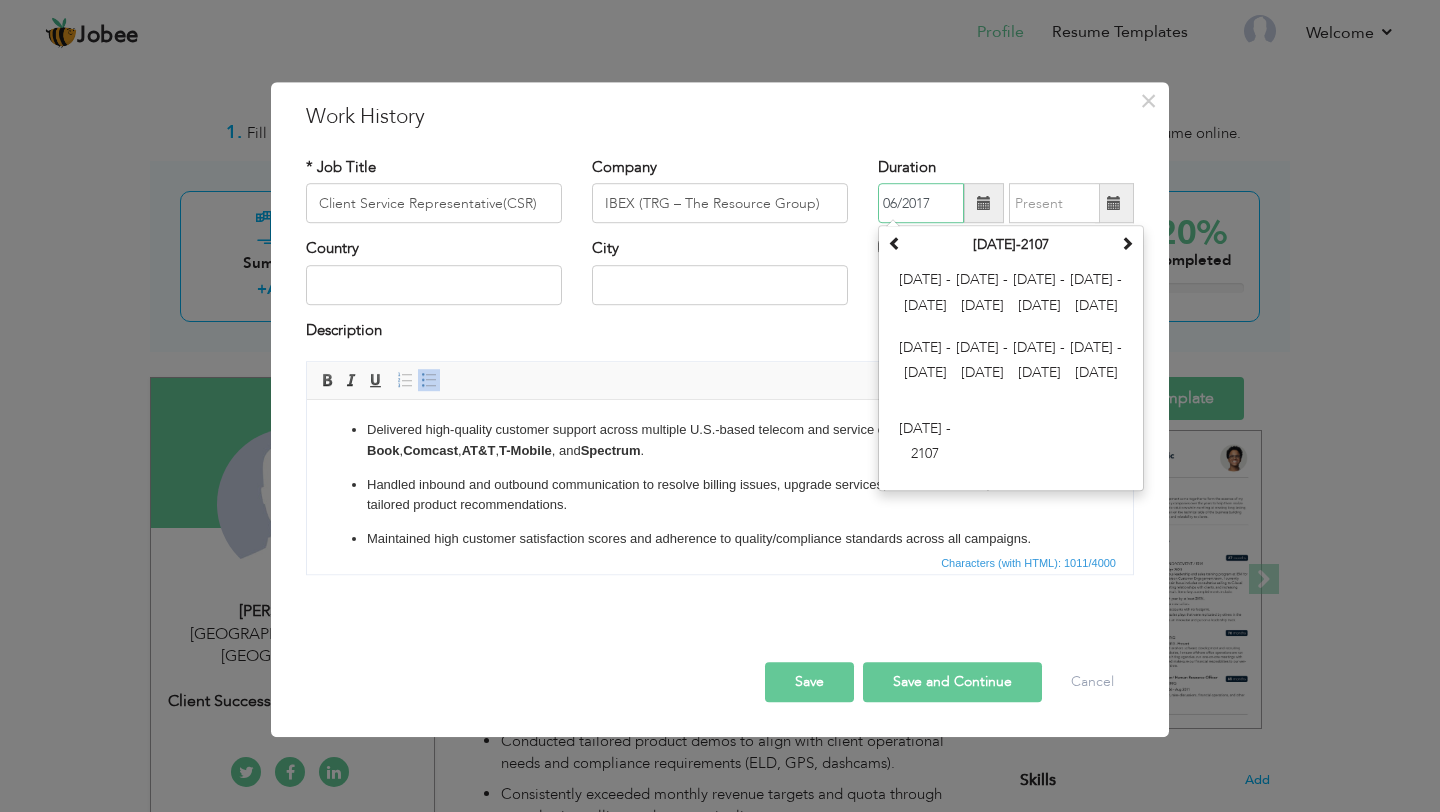 type on "06/2017" 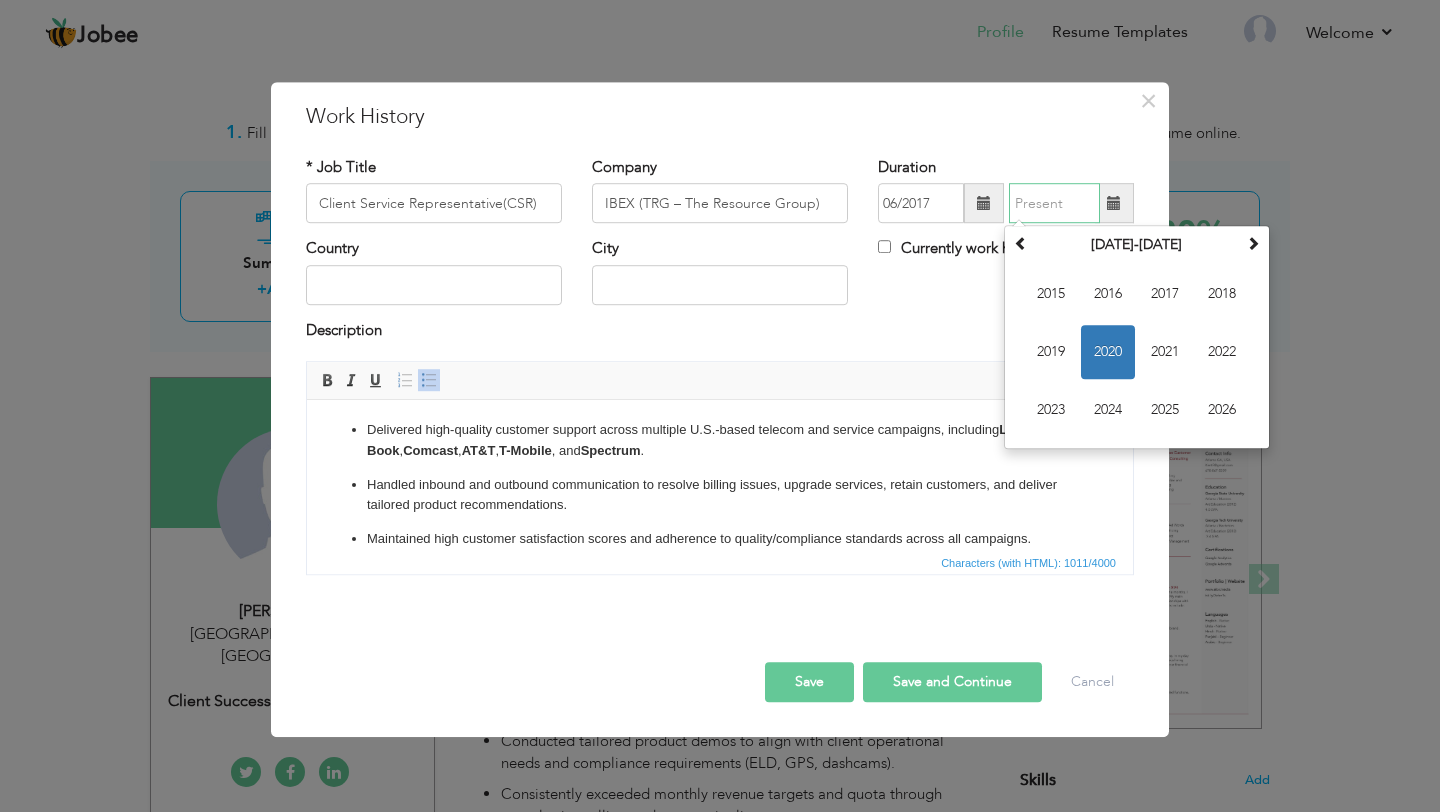 click at bounding box center [1054, 204] 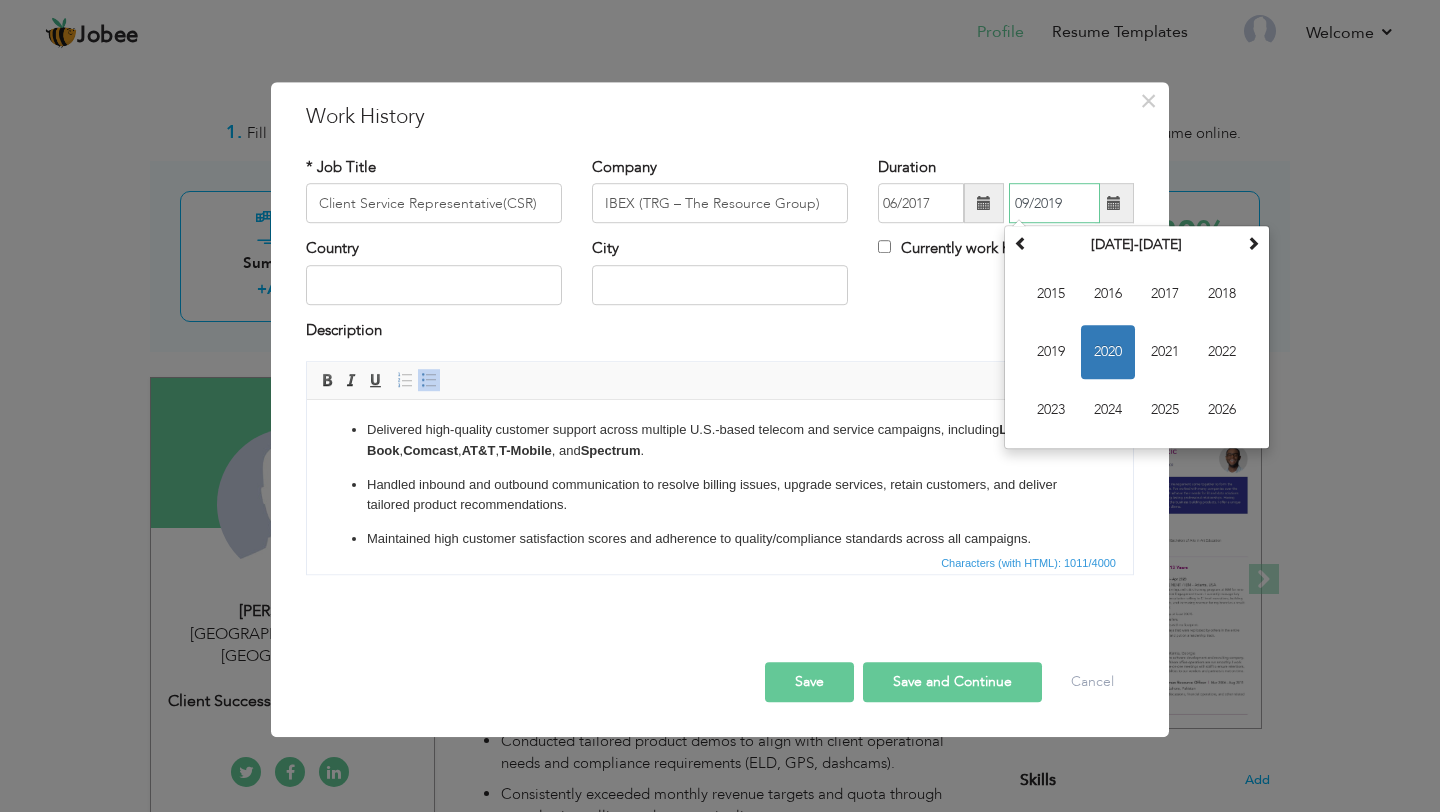 type on "09/2019" 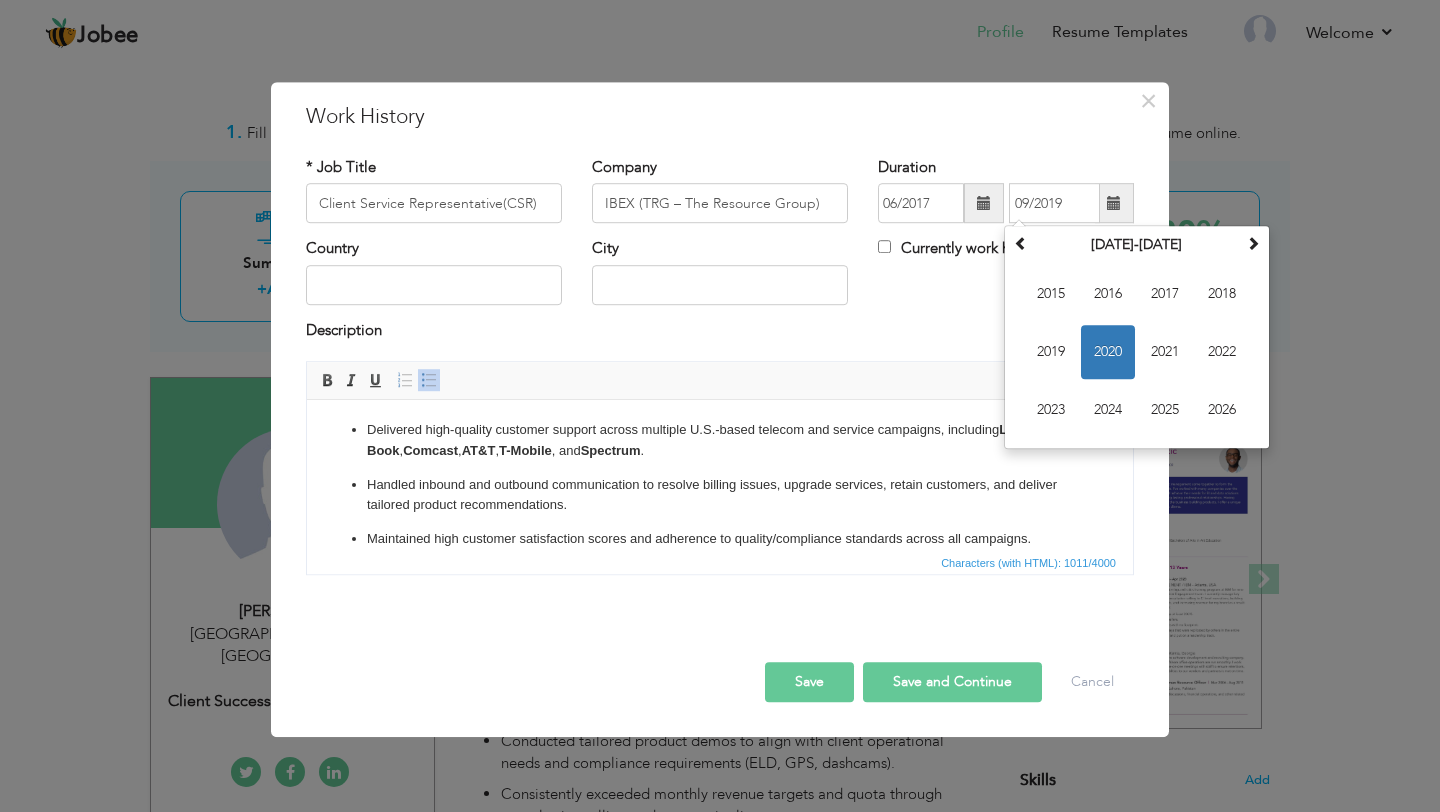 click on "Country
City
Currently work here" at bounding box center [720, 279] 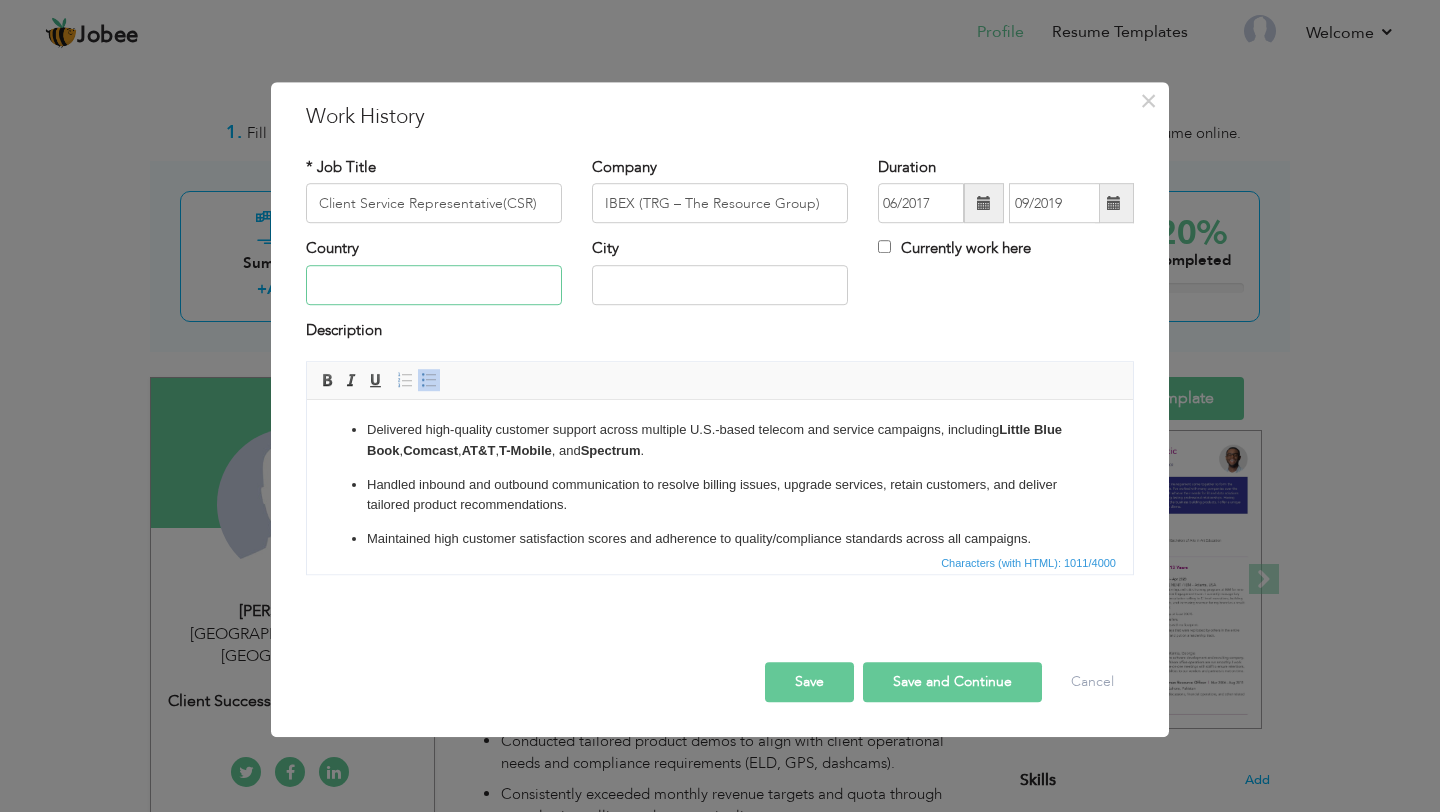 click at bounding box center [434, 285] 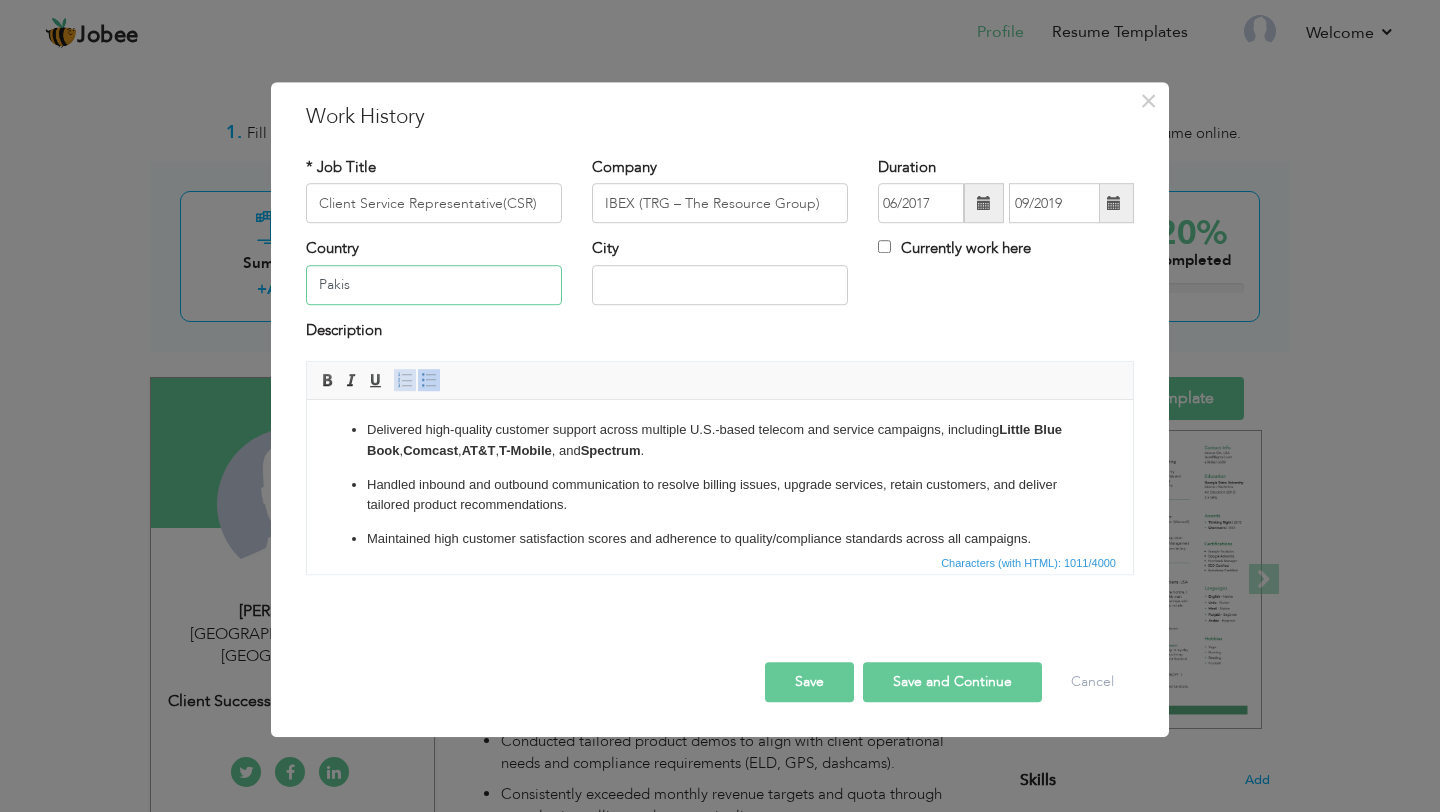 type on "[GEOGRAPHIC_DATA]" 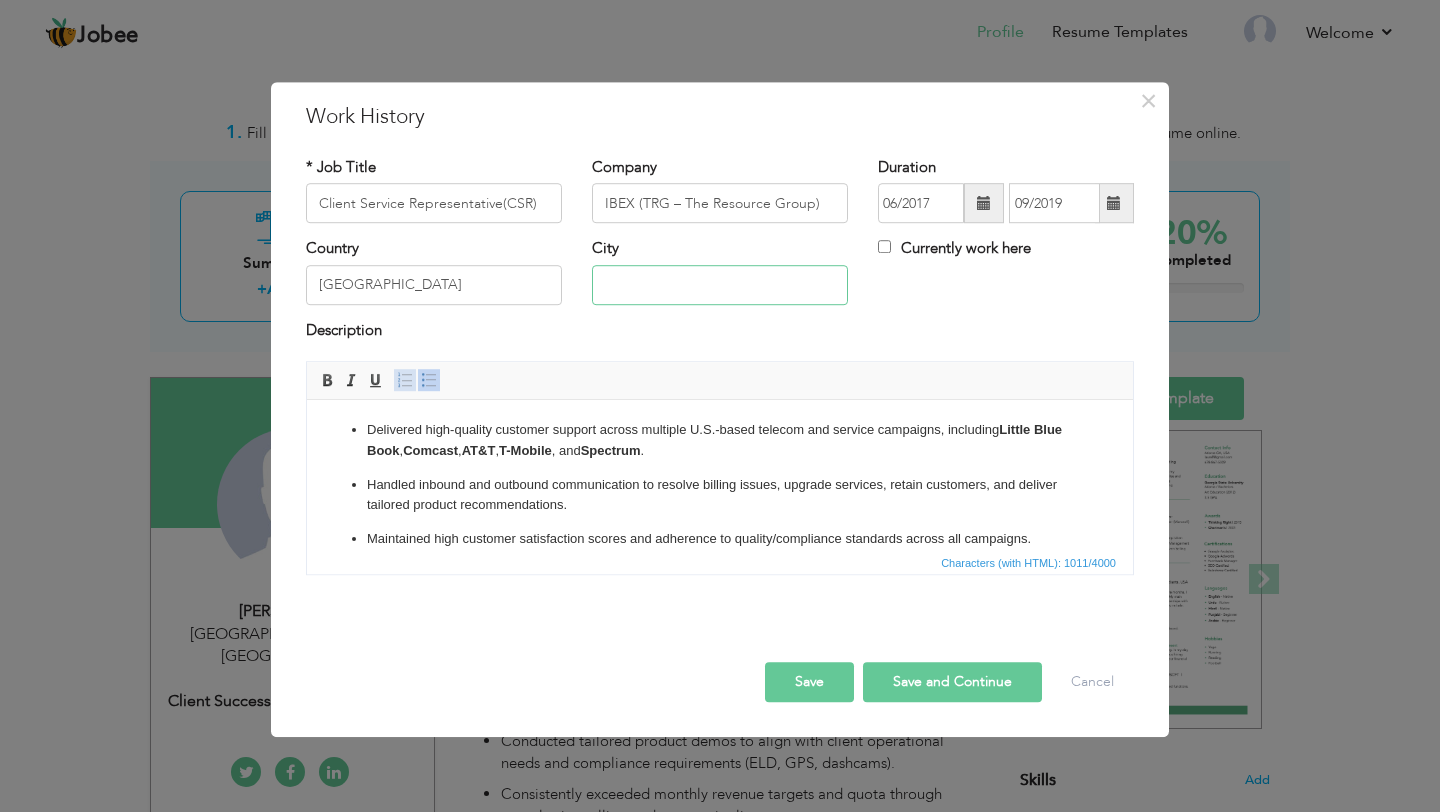 type on "[GEOGRAPHIC_DATA]" 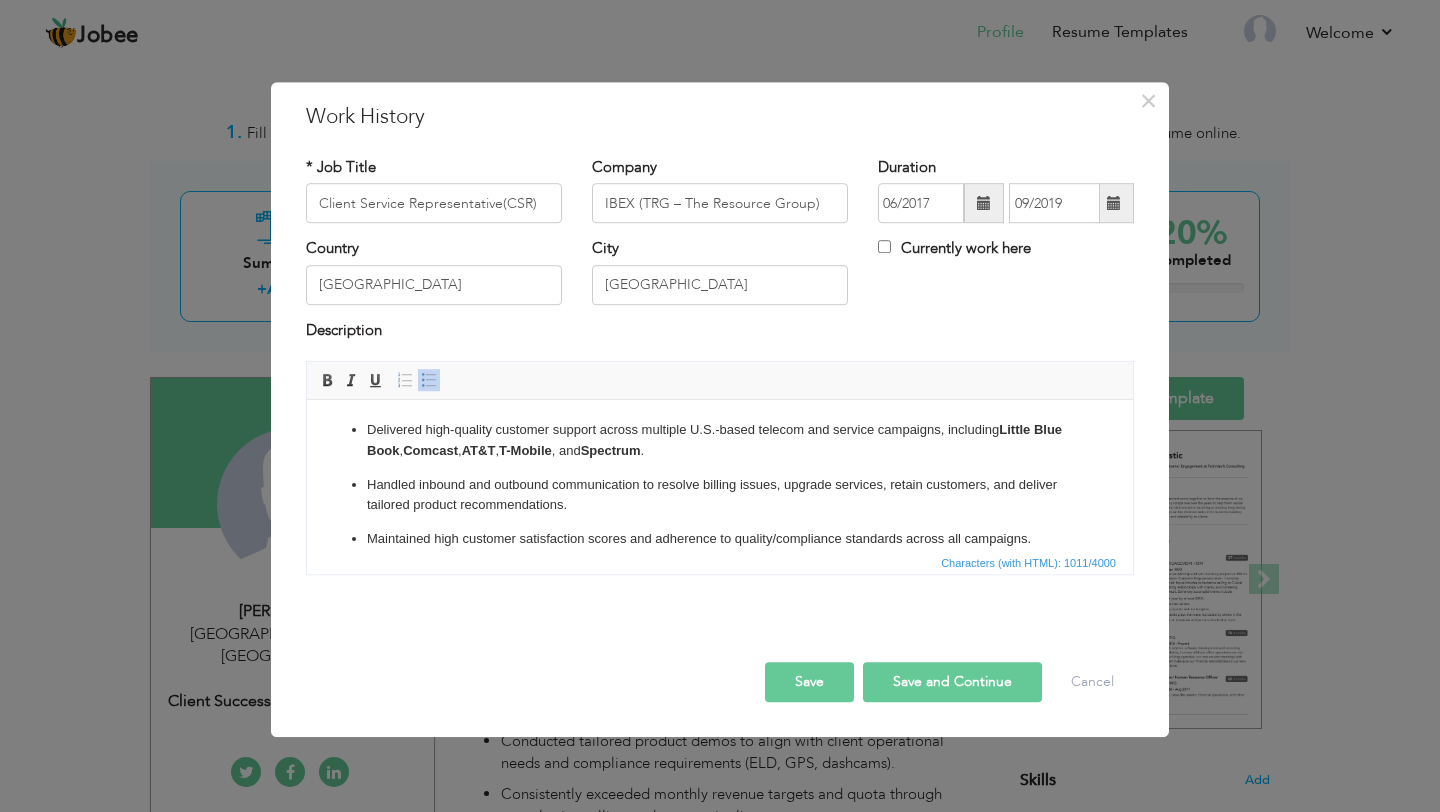 click on "Save and Continue" at bounding box center (952, 682) 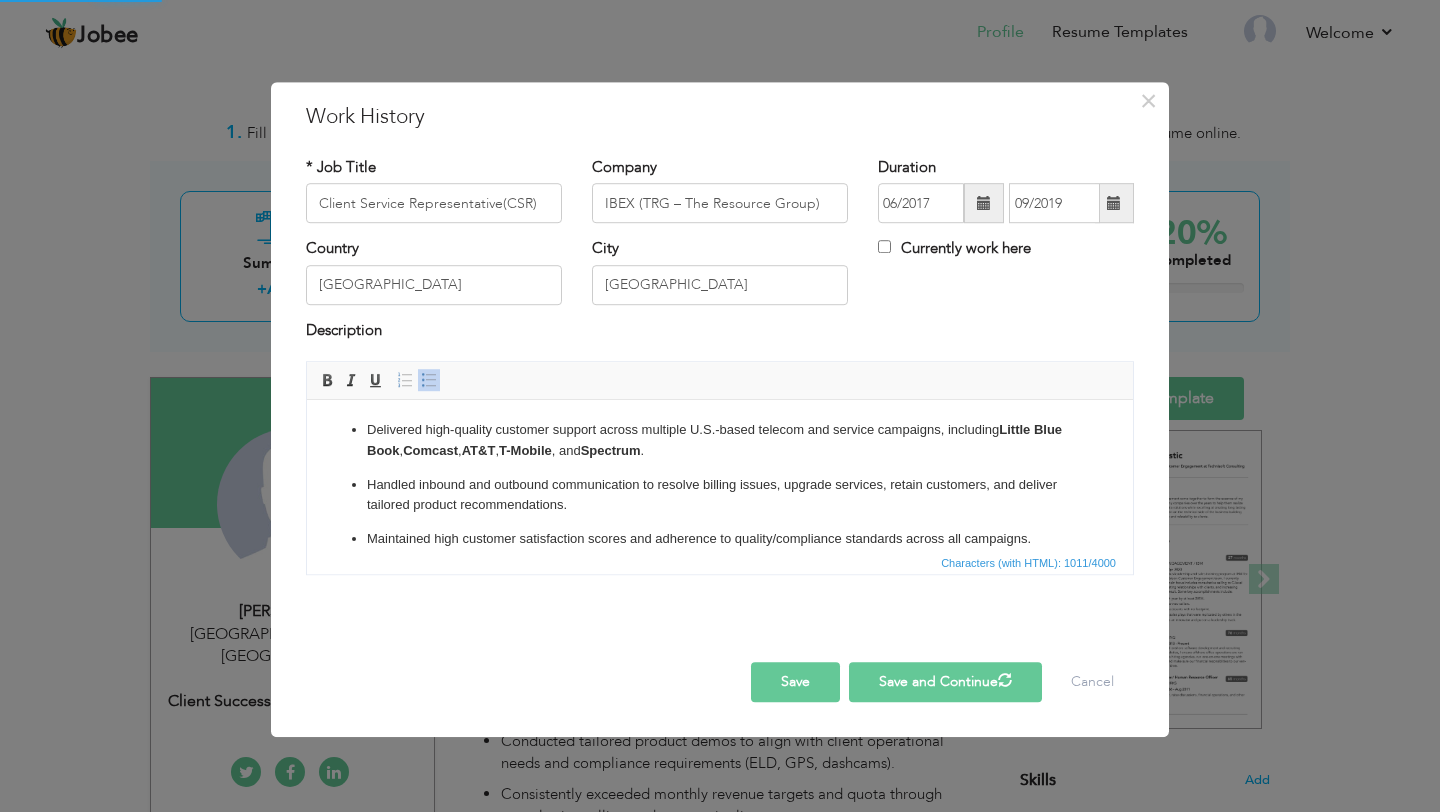 type 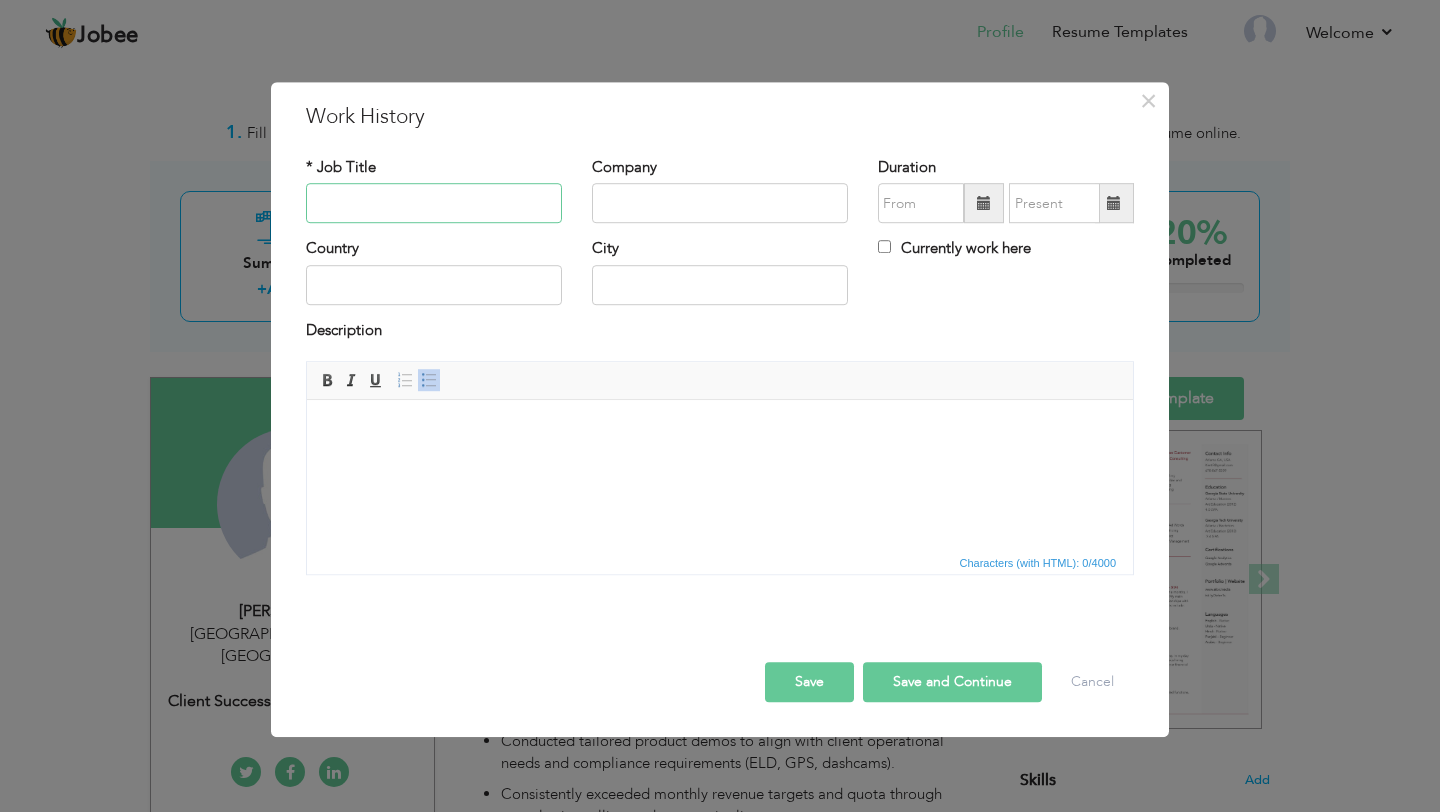click at bounding box center (434, 204) 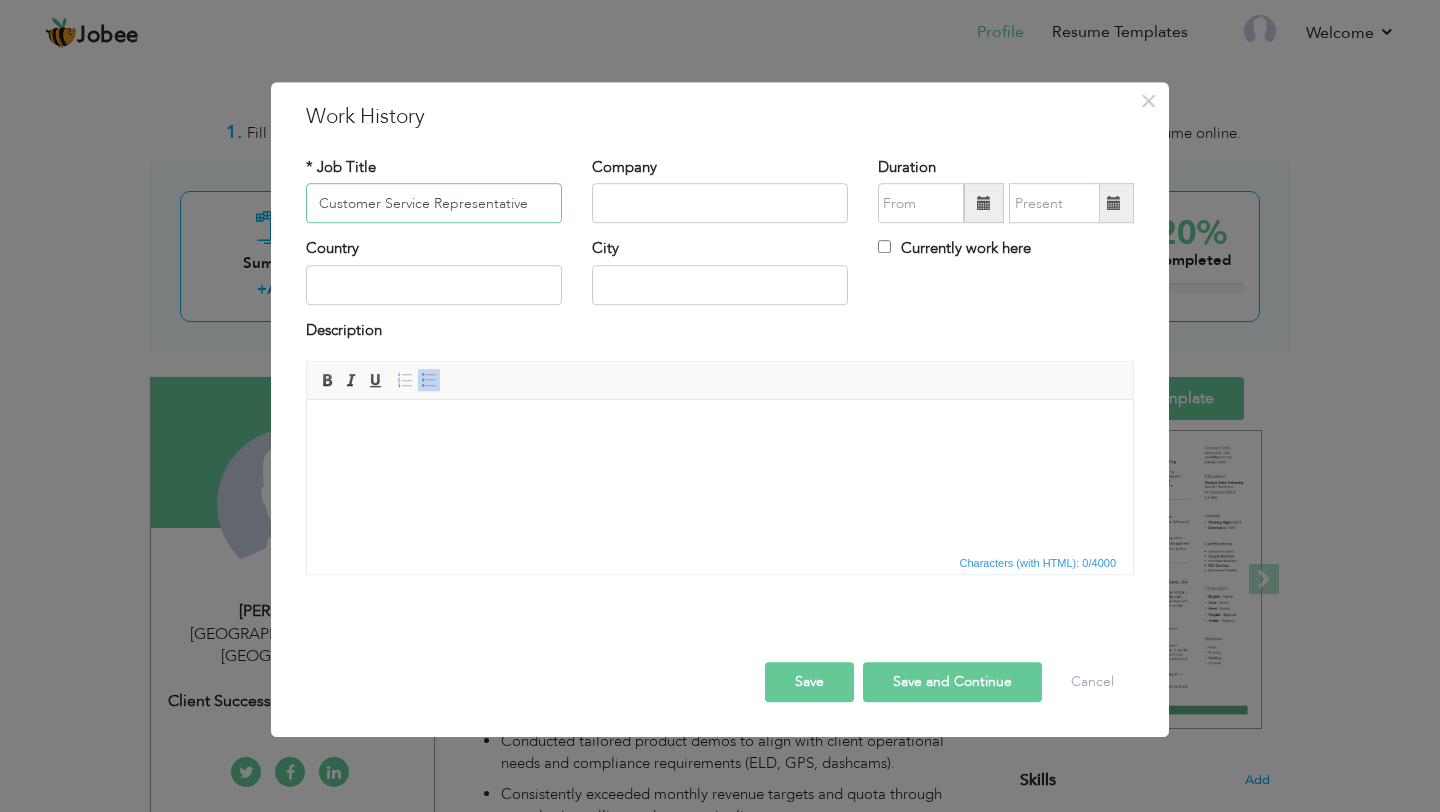 type on "Customer Service Representative" 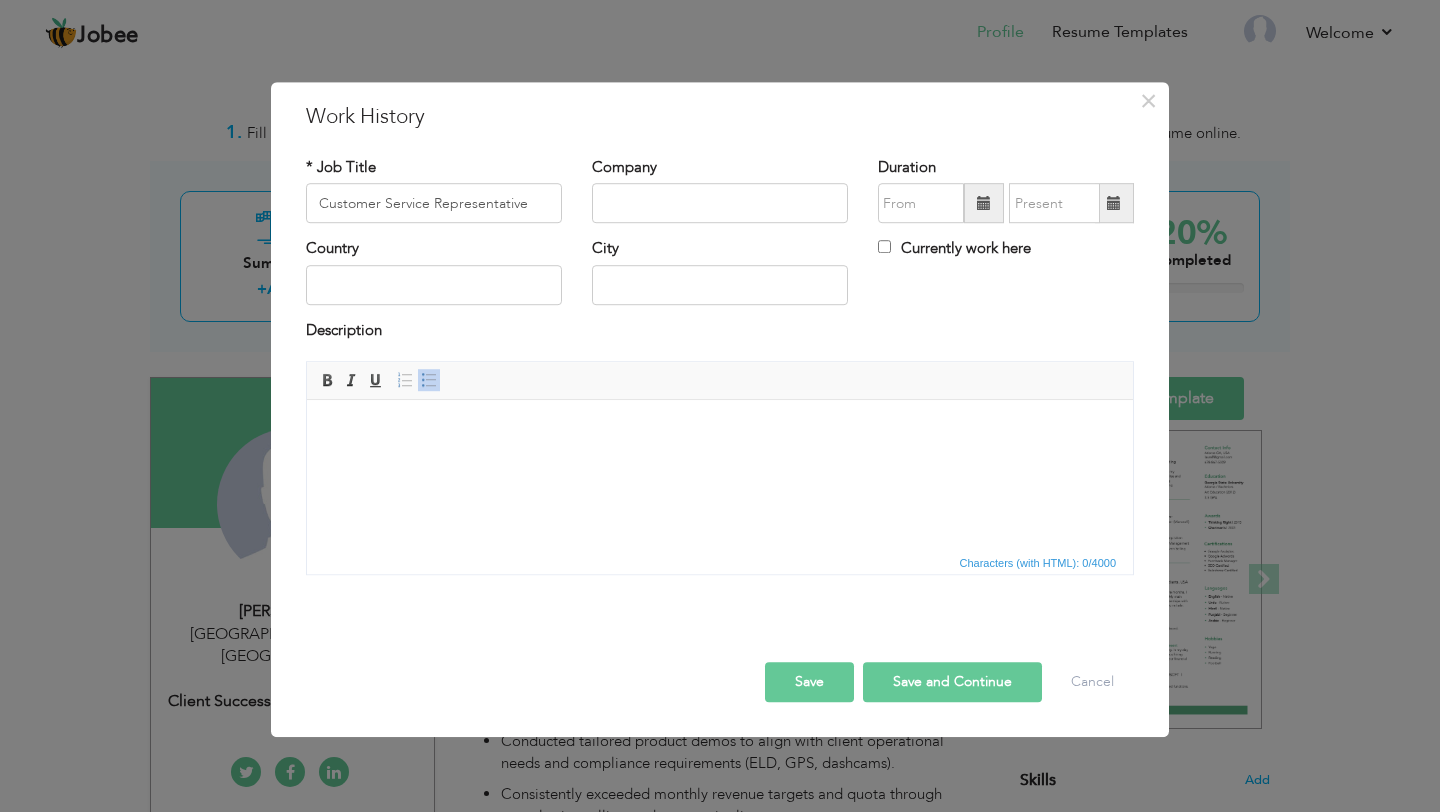 click on "Country" at bounding box center [434, 272] 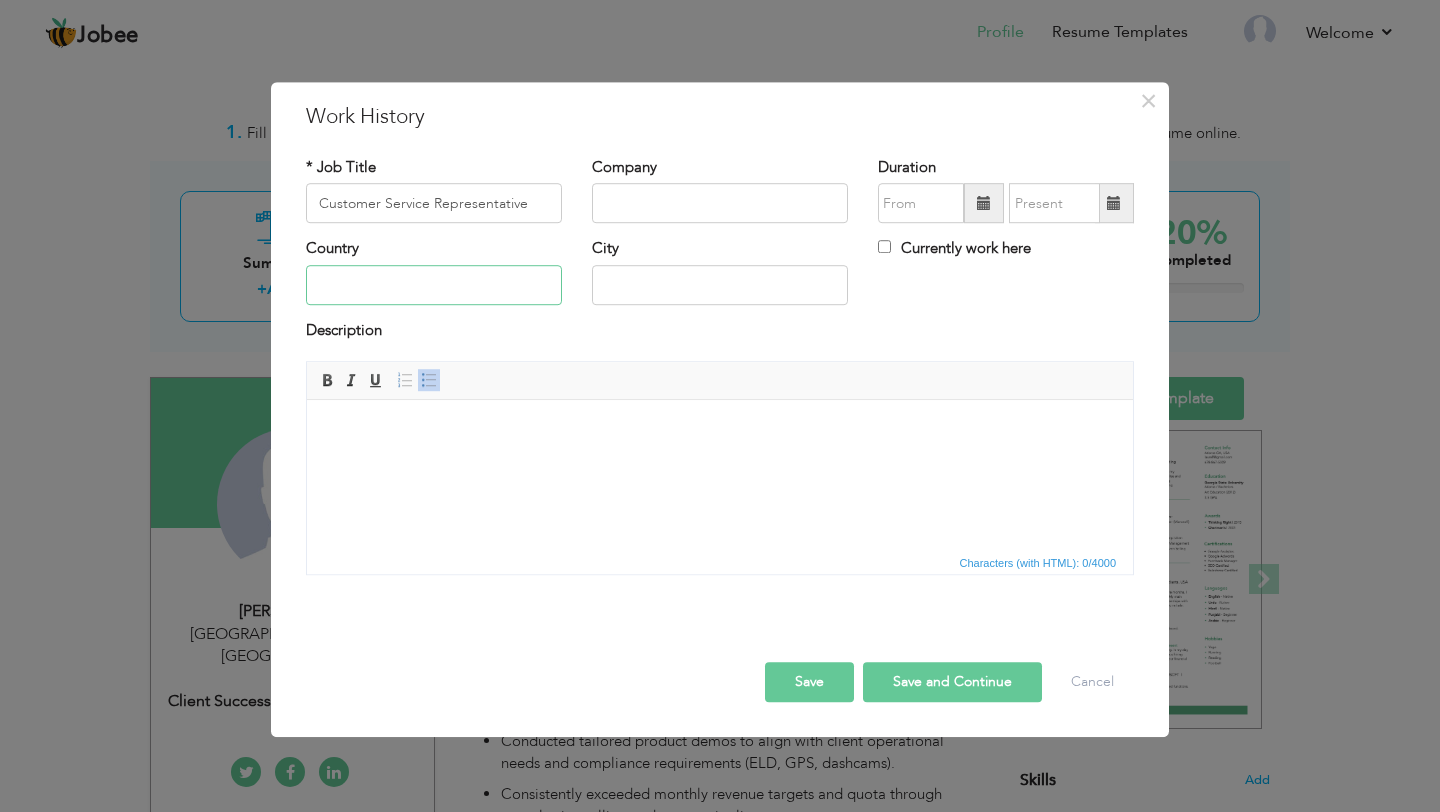 click at bounding box center [434, 285] 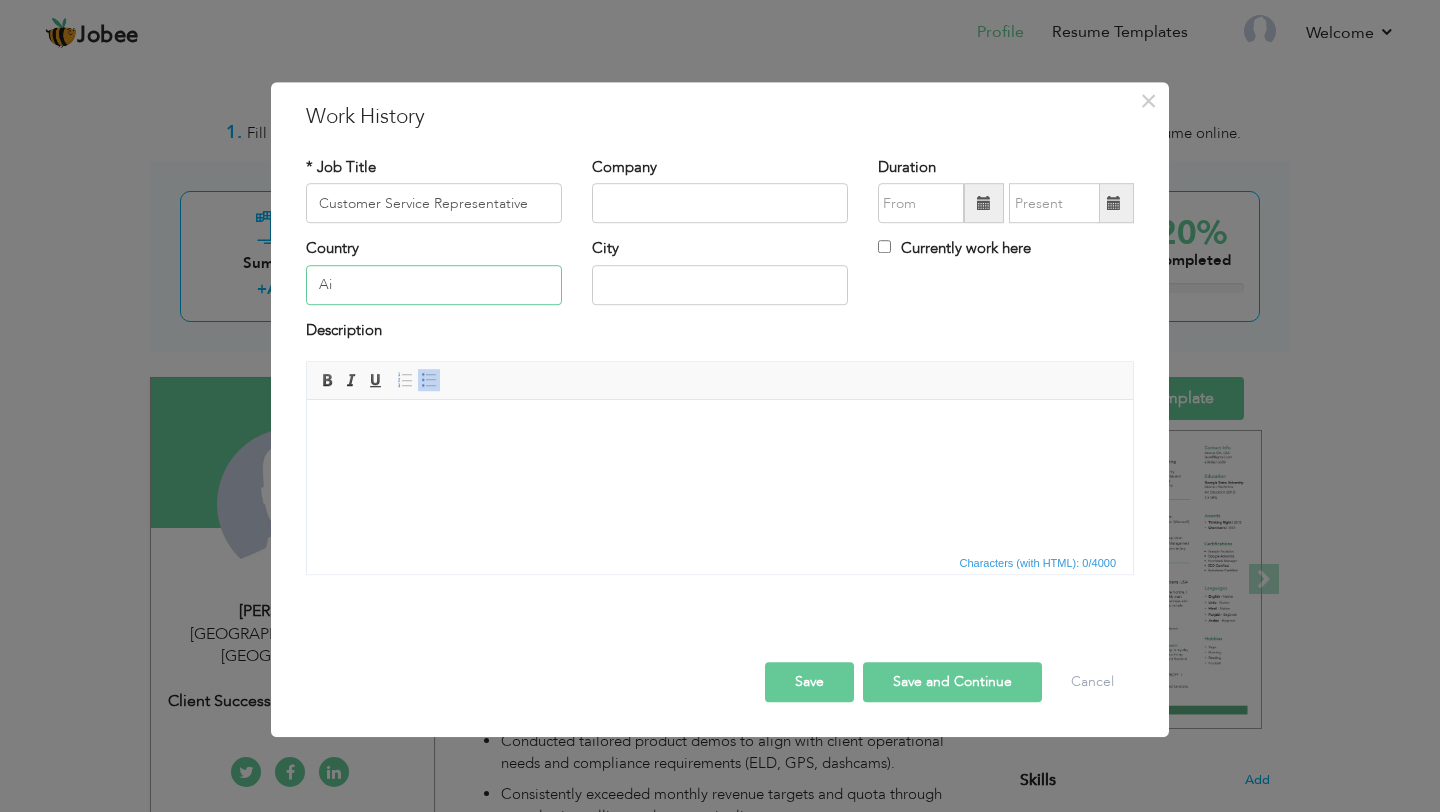 type on "A" 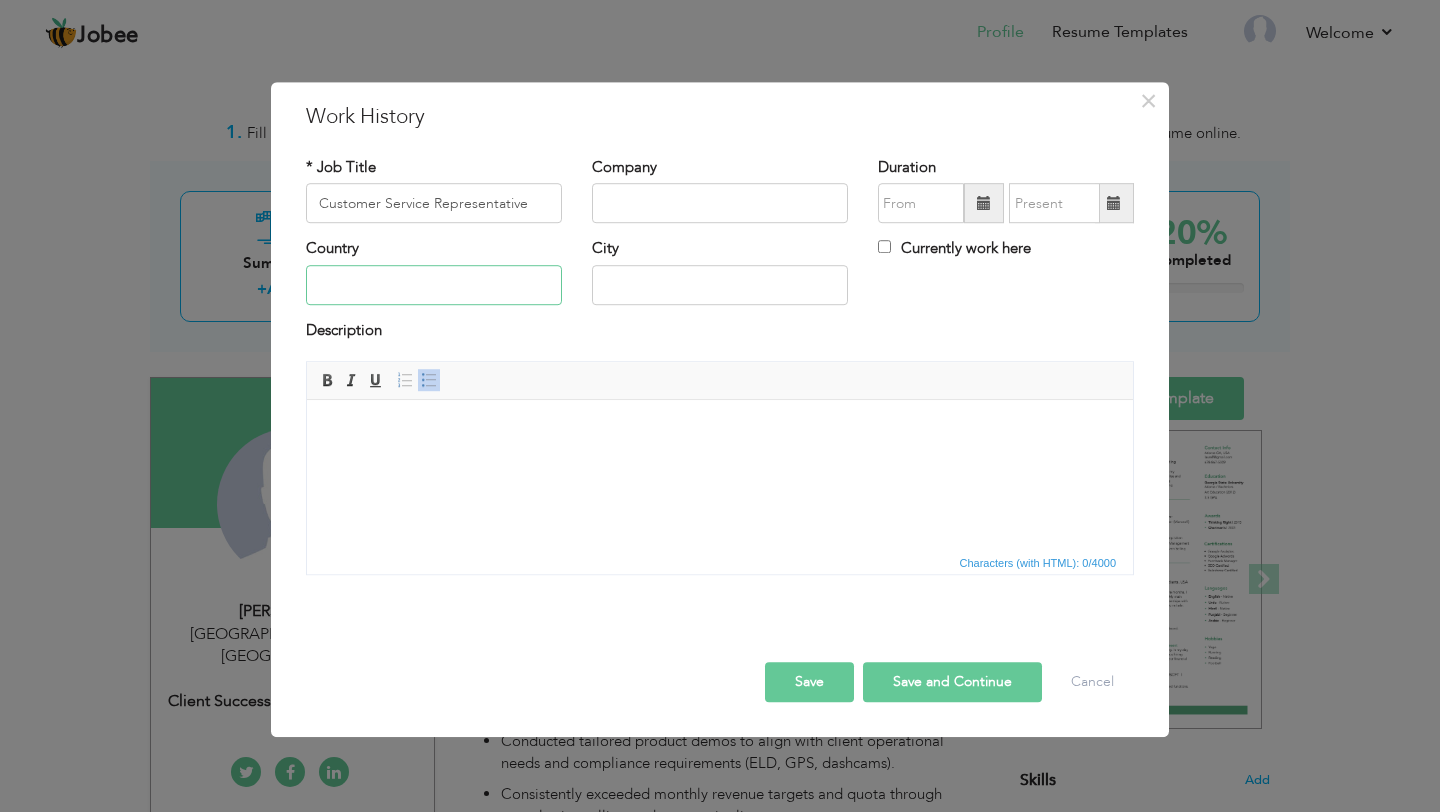 type on "L" 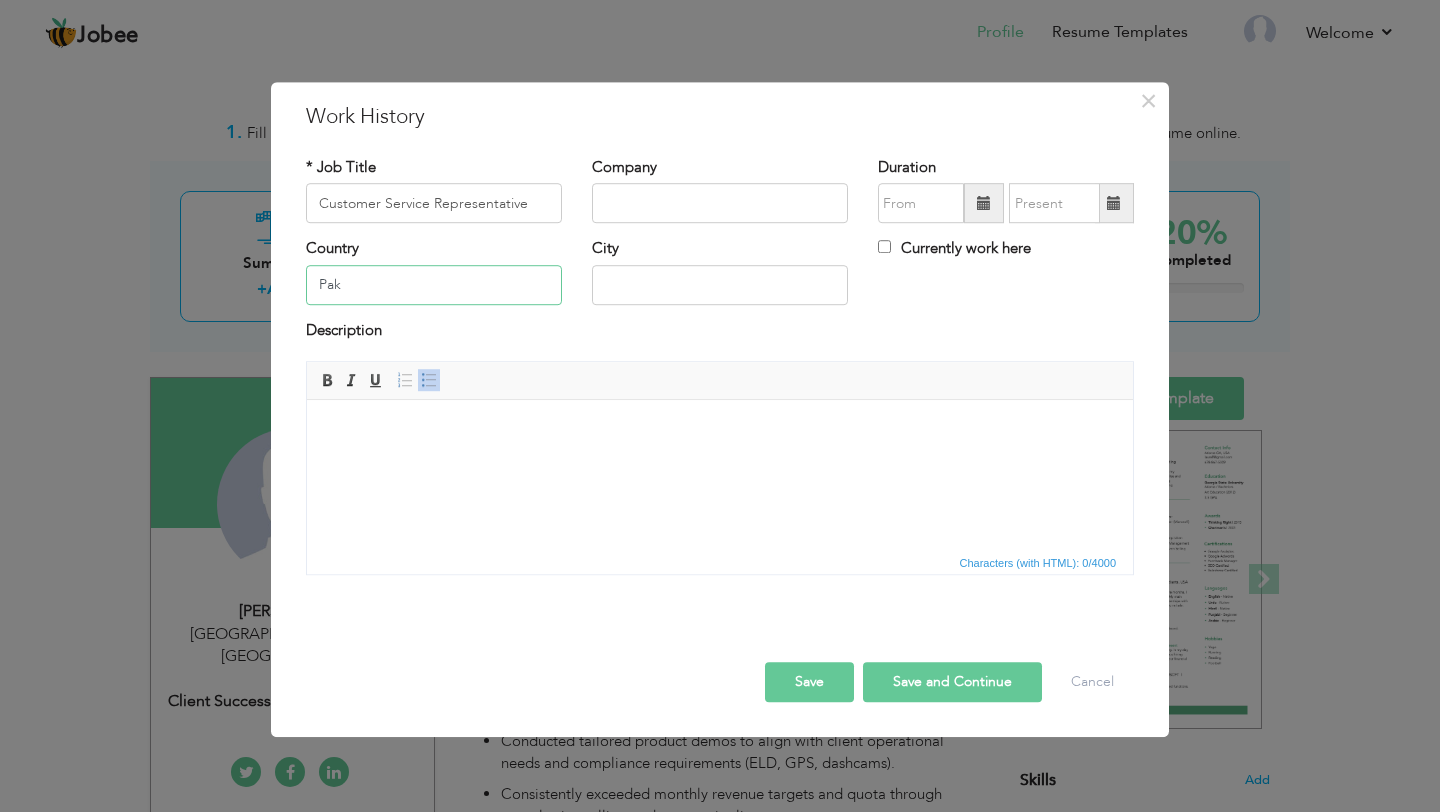 type on "[GEOGRAPHIC_DATA]" 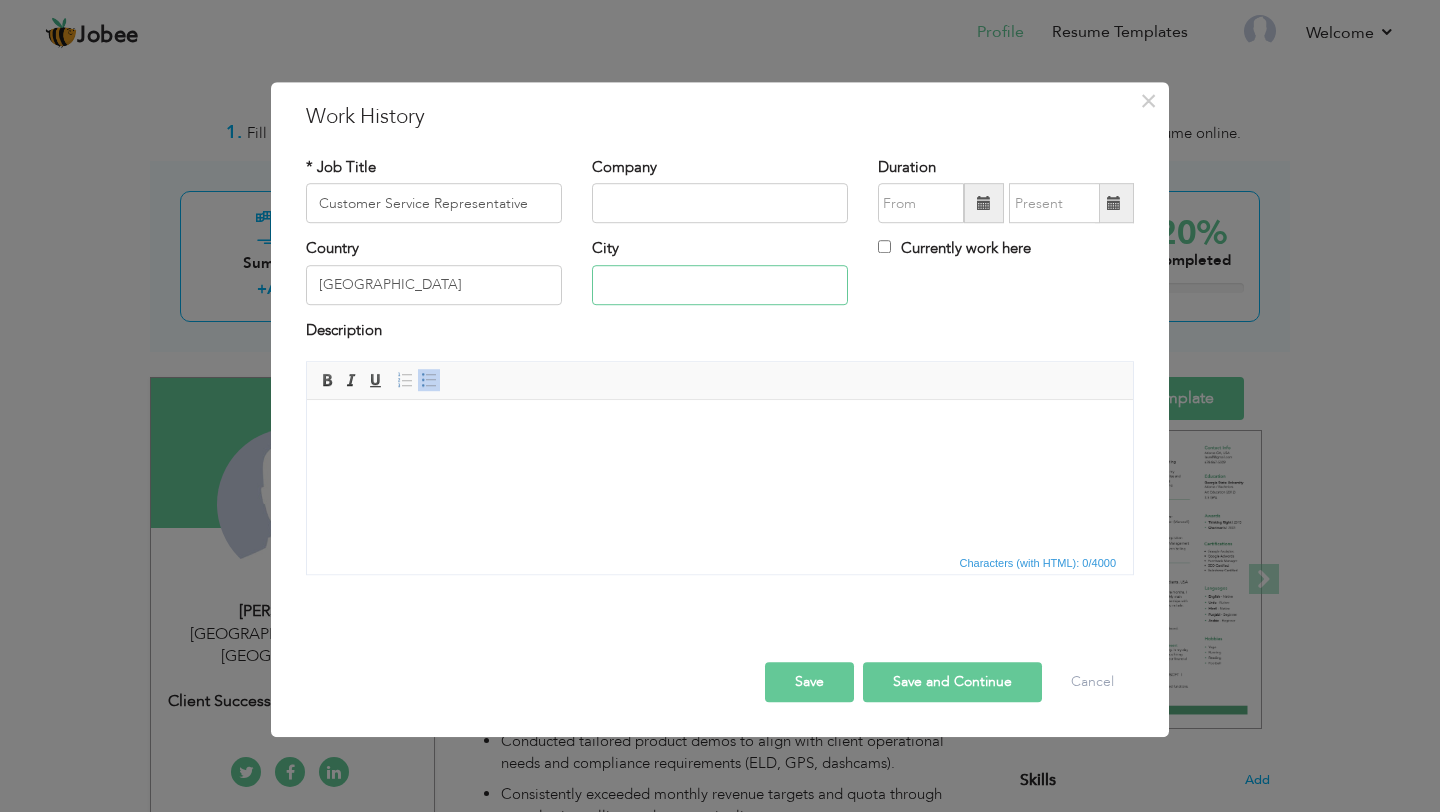 type on "[GEOGRAPHIC_DATA]" 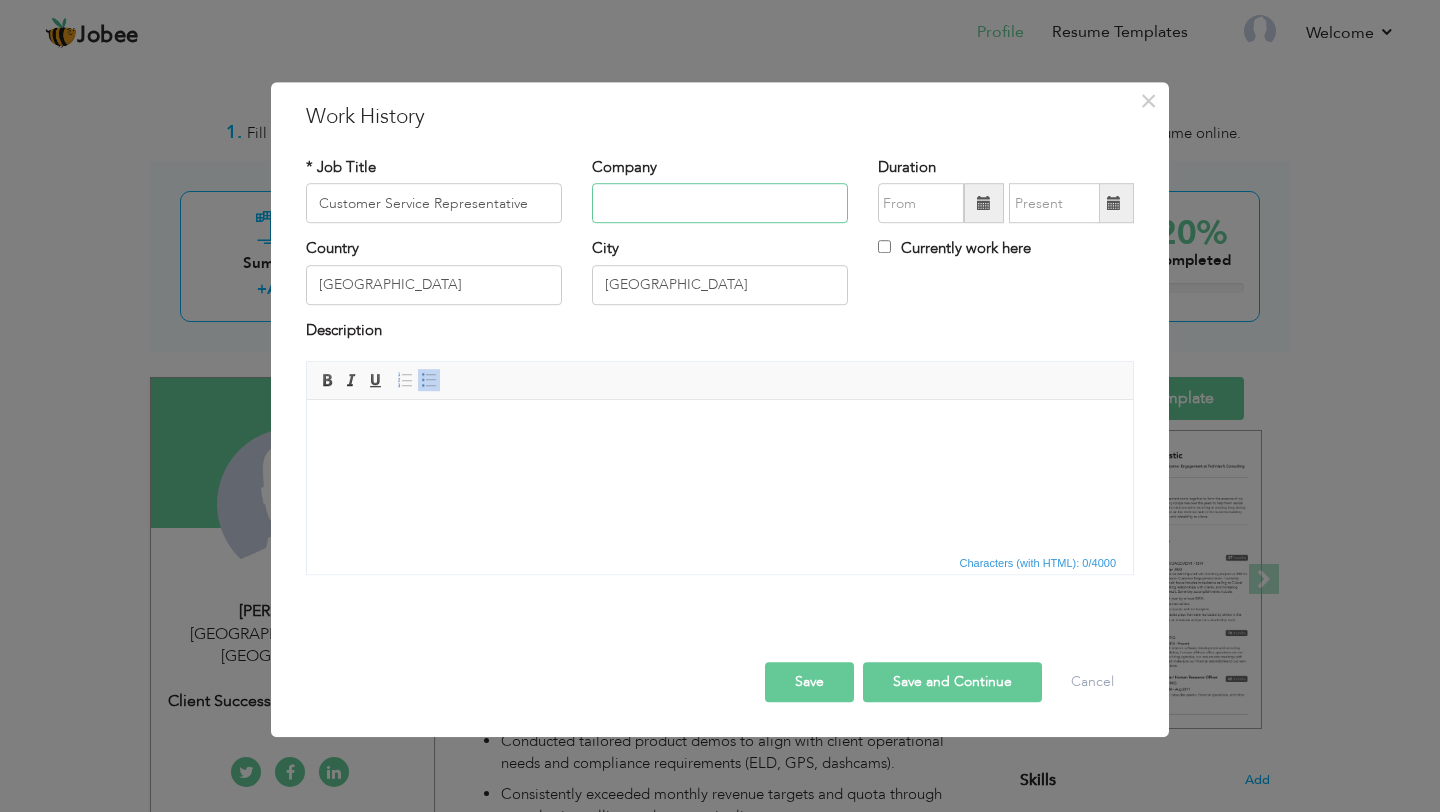 click at bounding box center (720, 204) 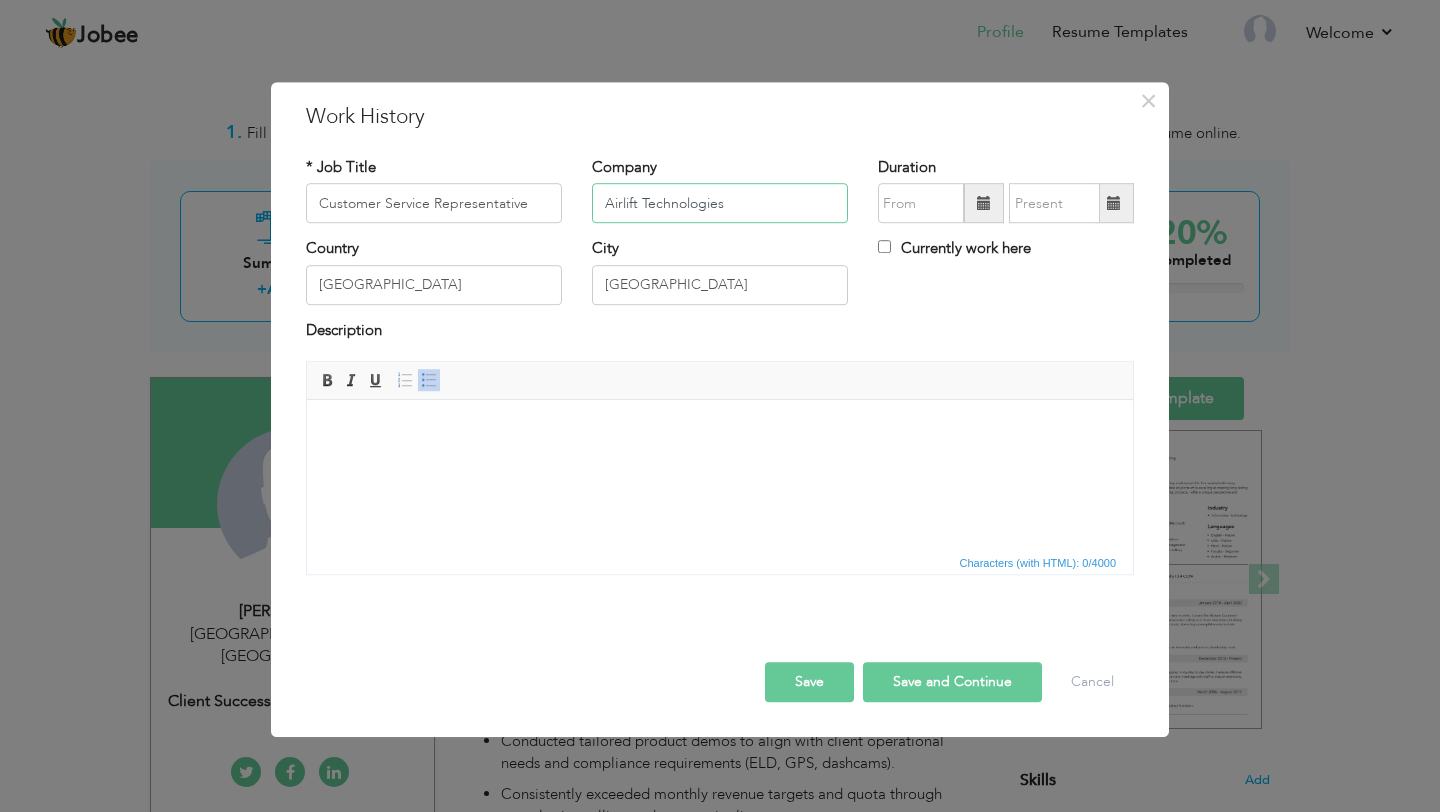 type on "Airlift Technologies" 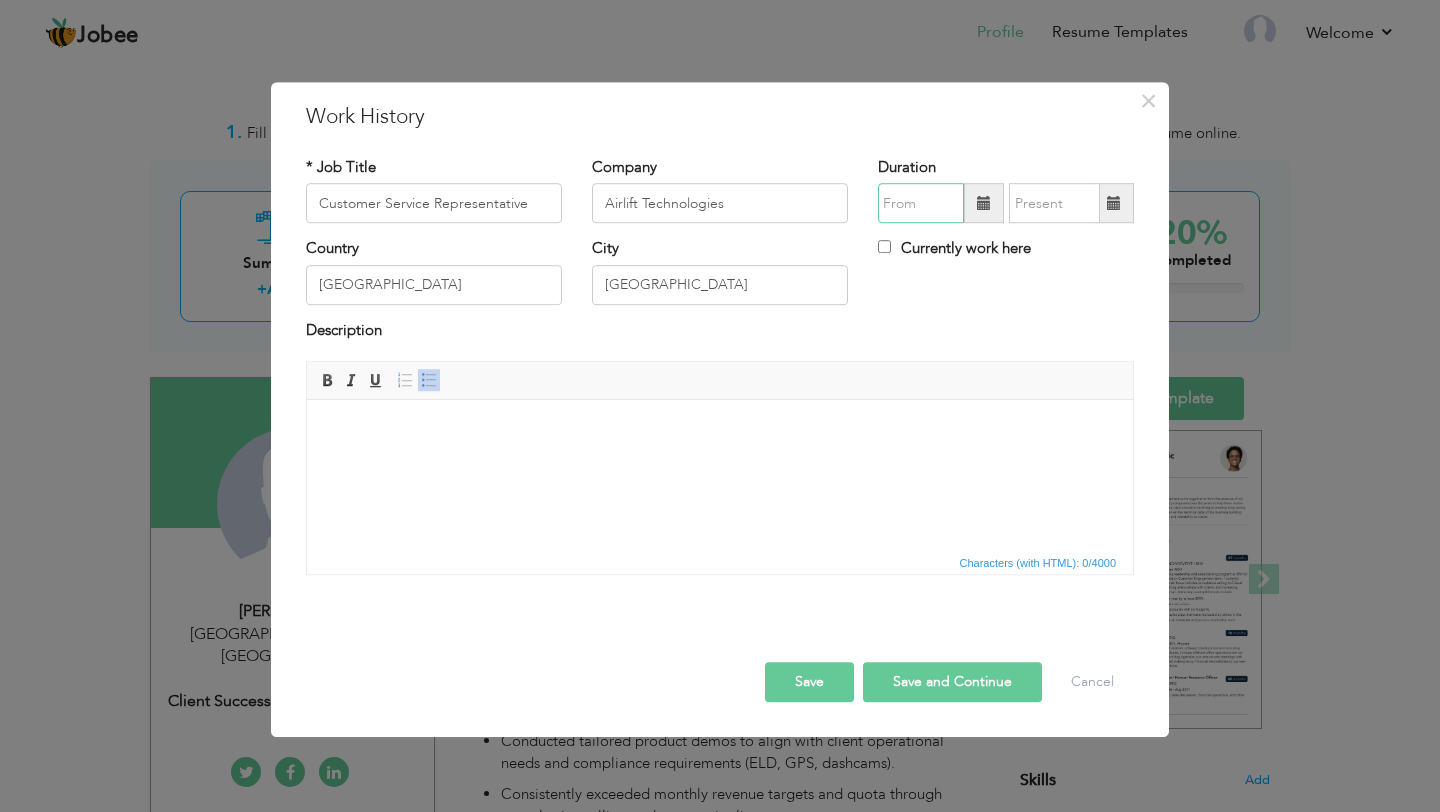 click at bounding box center [921, 204] 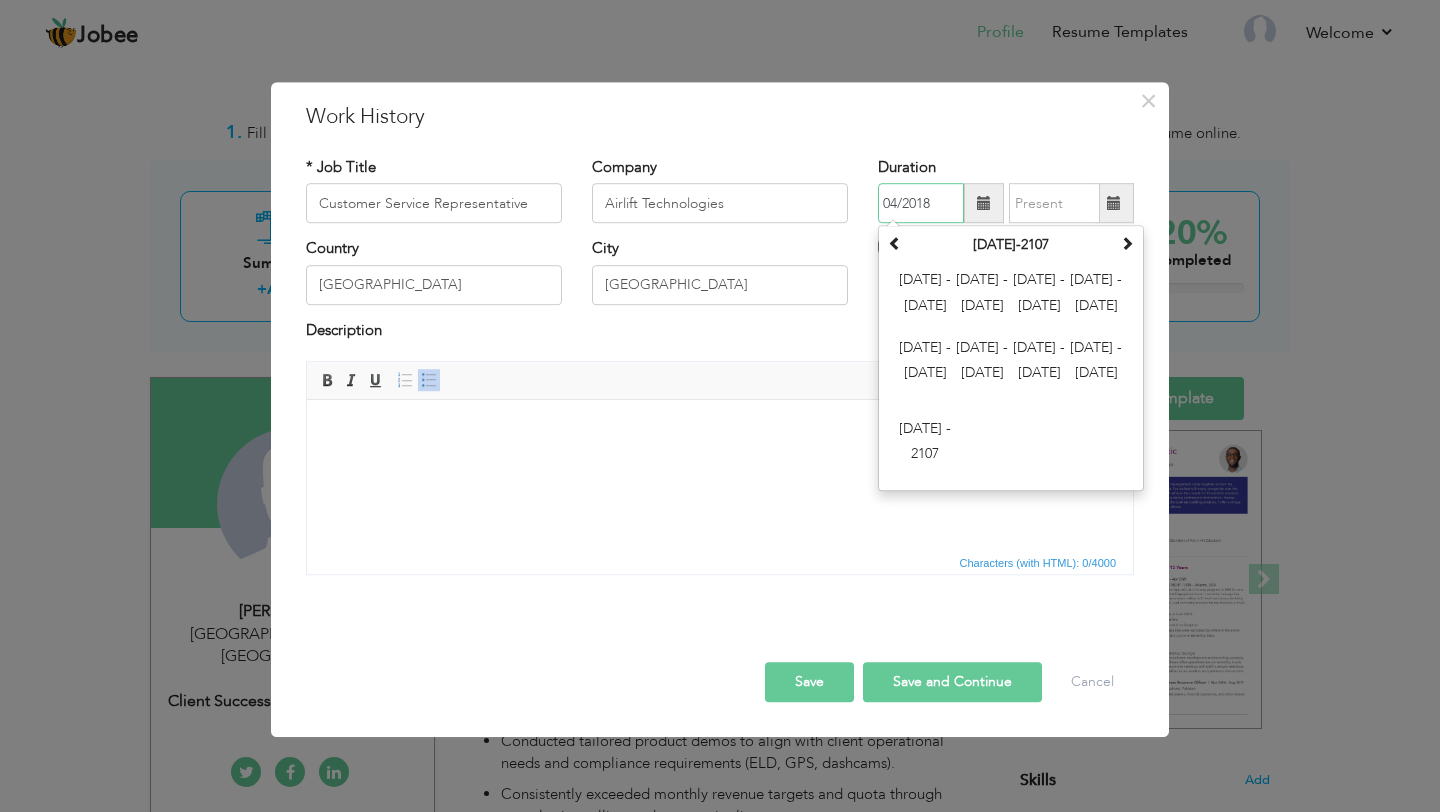 type on "04/2018" 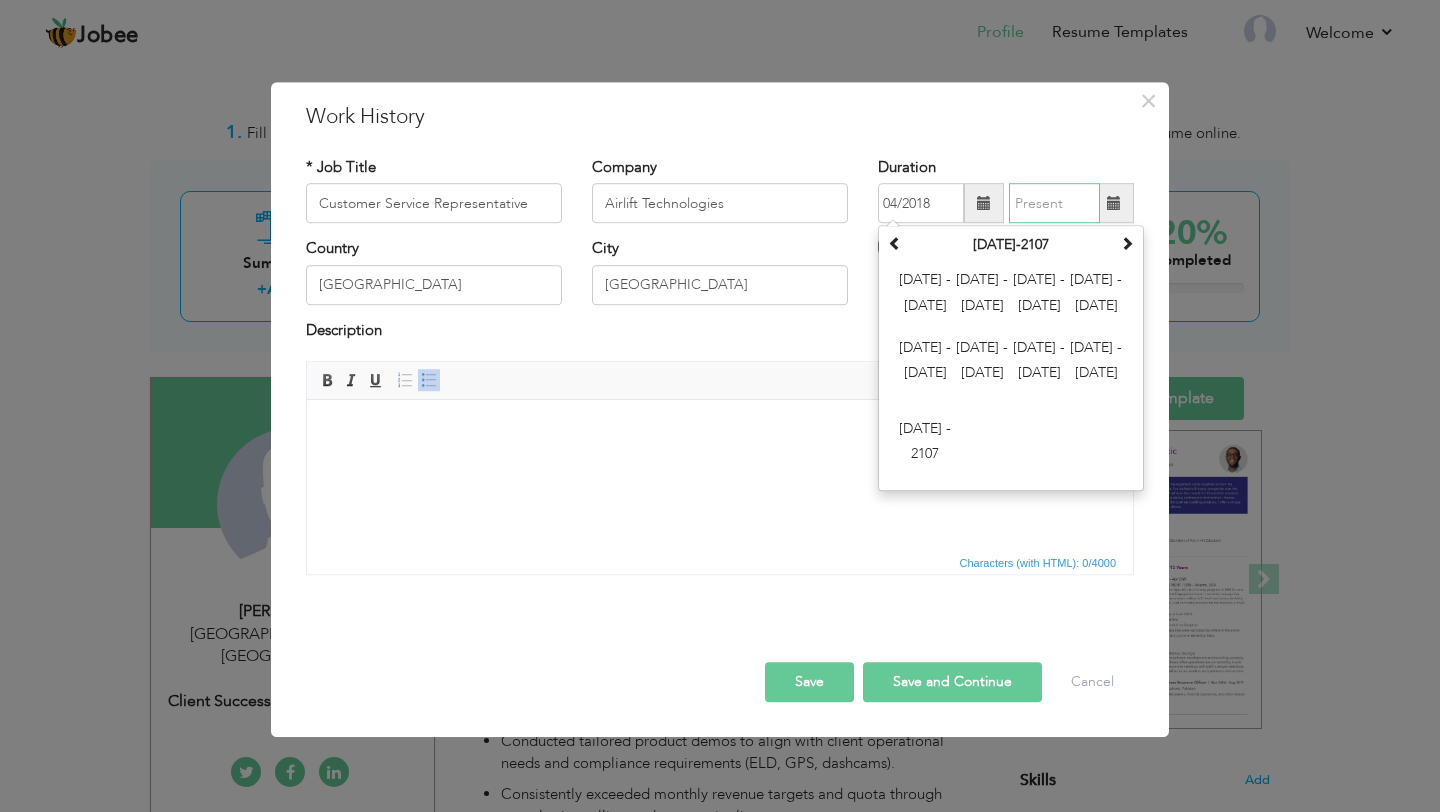 click at bounding box center (1054, 204) 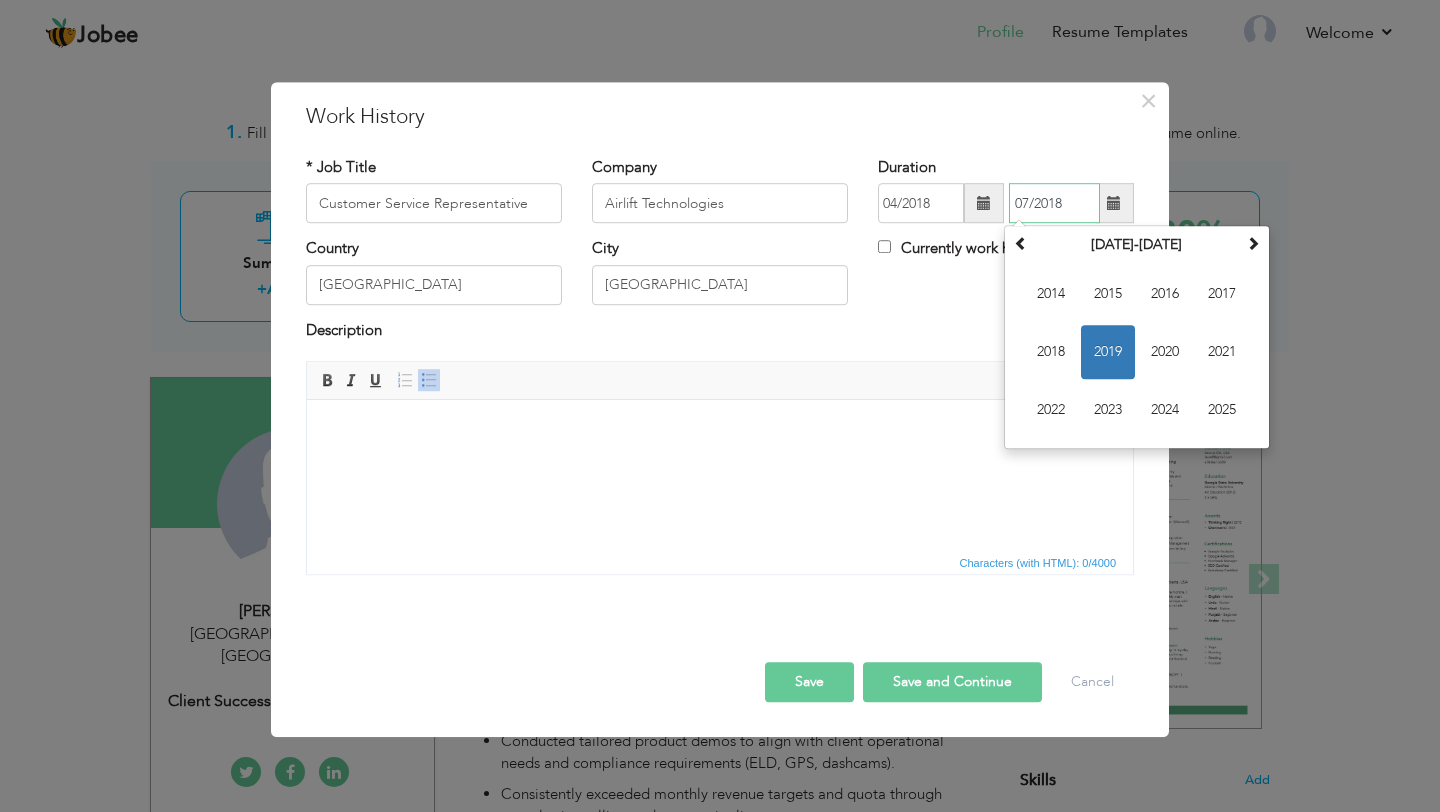 type on "07/2018" 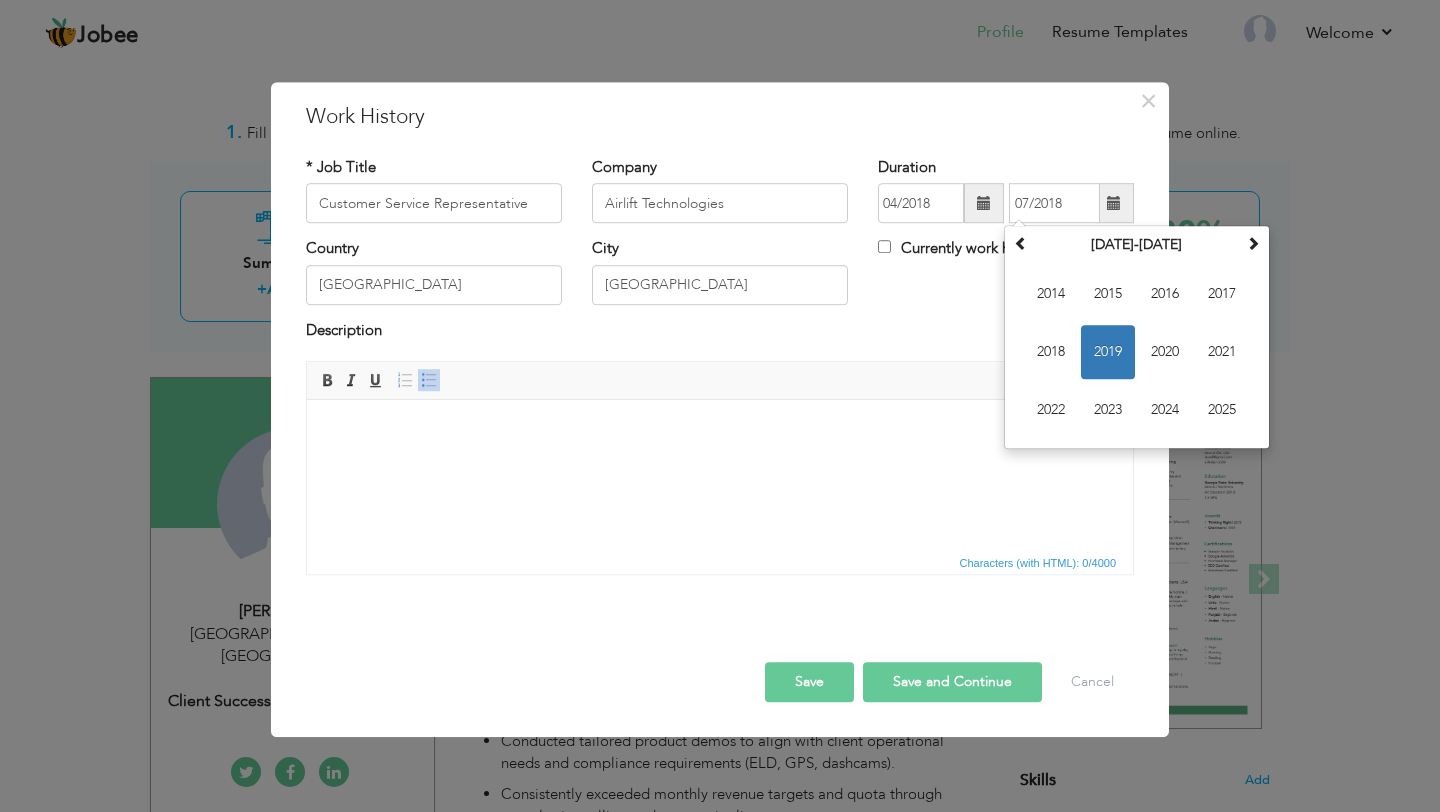 click on "Description" at bounding box center (720, 333) 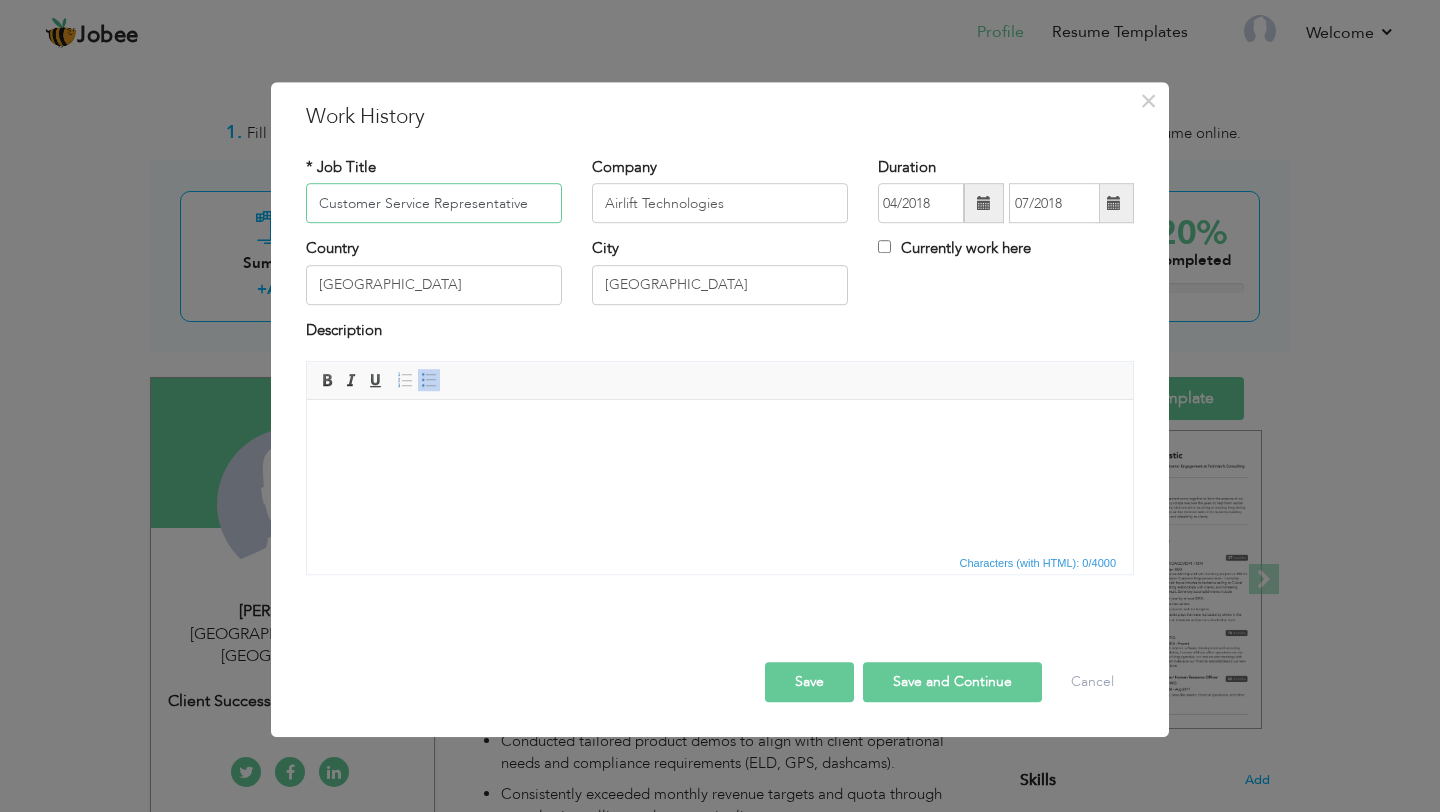 click on "Customer Service Representative" at bounding box center (434, 204) 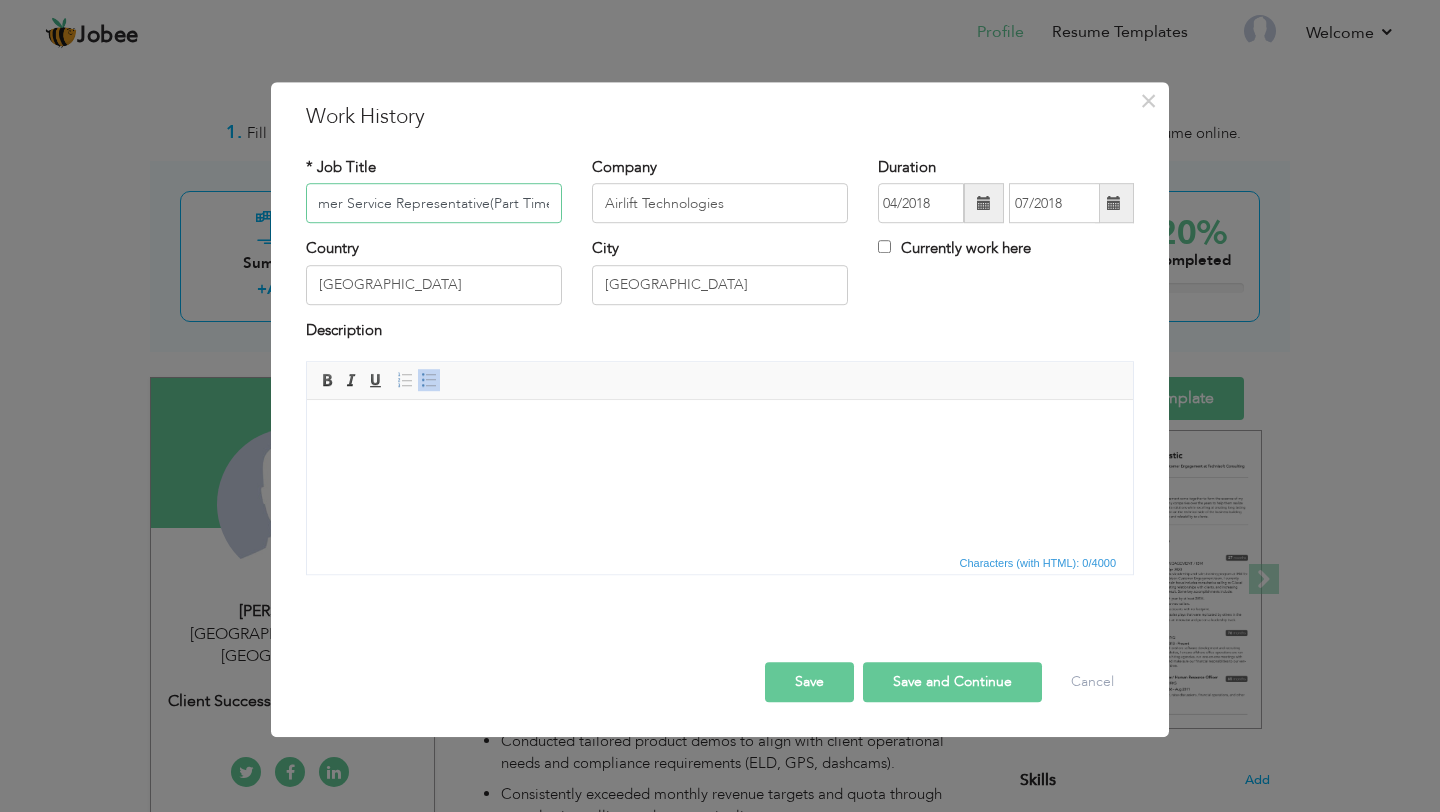 scroll, scrollTop: 0, scrollLeft: 42, axis: horizontal 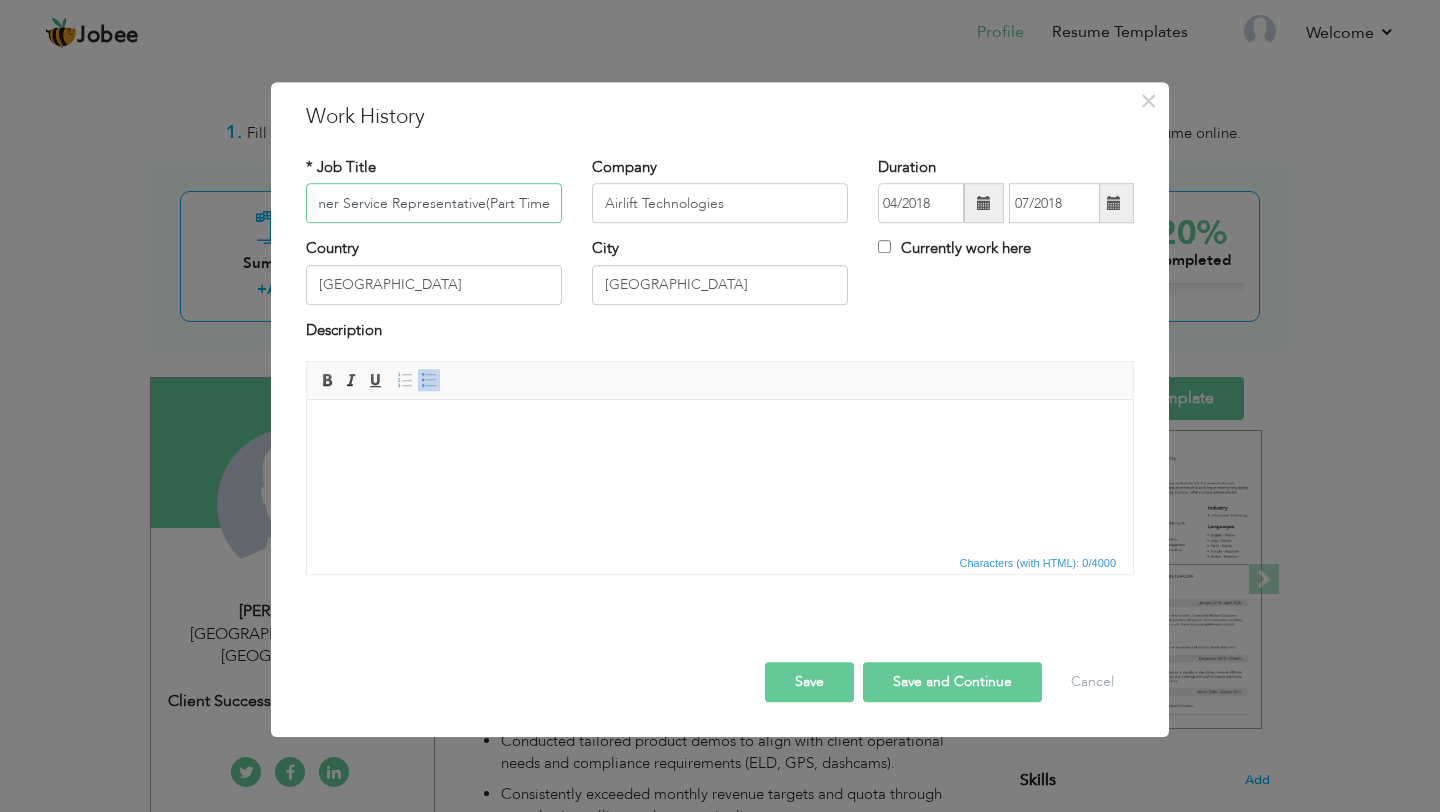 type on "Customer Service Representative(Part Time)" 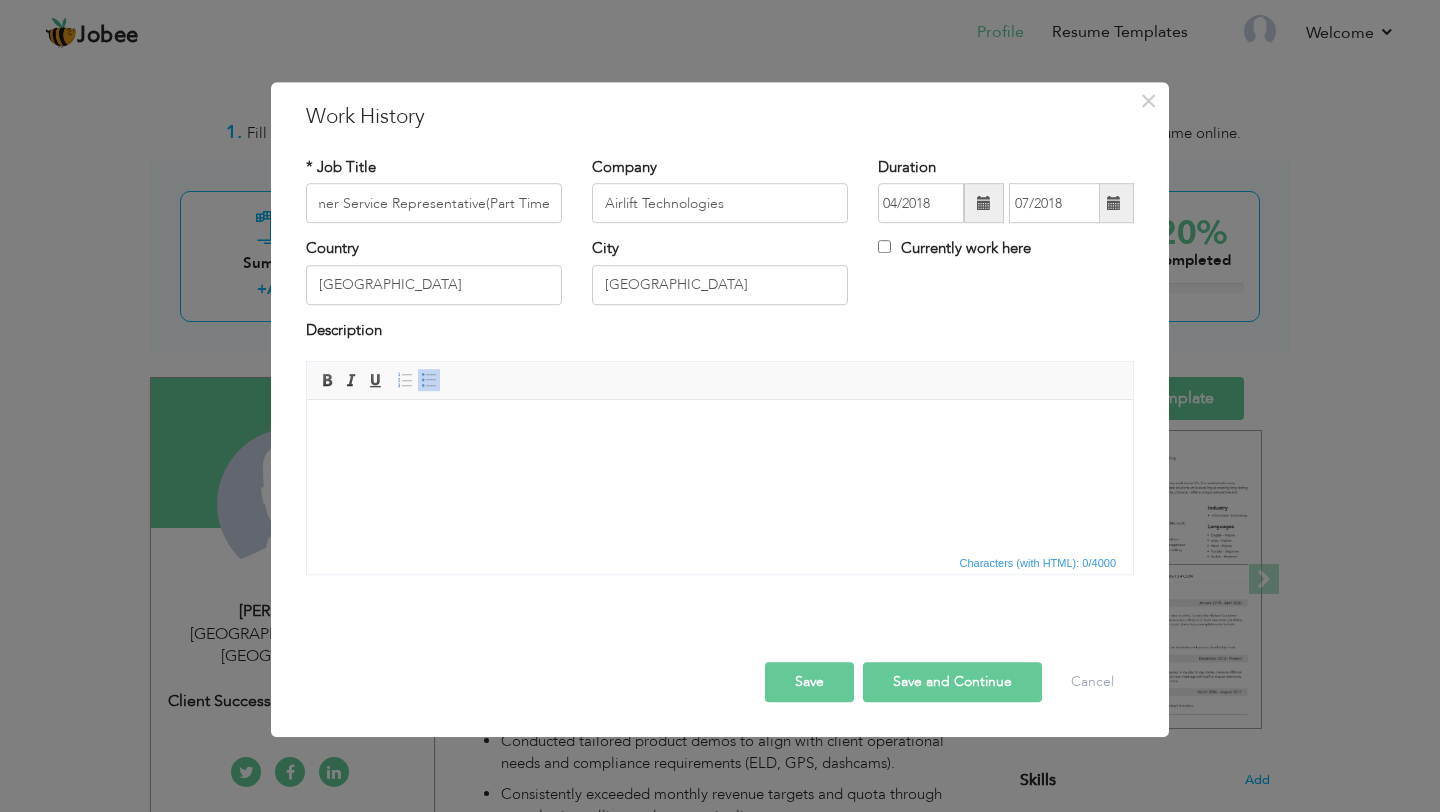 click at bounding box center (720, 430) 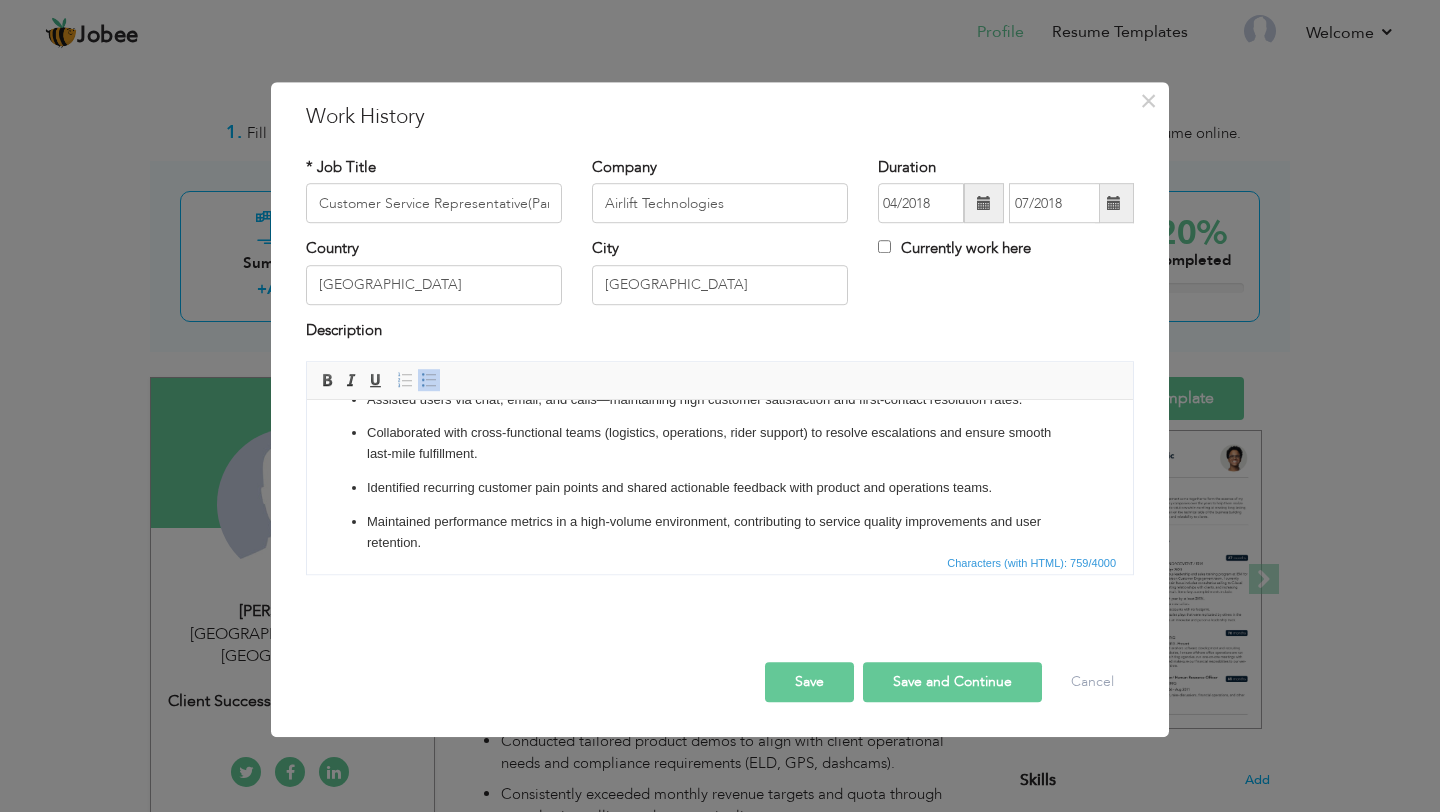 scroll, scrollTop: 0, scrollLeft: 0, axis: both 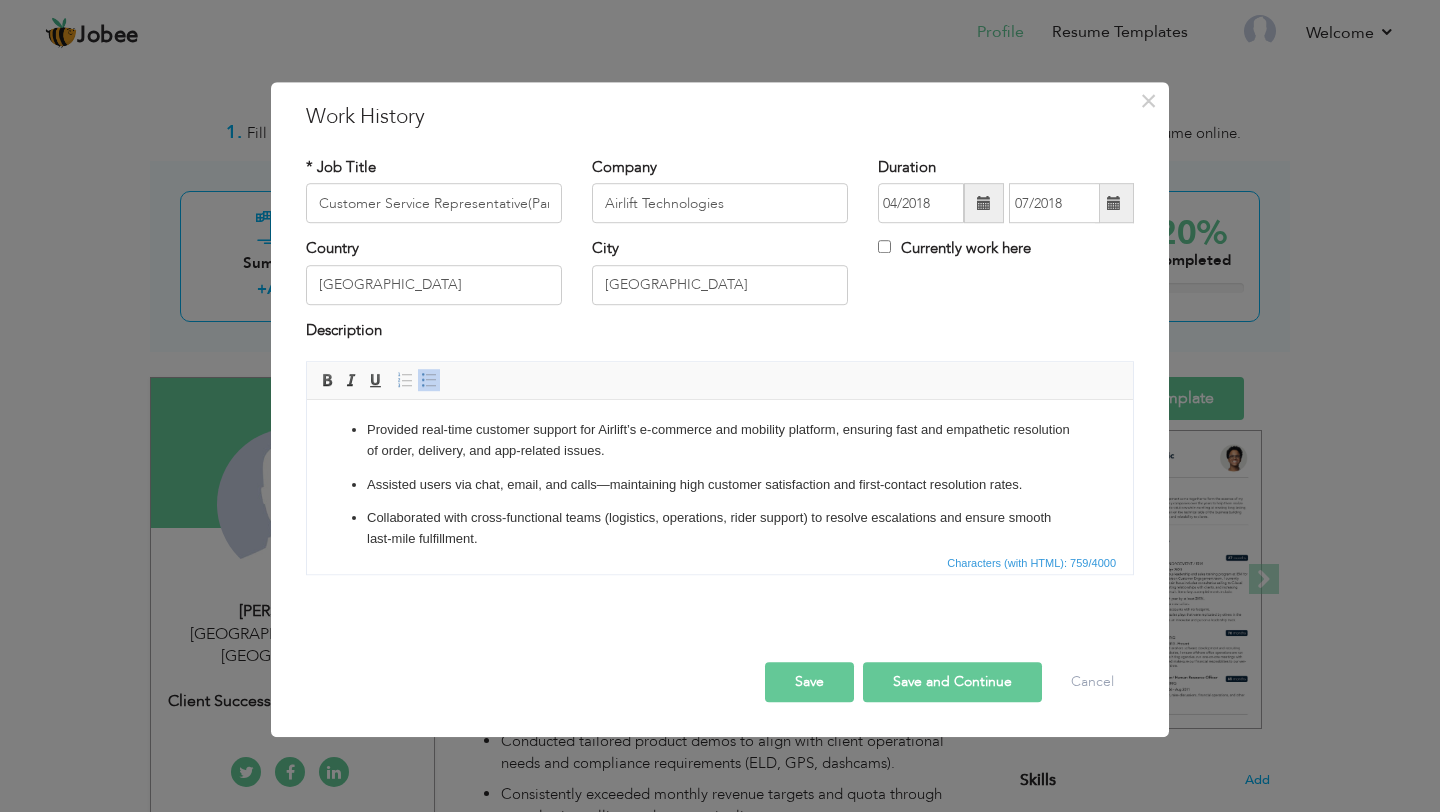 click on "Save and Continue" at bounding box center (952, 682) 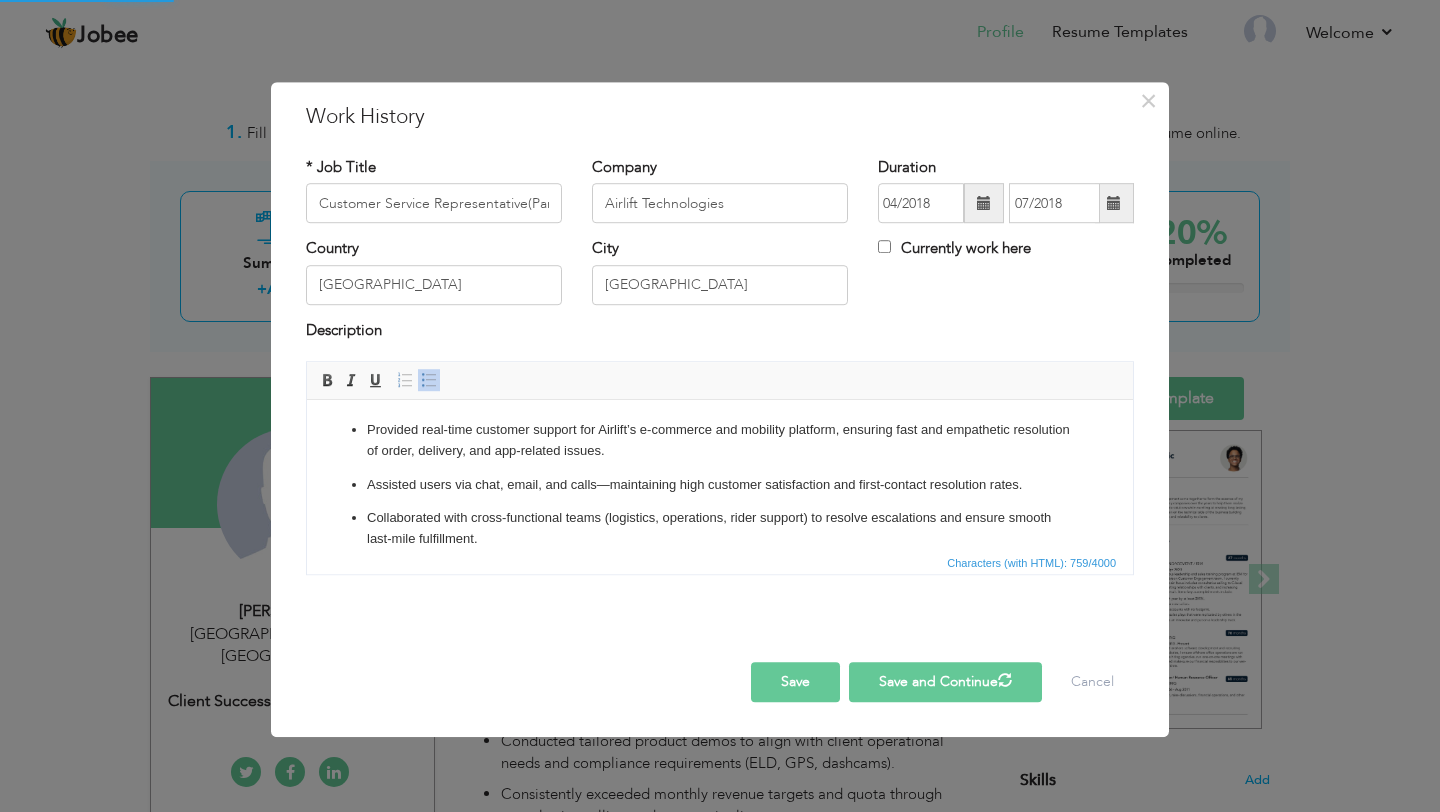 type 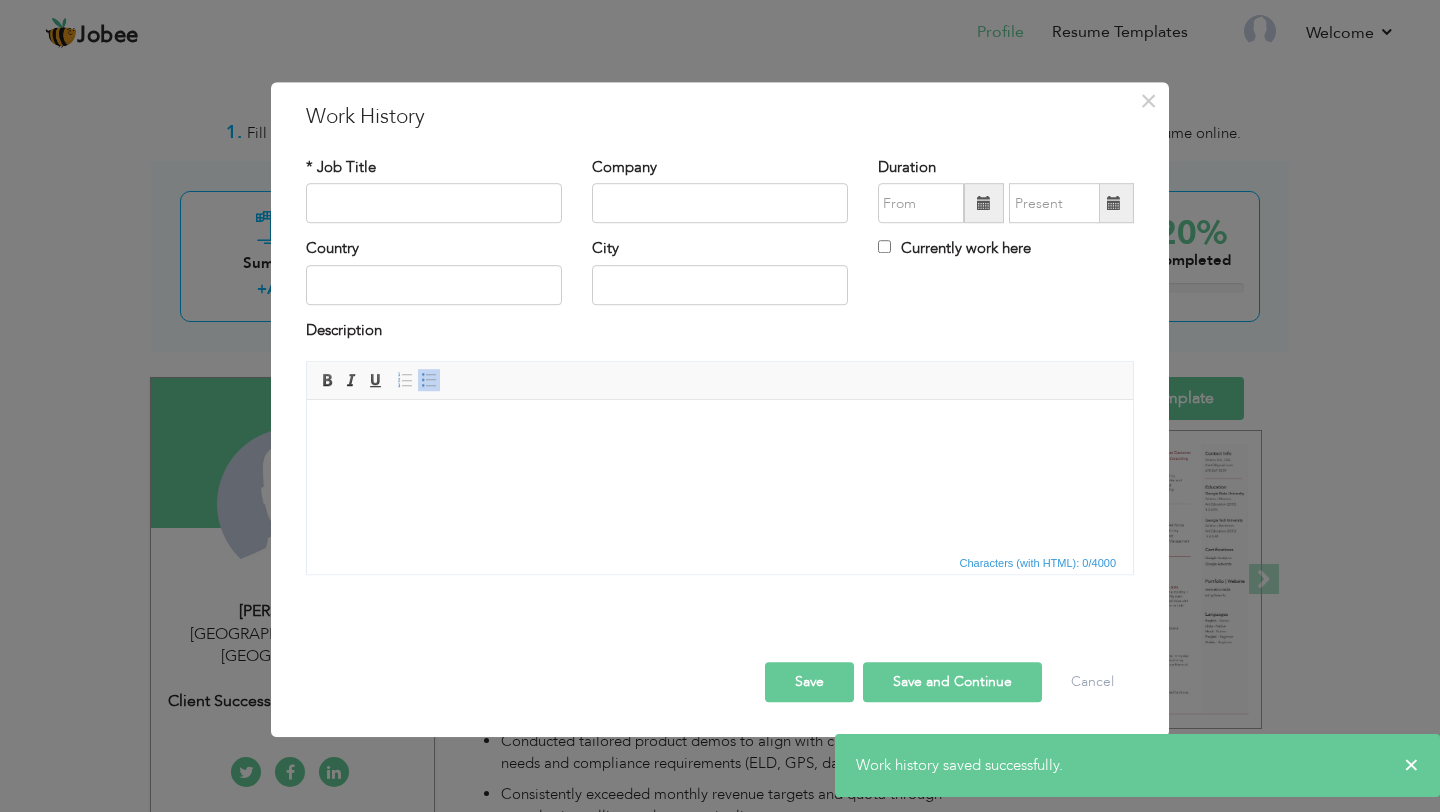 click on "Save" at bounding box center [809, 682] 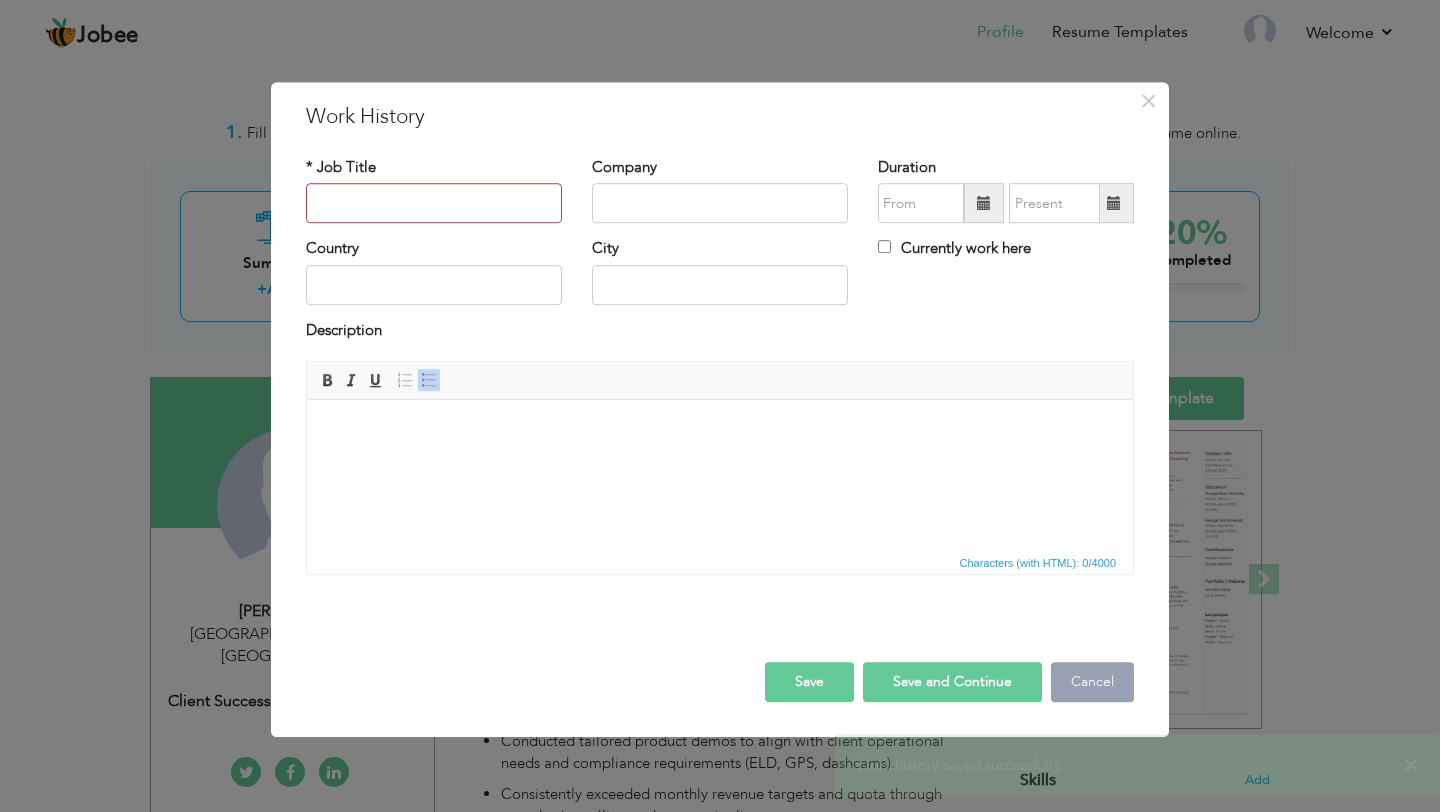 click on "Cancel" at bounding box center [1092, 682] 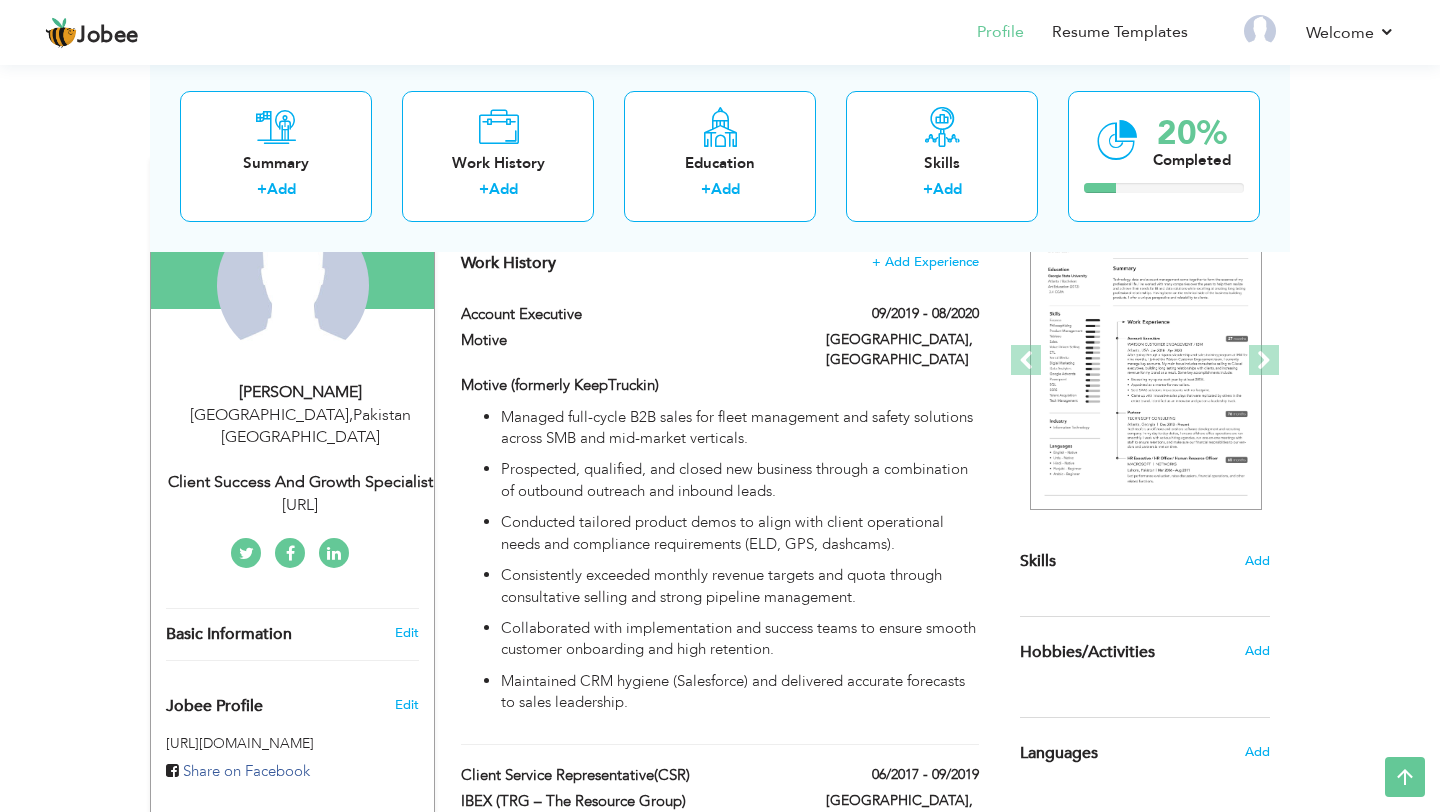 scroll, scrollTop: 0, scrollLeft: 0, axis: both 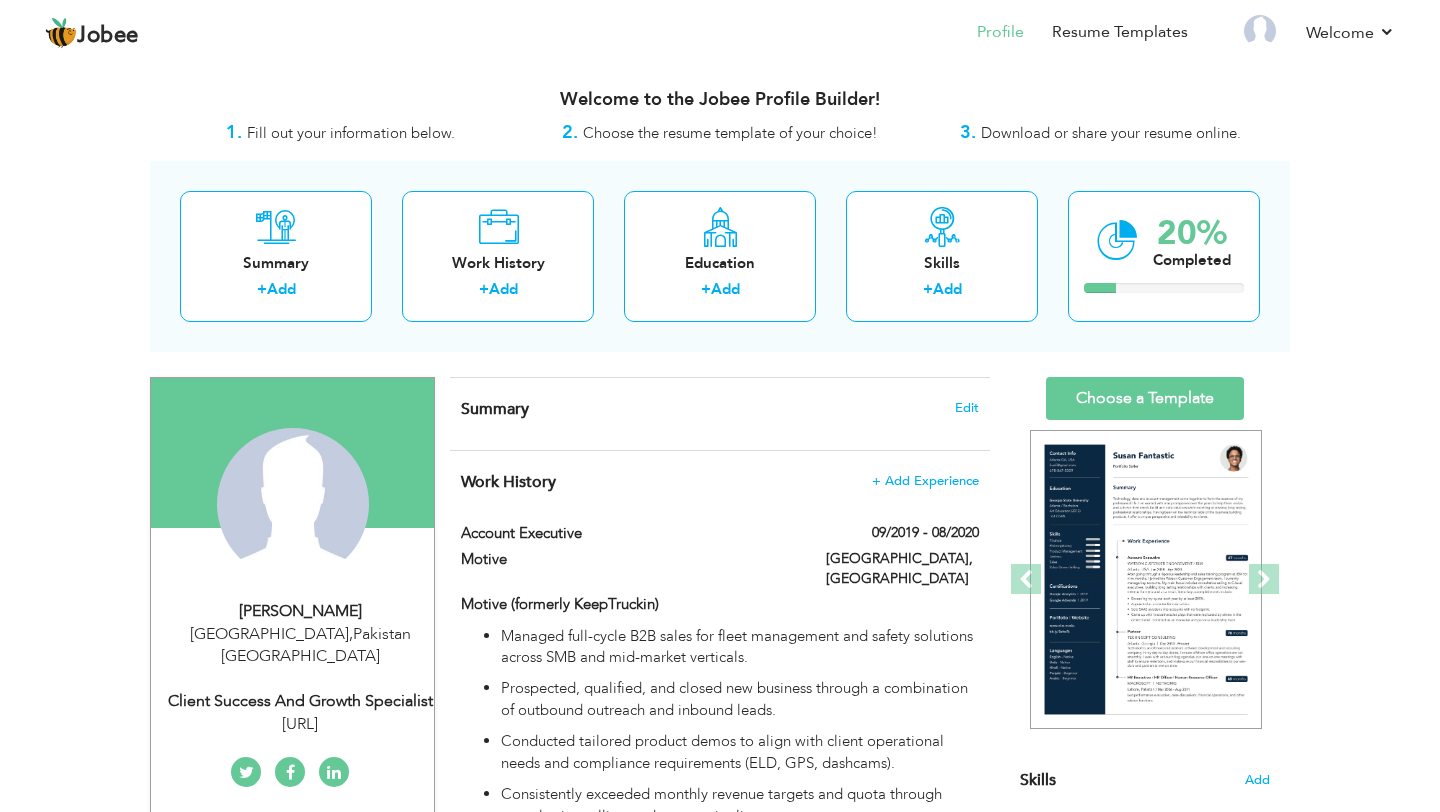 click at bounding box center (334, 773) 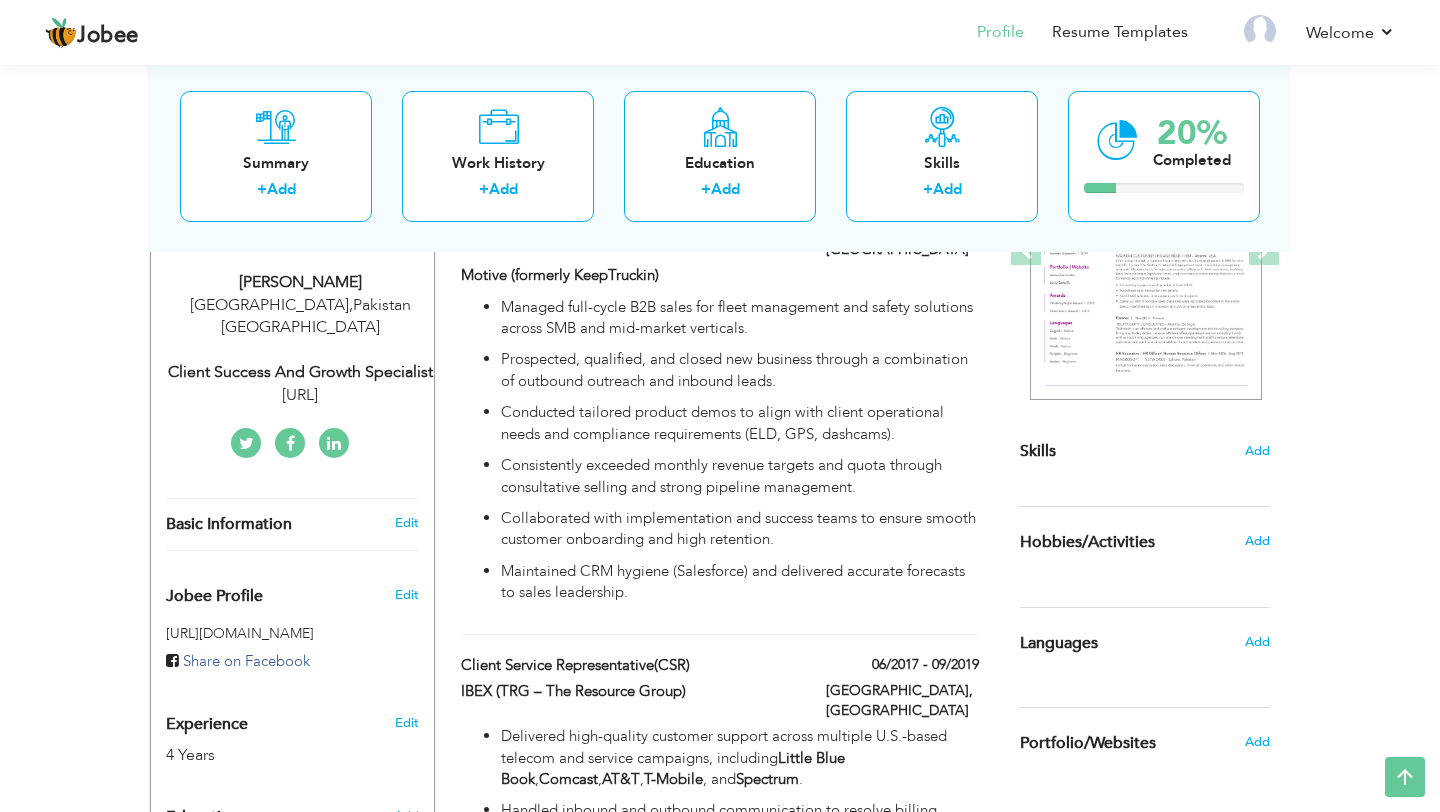 scroll, scrollTop: 235, scrollLeft: 0, axis: vertical 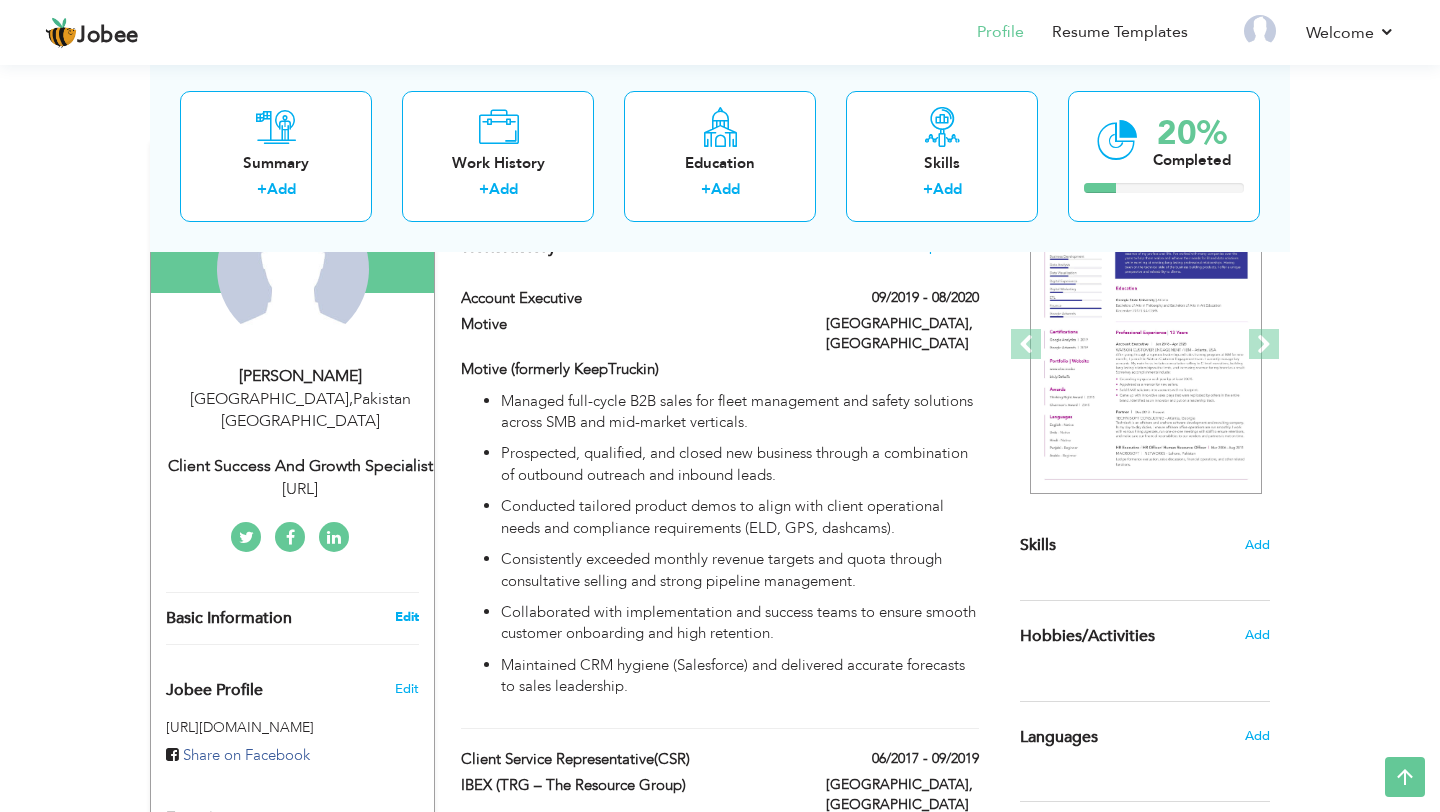 click on "Edit" at bounding box center [407, 617] 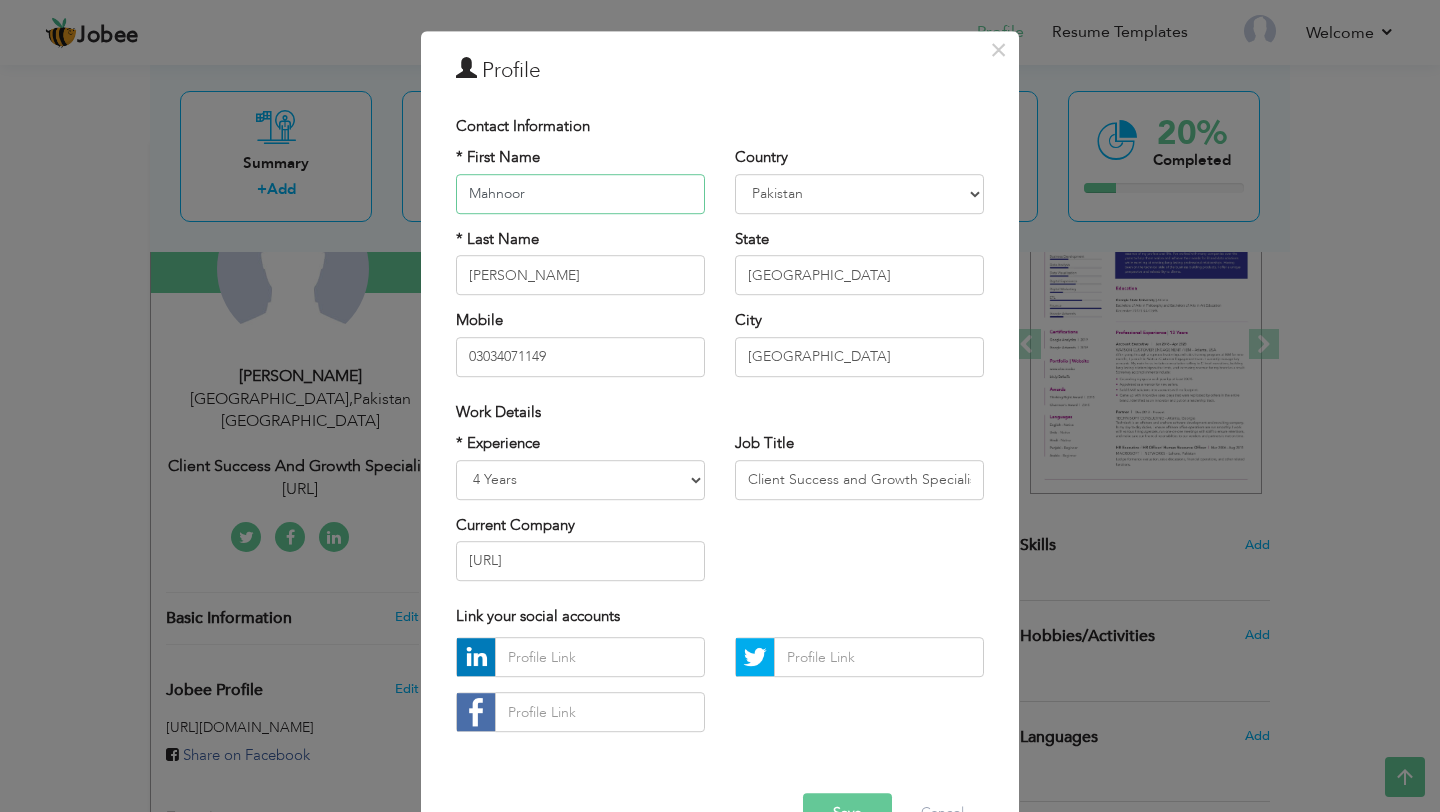 scroll, scrollTop: 107, scrollLeft: 0, axis: vertical 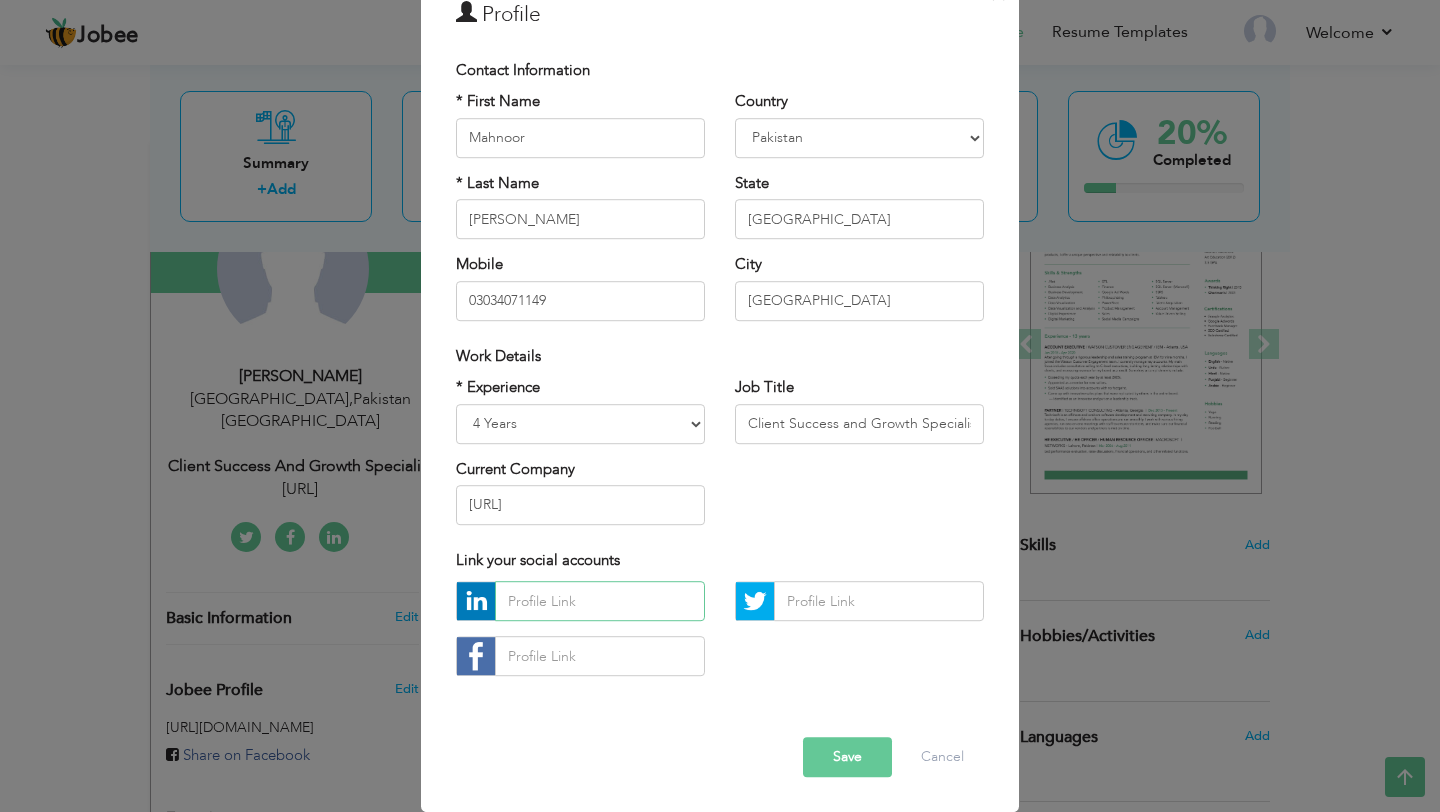 click at bounding box center (600, 602) 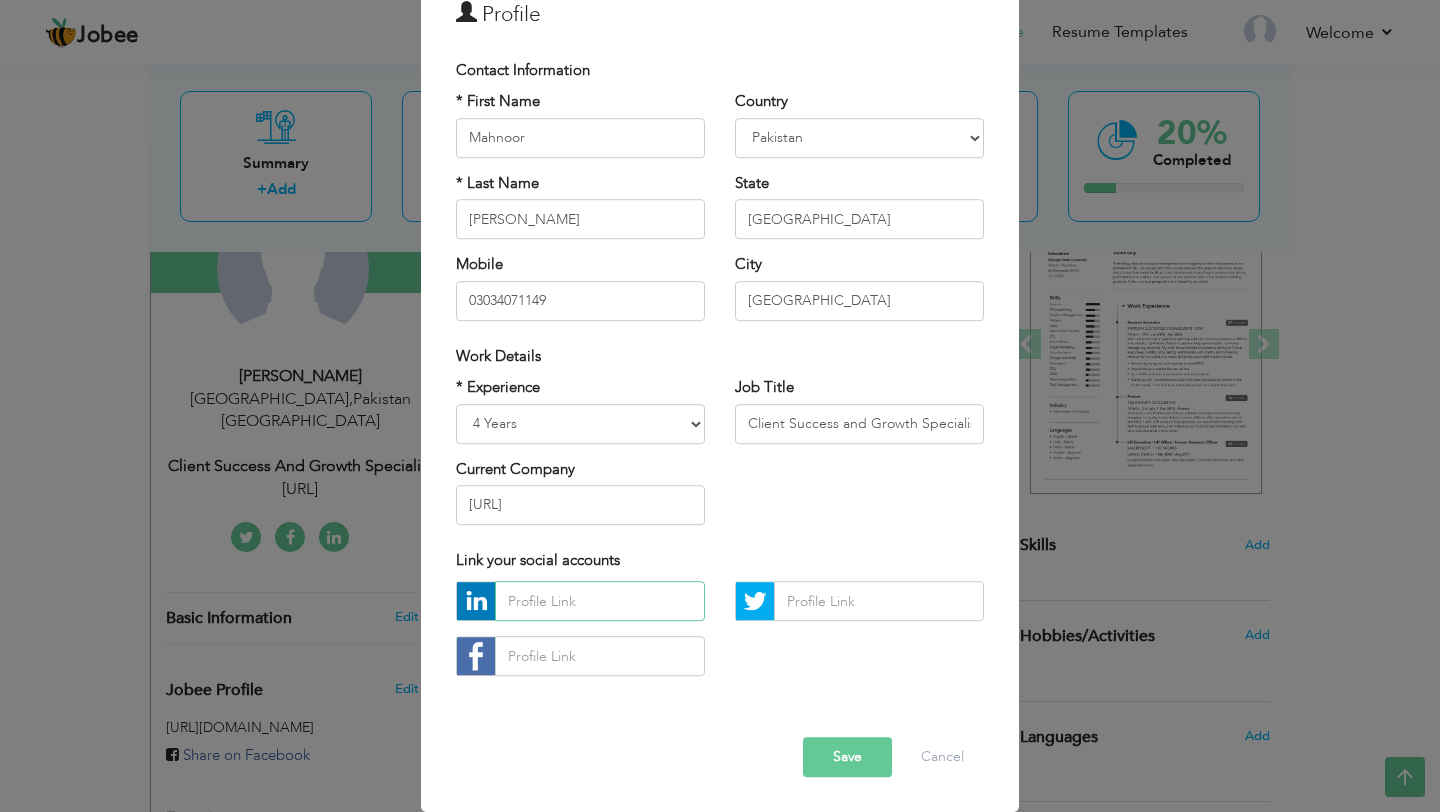 paste on "[URL][DOMAIN_NAME][PERSON_NAME]" 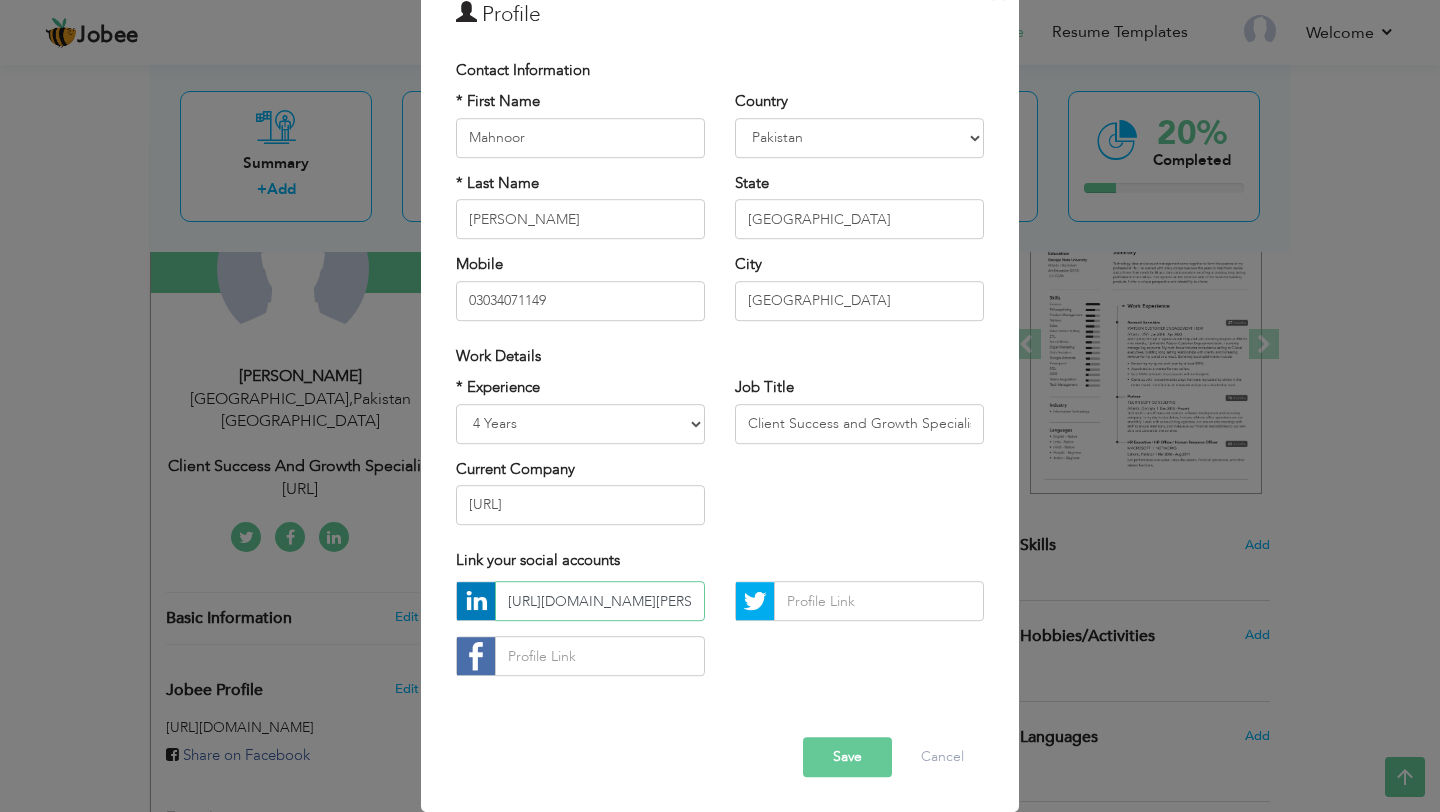 scroll, scrollTop: 0, scrollLeft: 180, axis: horizontal 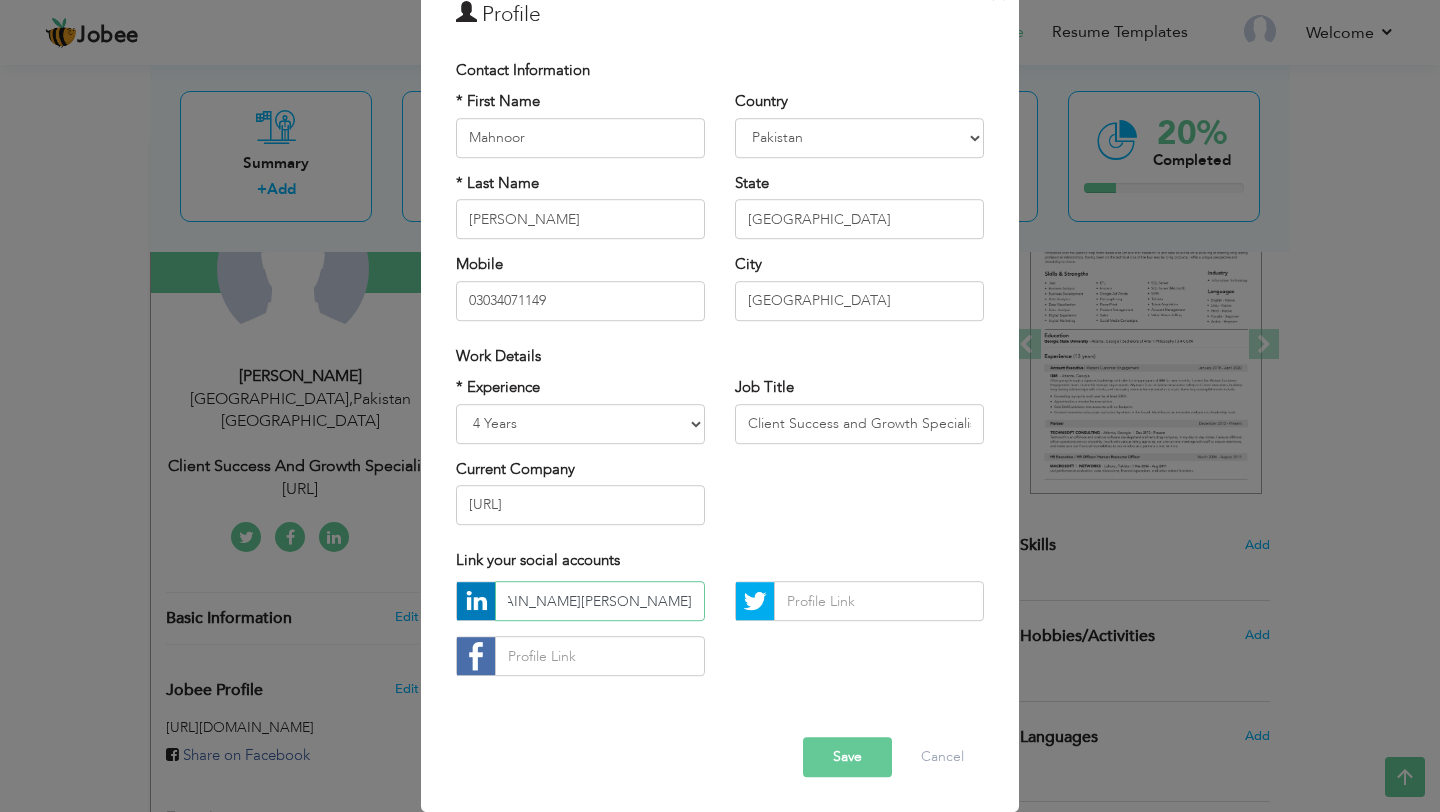 type on "[URL][DOMAIN_NAME][PERSON_NAME]" 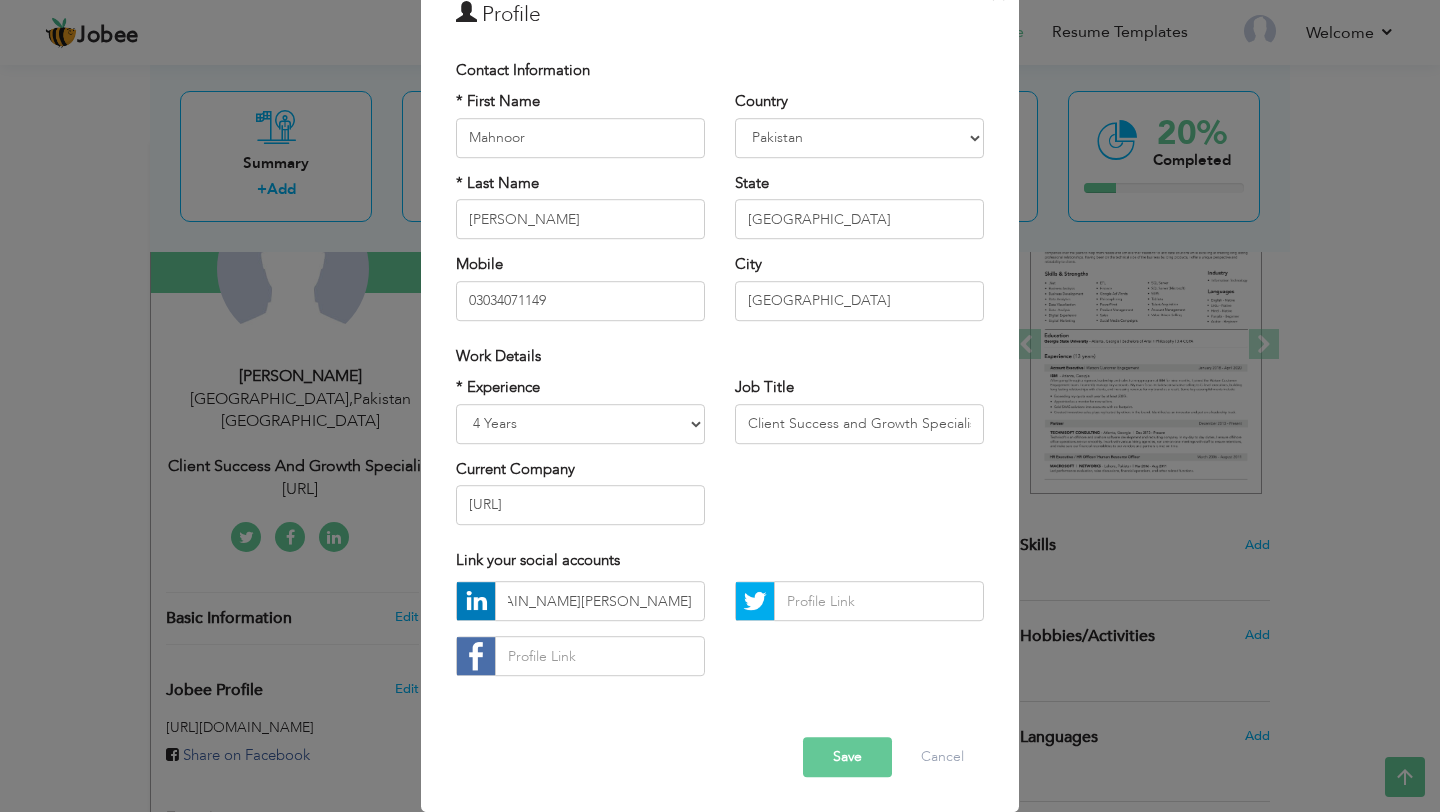 scroll, scrollTop: 0, scrollLeft: 0, axis: both 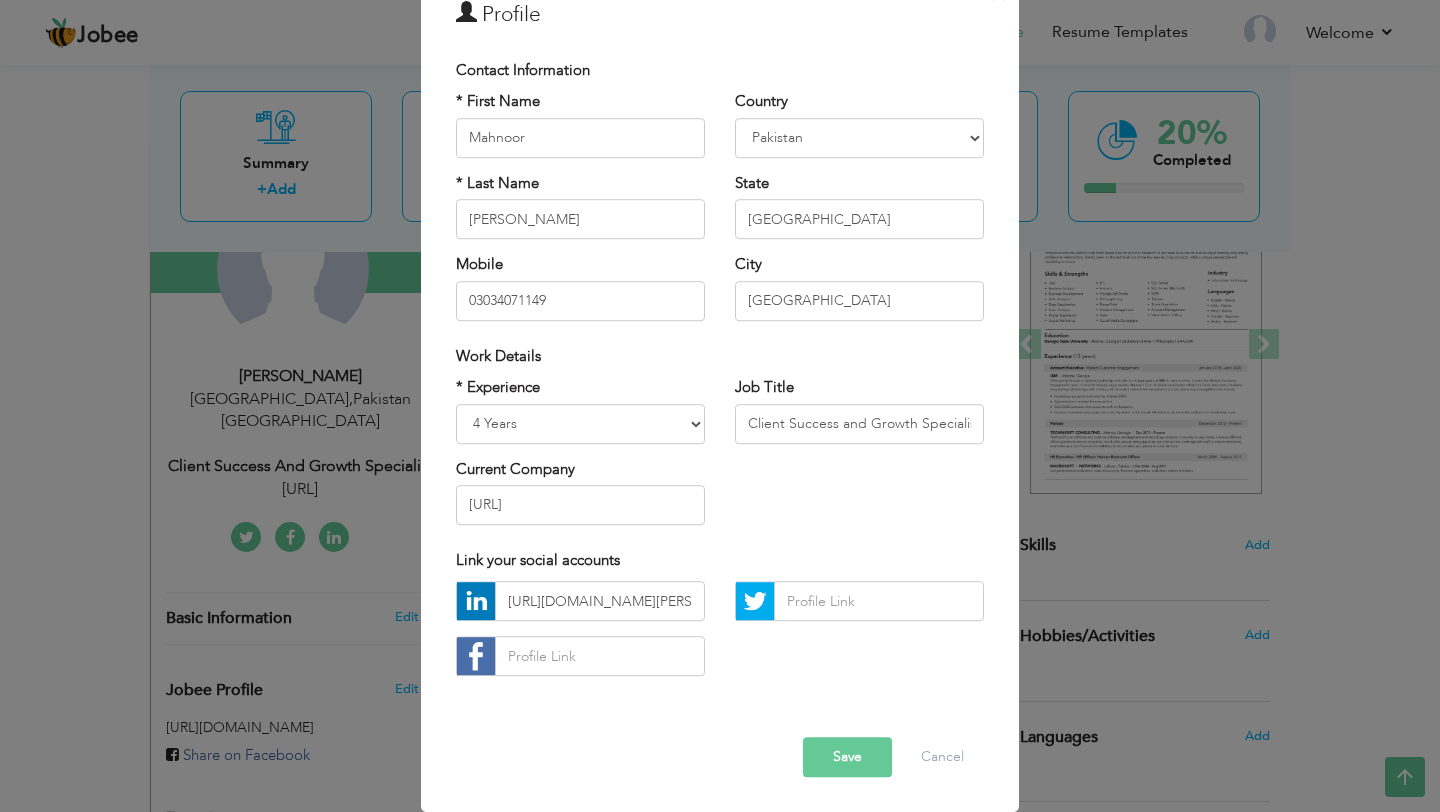 click on "Save" at bounding box center [847, 758] 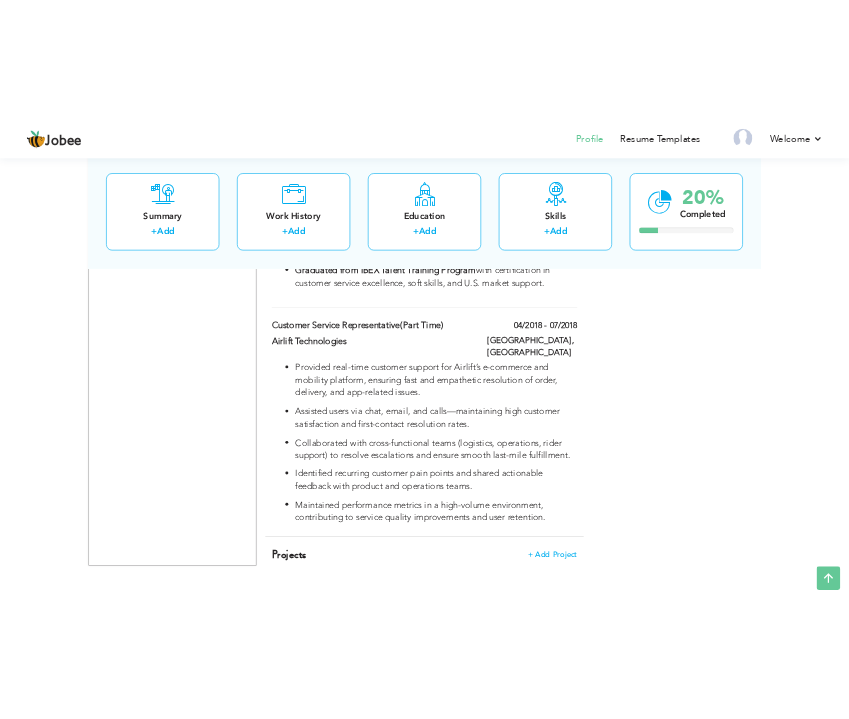scroll, scrollTop: 1116, scrollLeft: 0, axis: vertical 